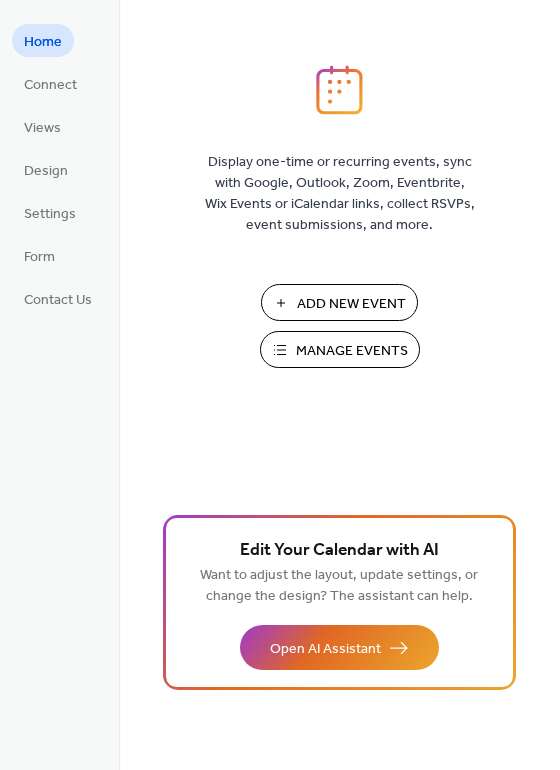 scroll, scrollTop: 0, scrollLeft: 0, axis: both 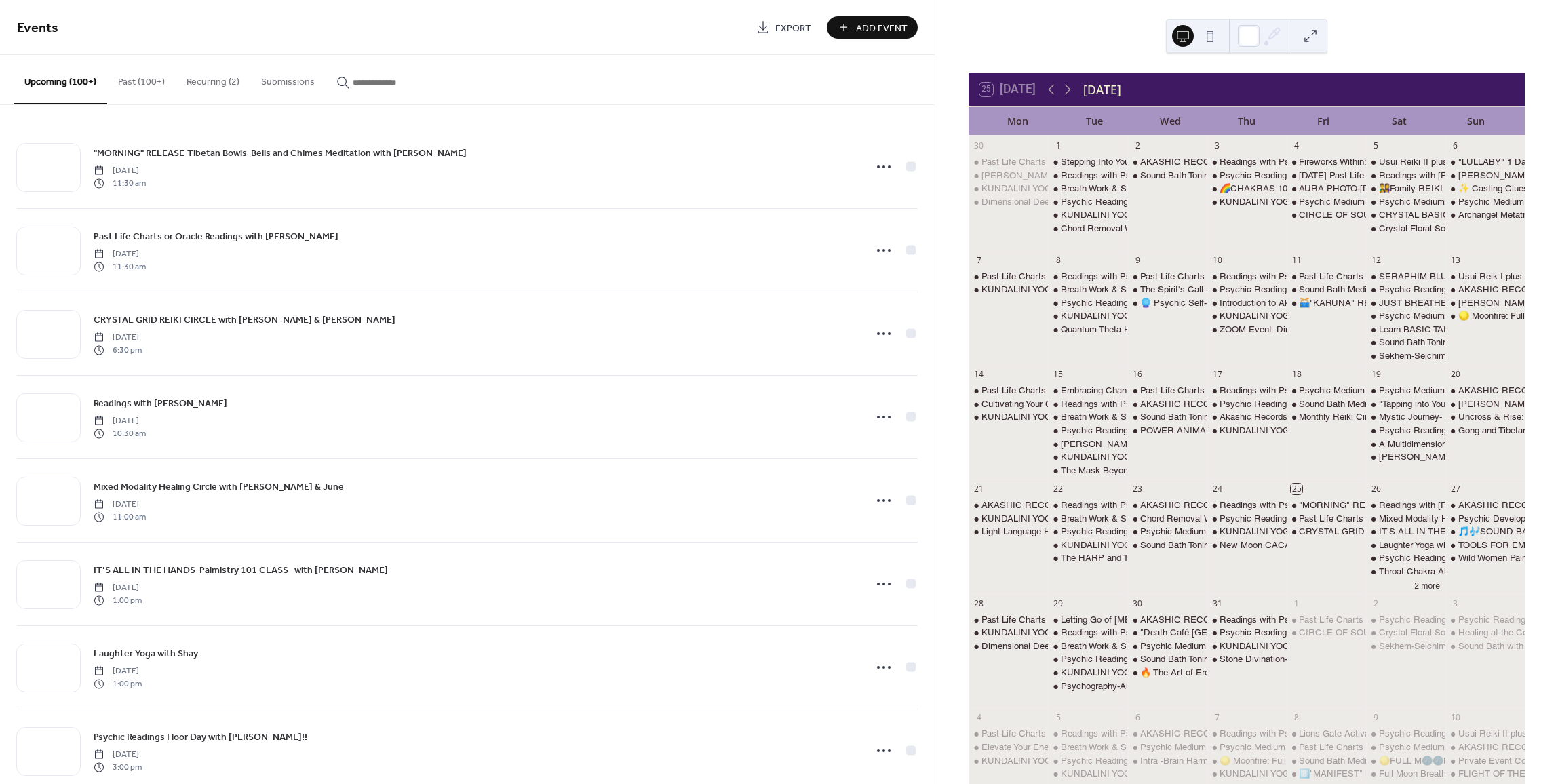 click on "Add Event" at bounding box center [872, 27] 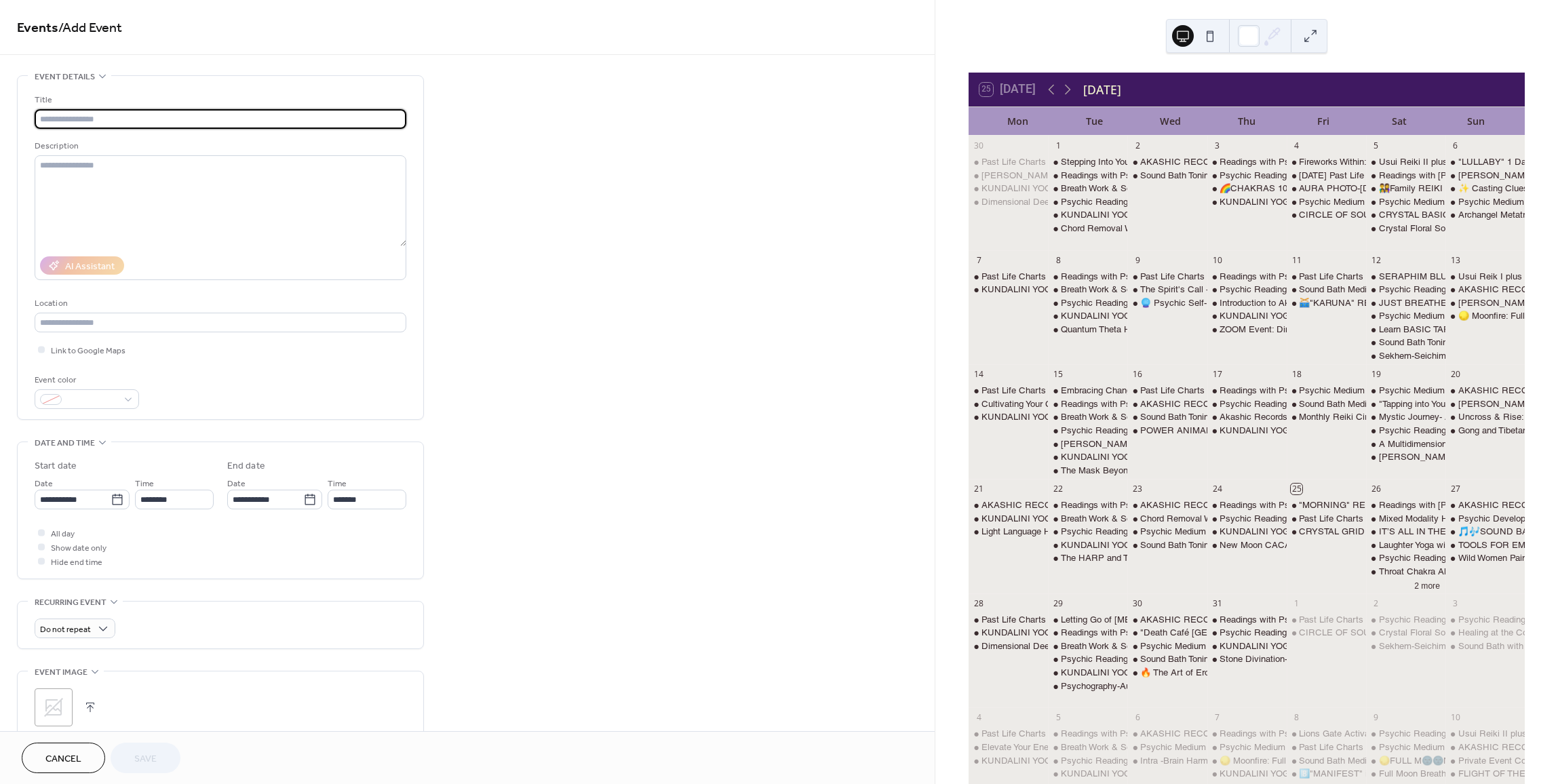 click at bounding box center [220, 119] 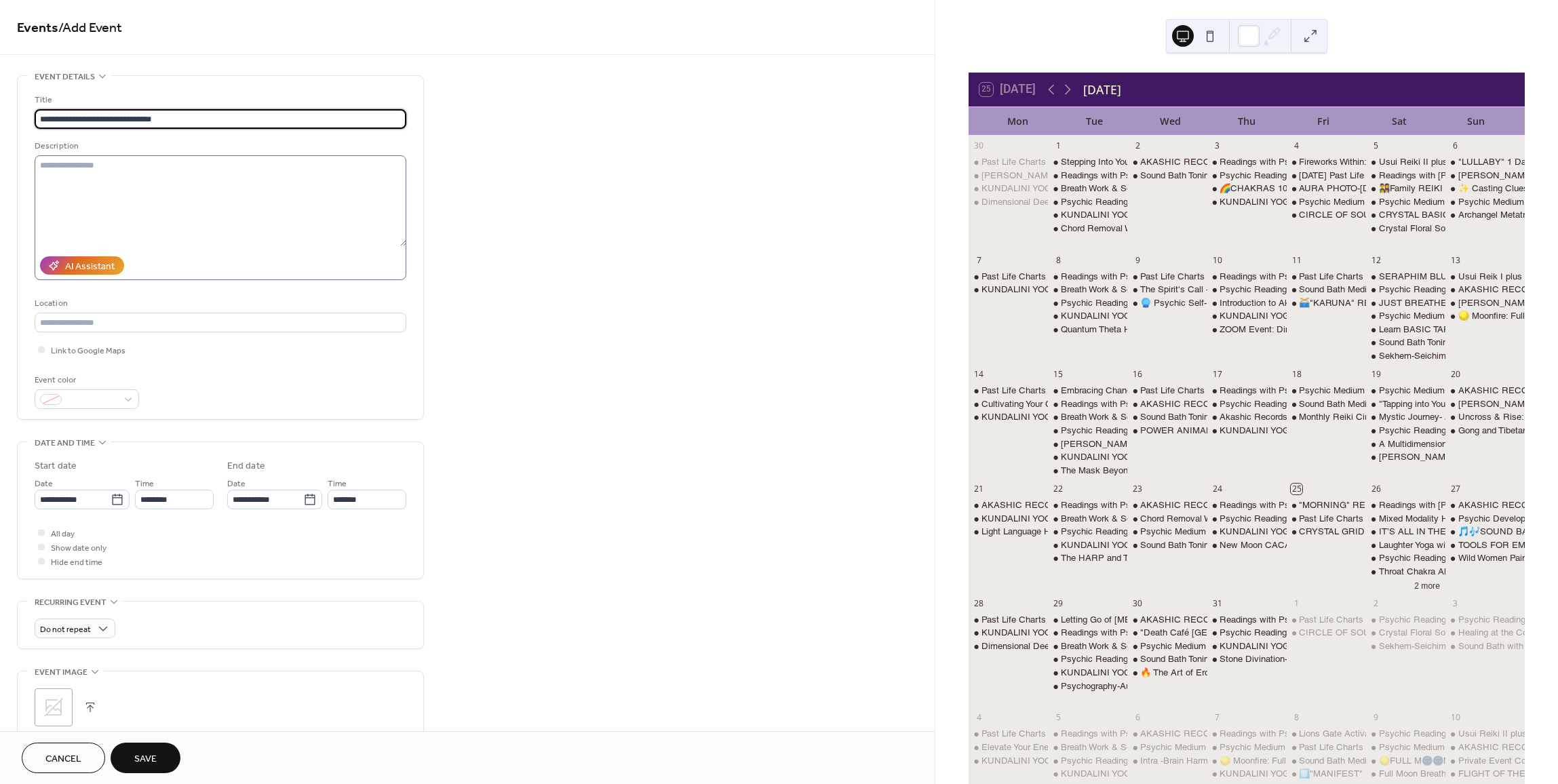 type on "**********" 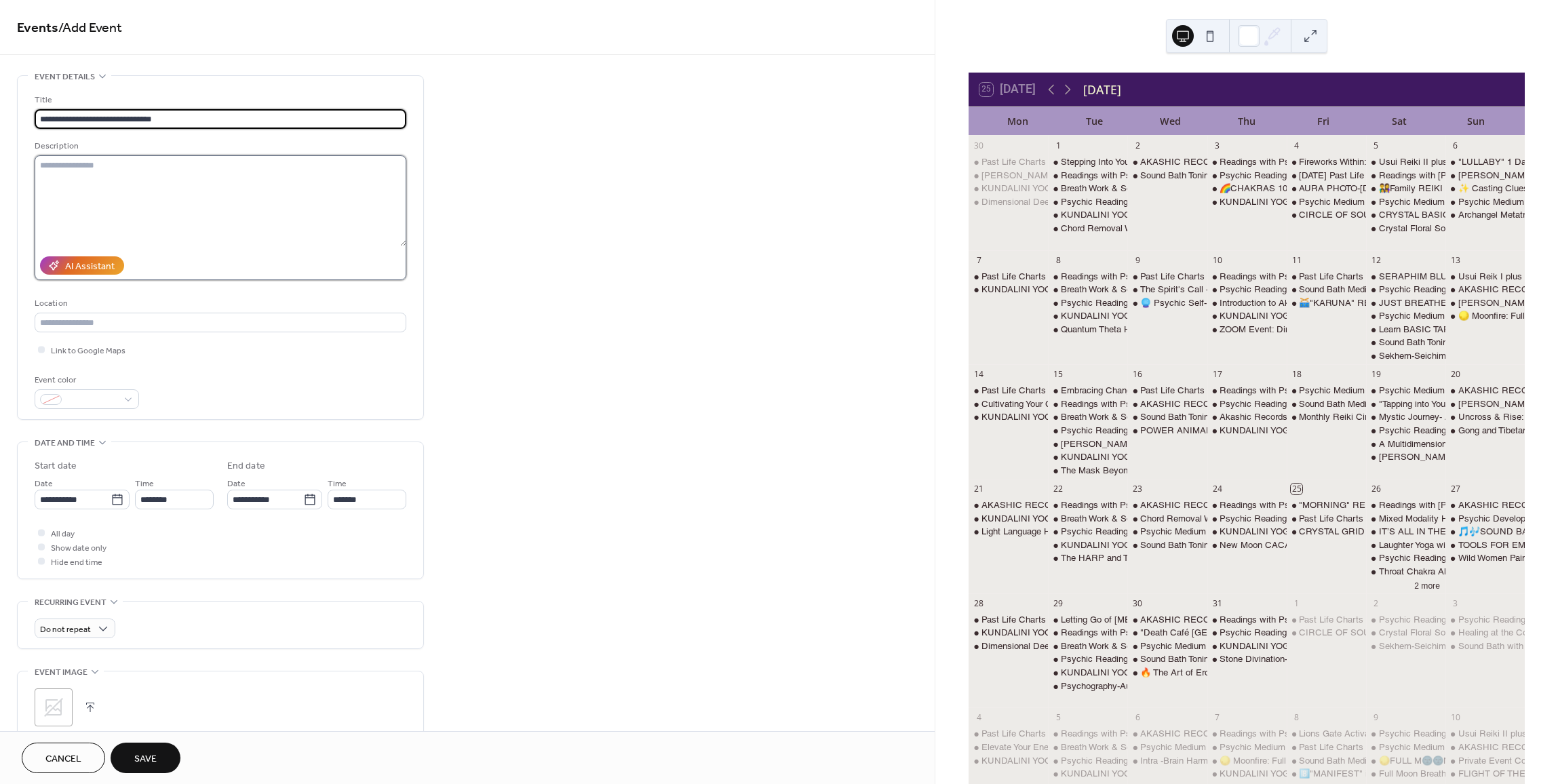 click at bounding box center (220, 201) 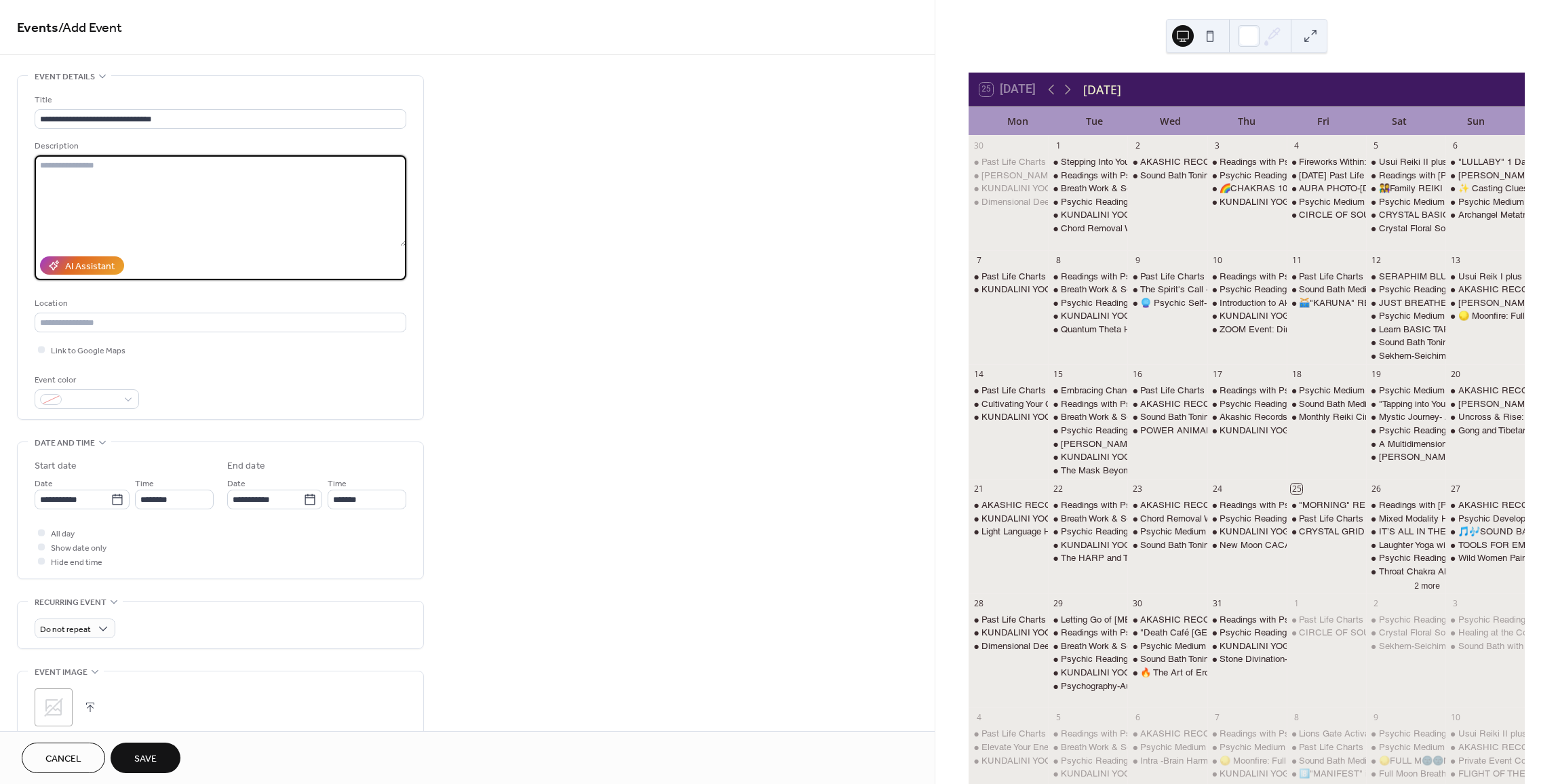 click at bounding box center (220, 201) 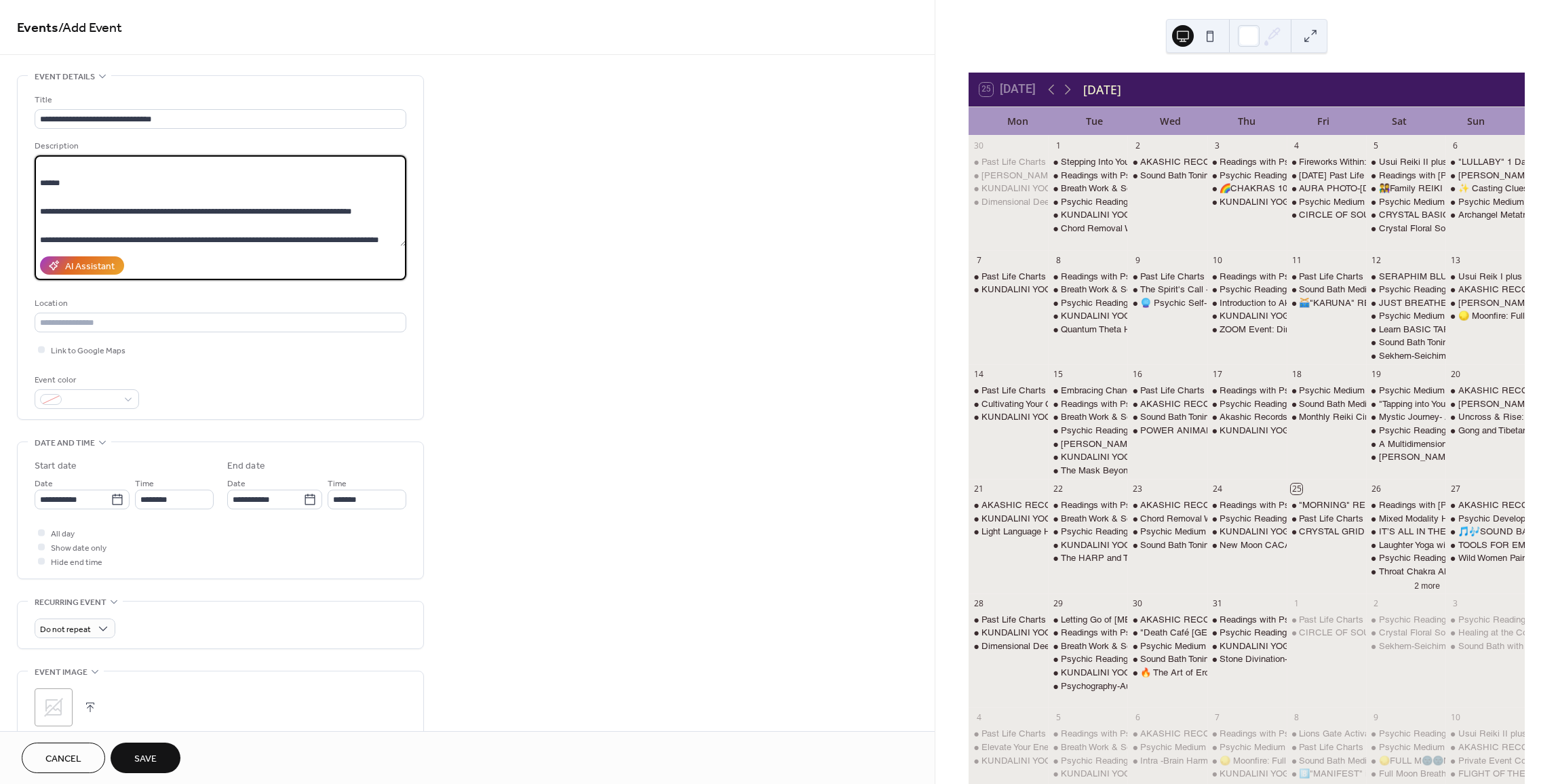 scroll, scrollTop: 0, scrollLeft: 0, axis: both 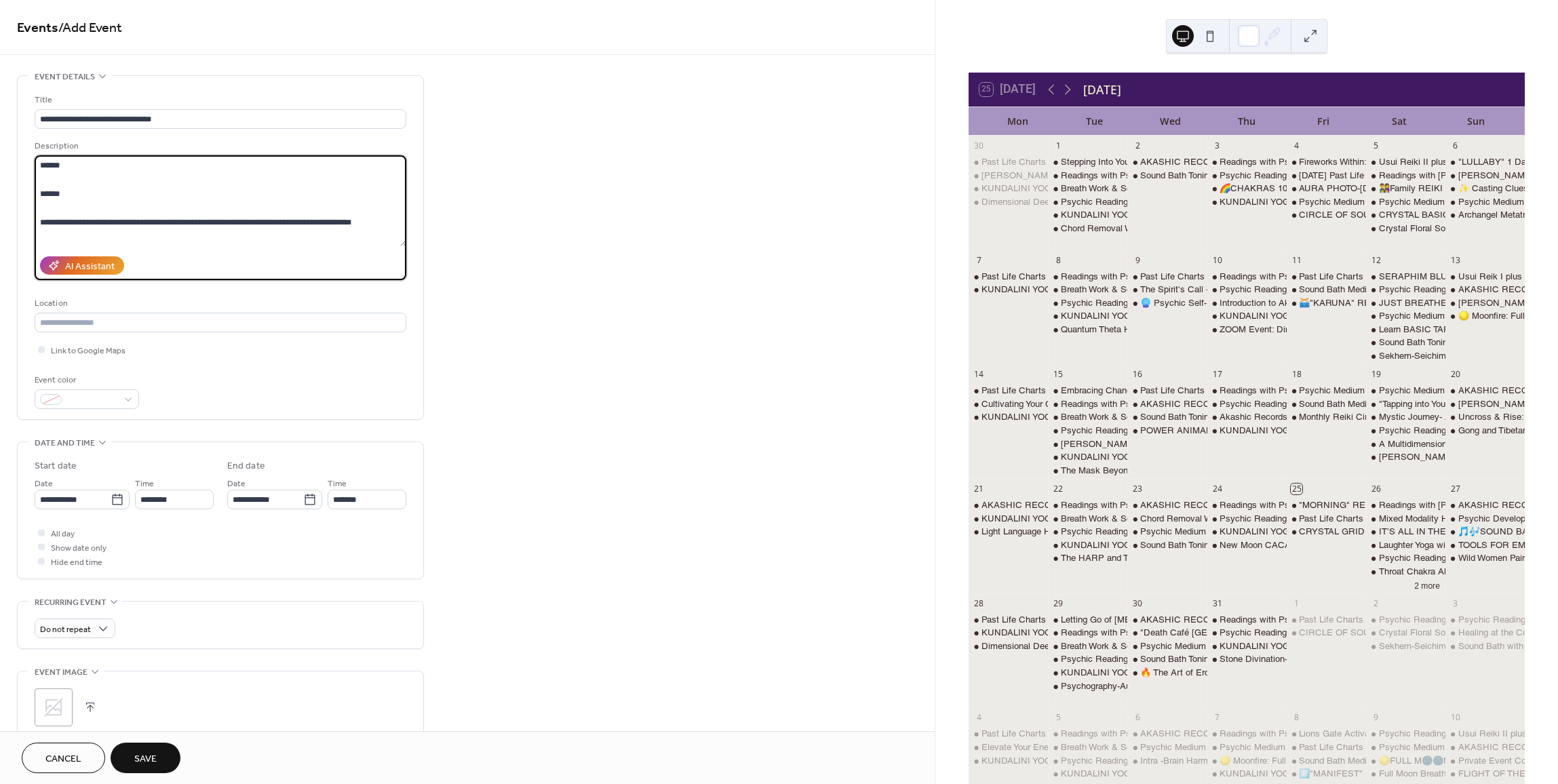 click on "**********" at bounding box center (220, 201) 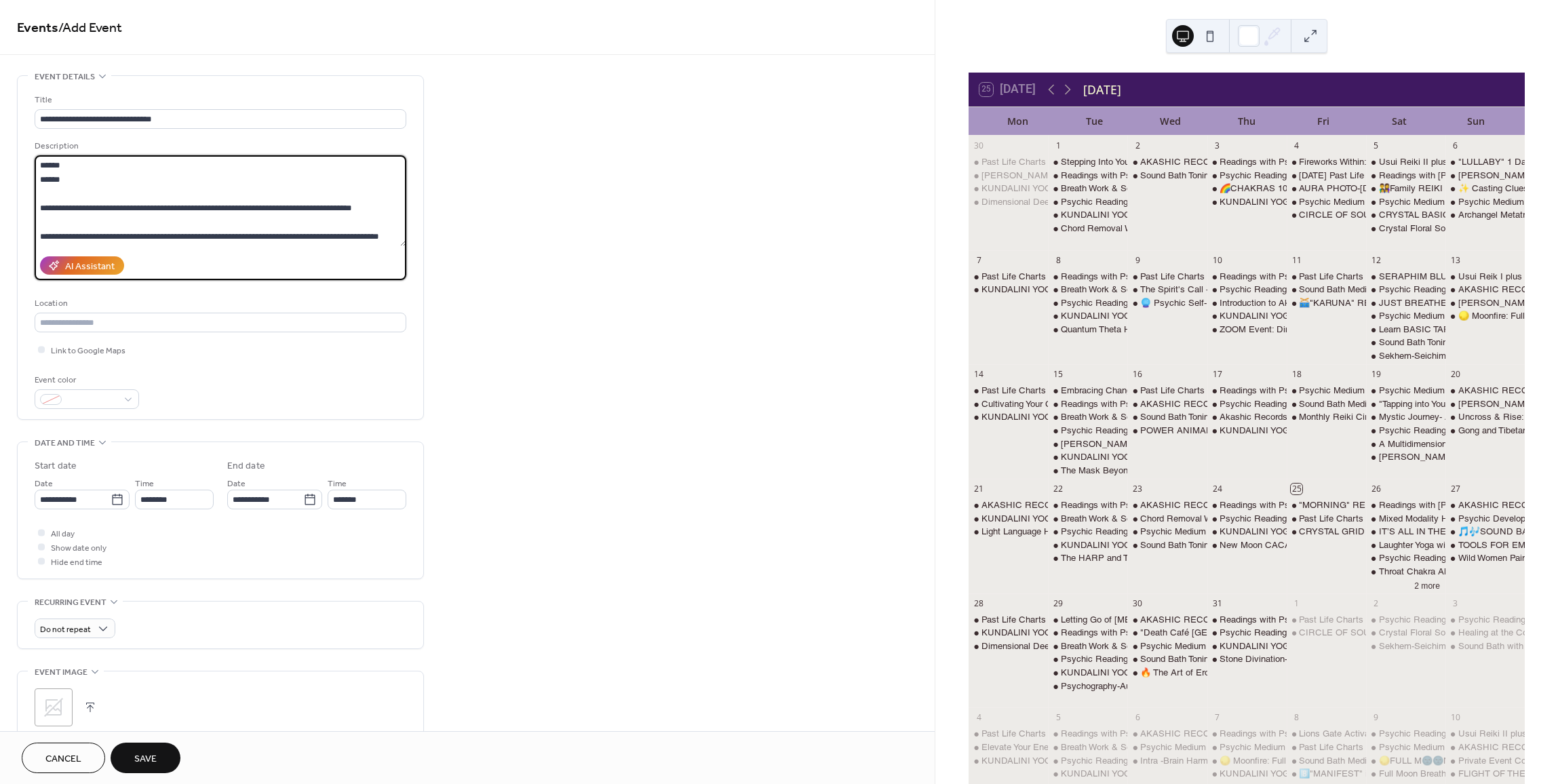 click on "**********" at bounding box center (220, 201) 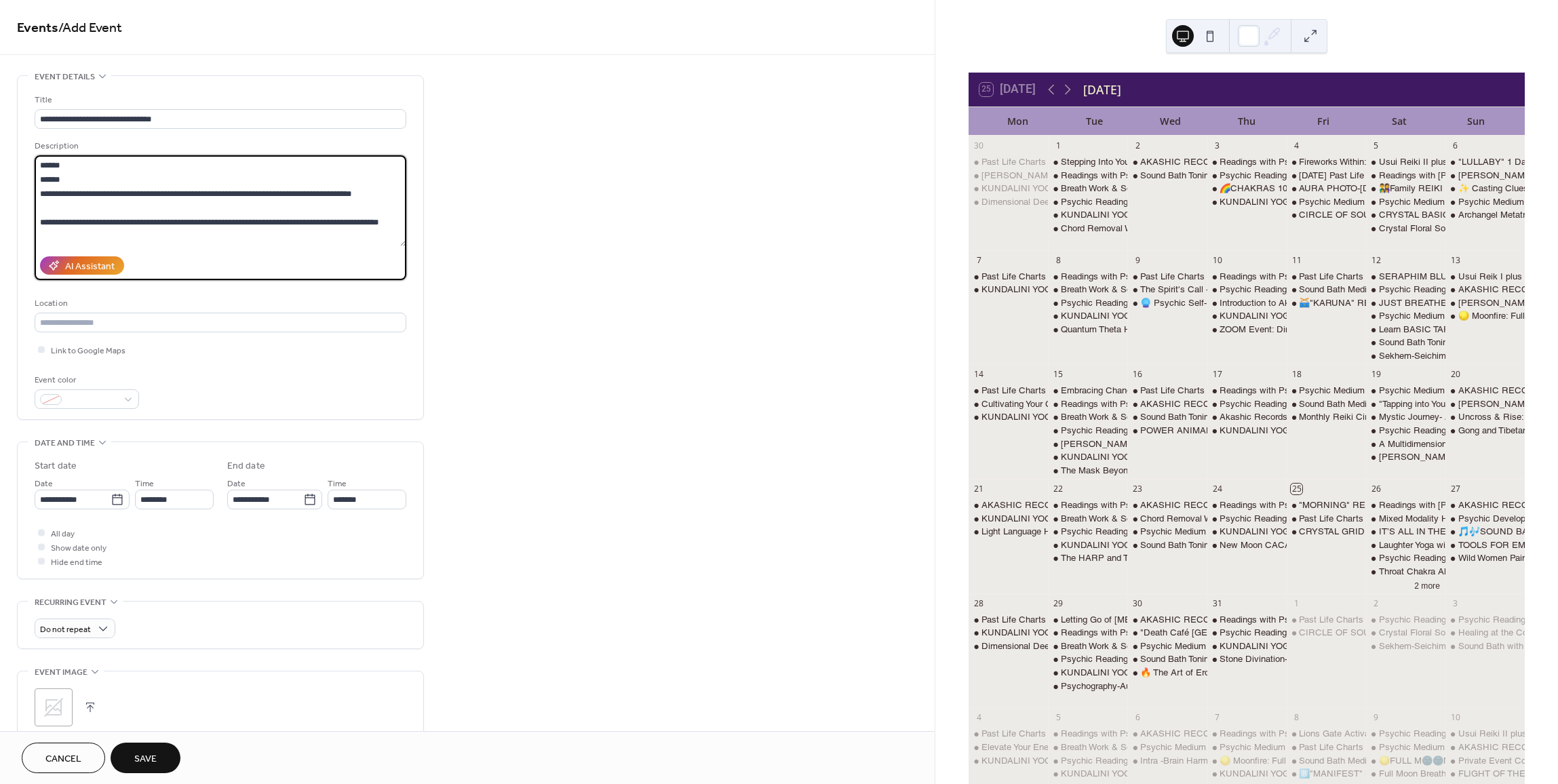 click on "**********" at bounding box center (220, 201) 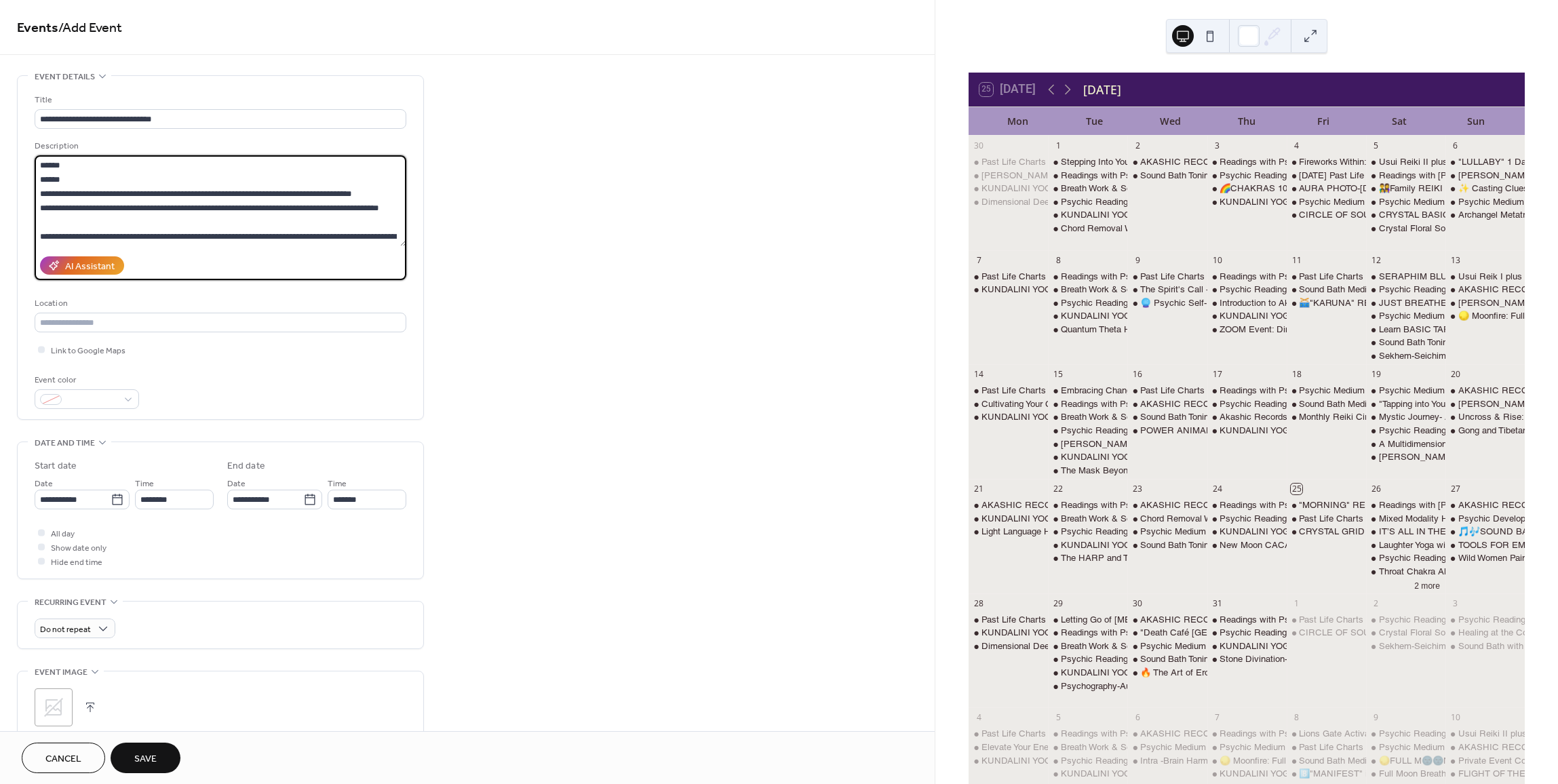 click on "**********" at bounding box center (220, 201) 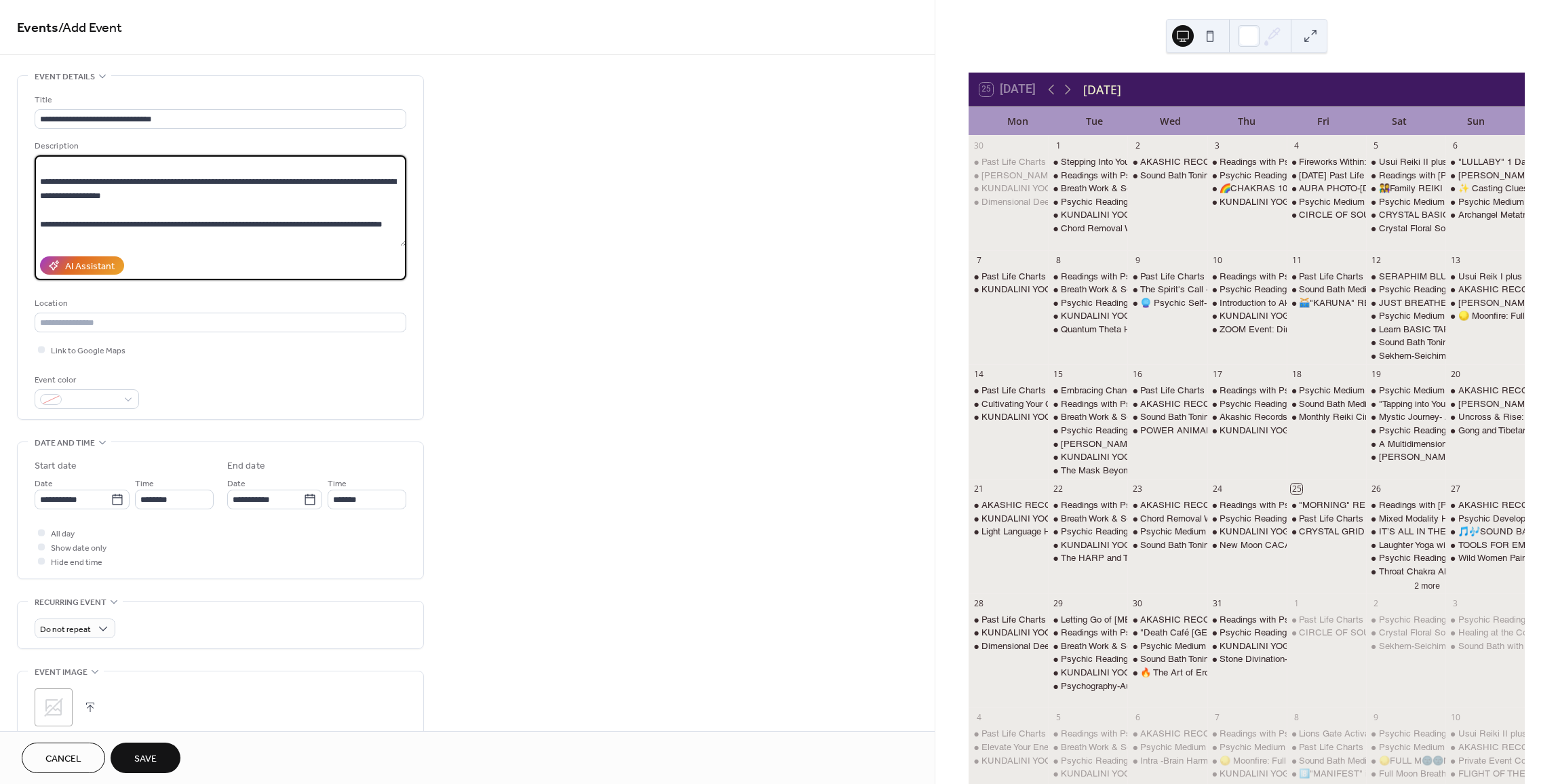 scroll, scrollTop: 114, scrollLeft: 0, axis: vertical 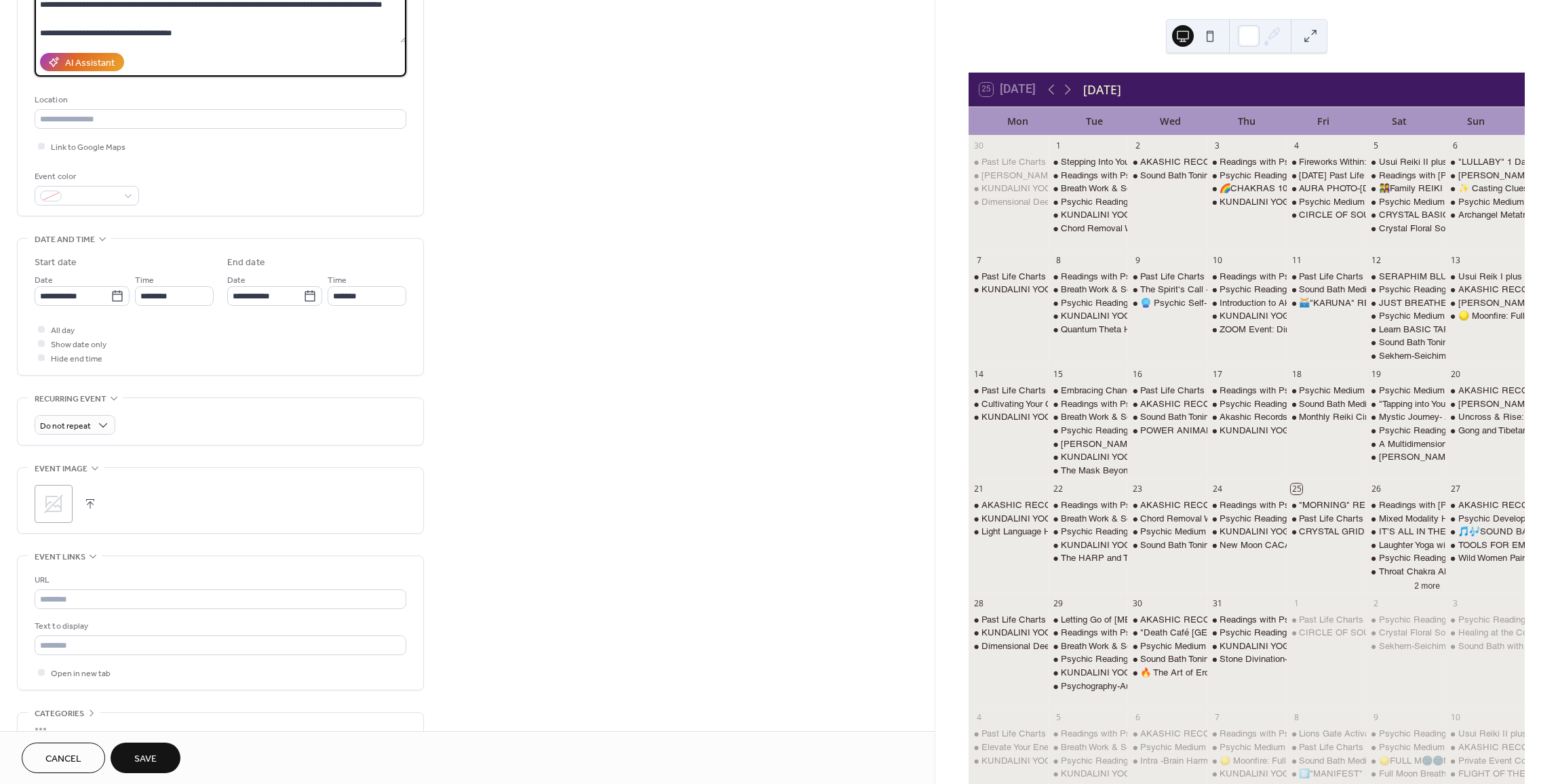 type on "**********" 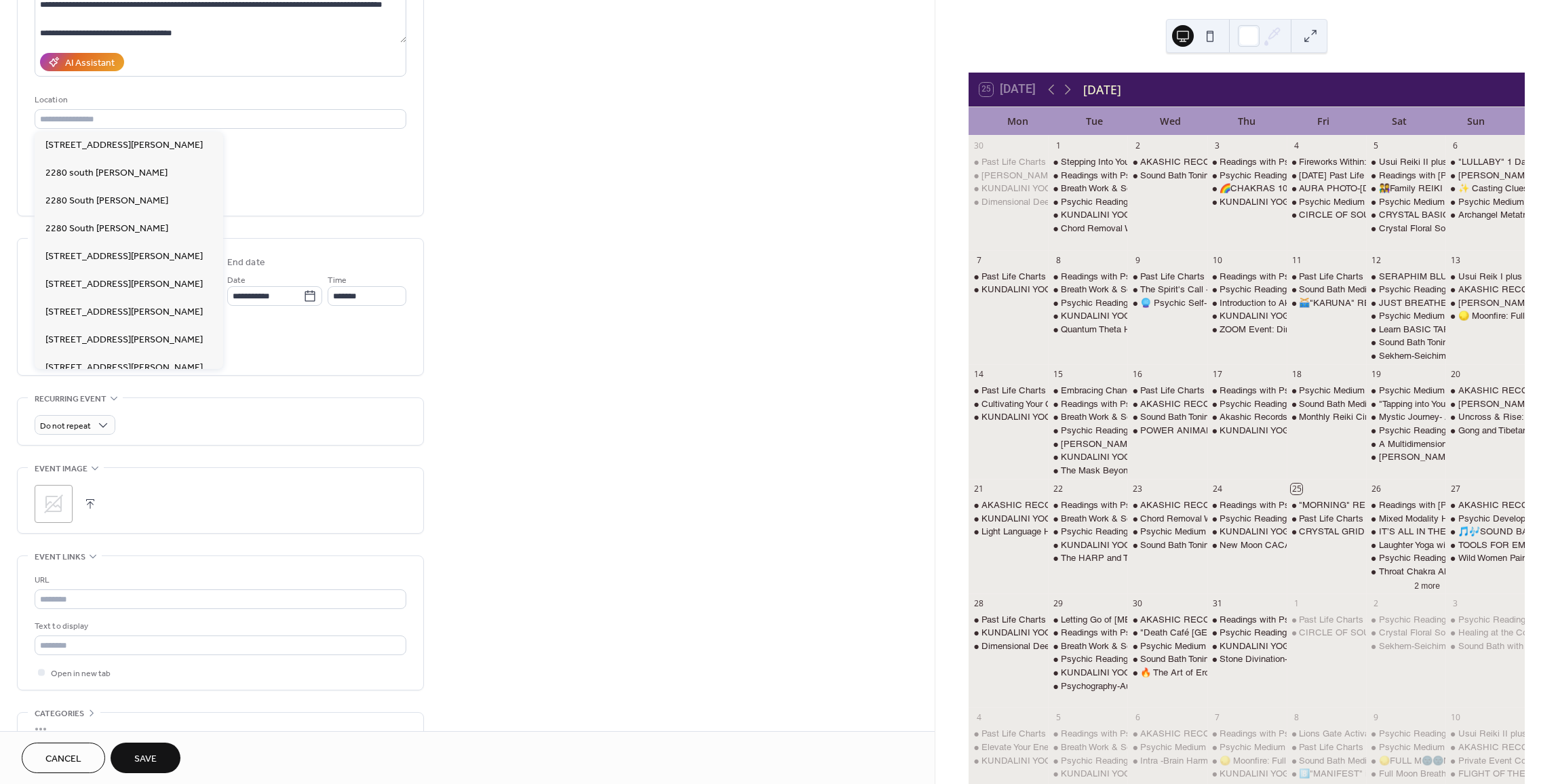 click on "Location" at bounding box center [220, 111] 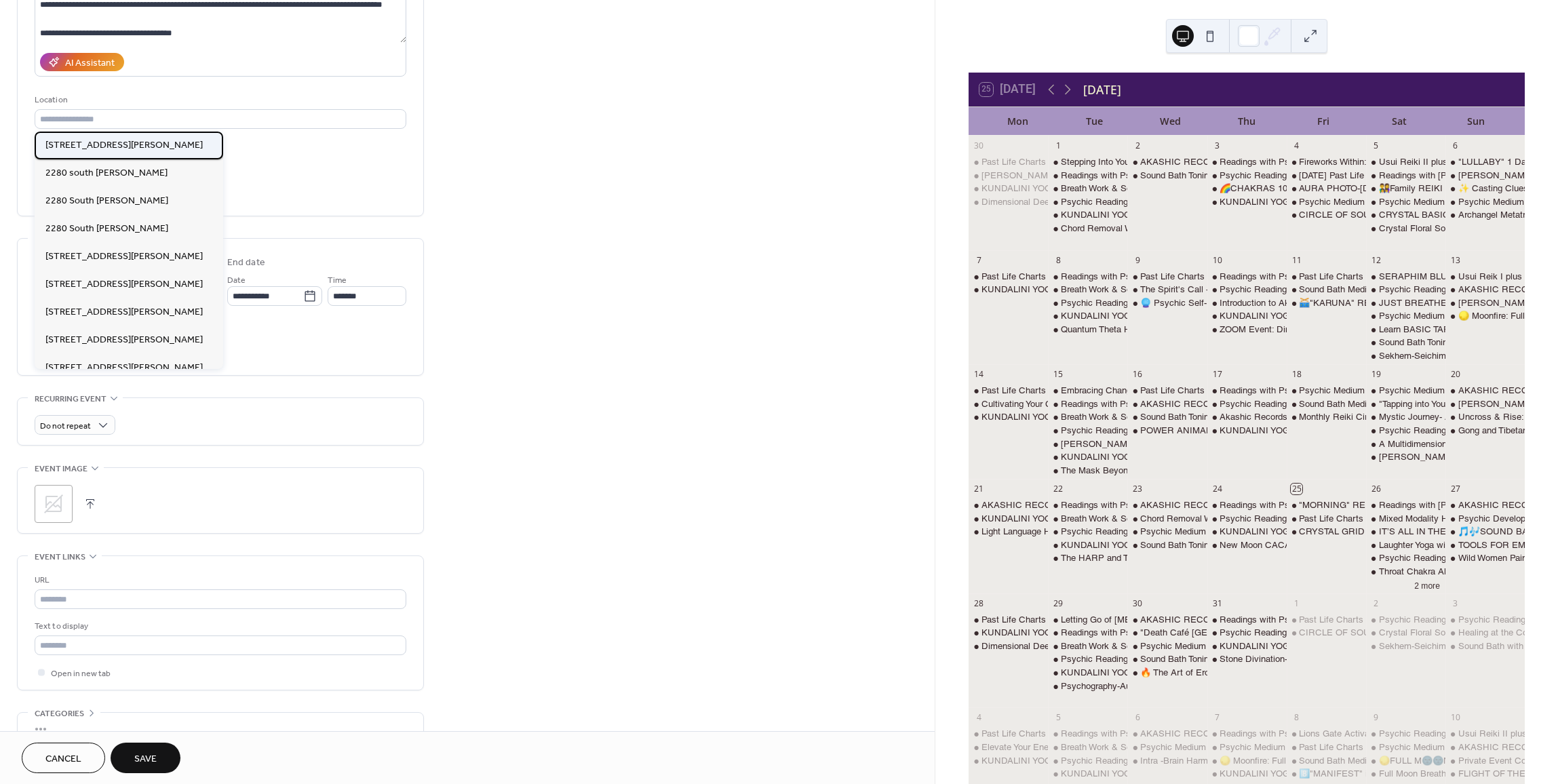 click on "[STREET_ADDRESS][PERSON_NAME]" at bounding box center [124, 145] 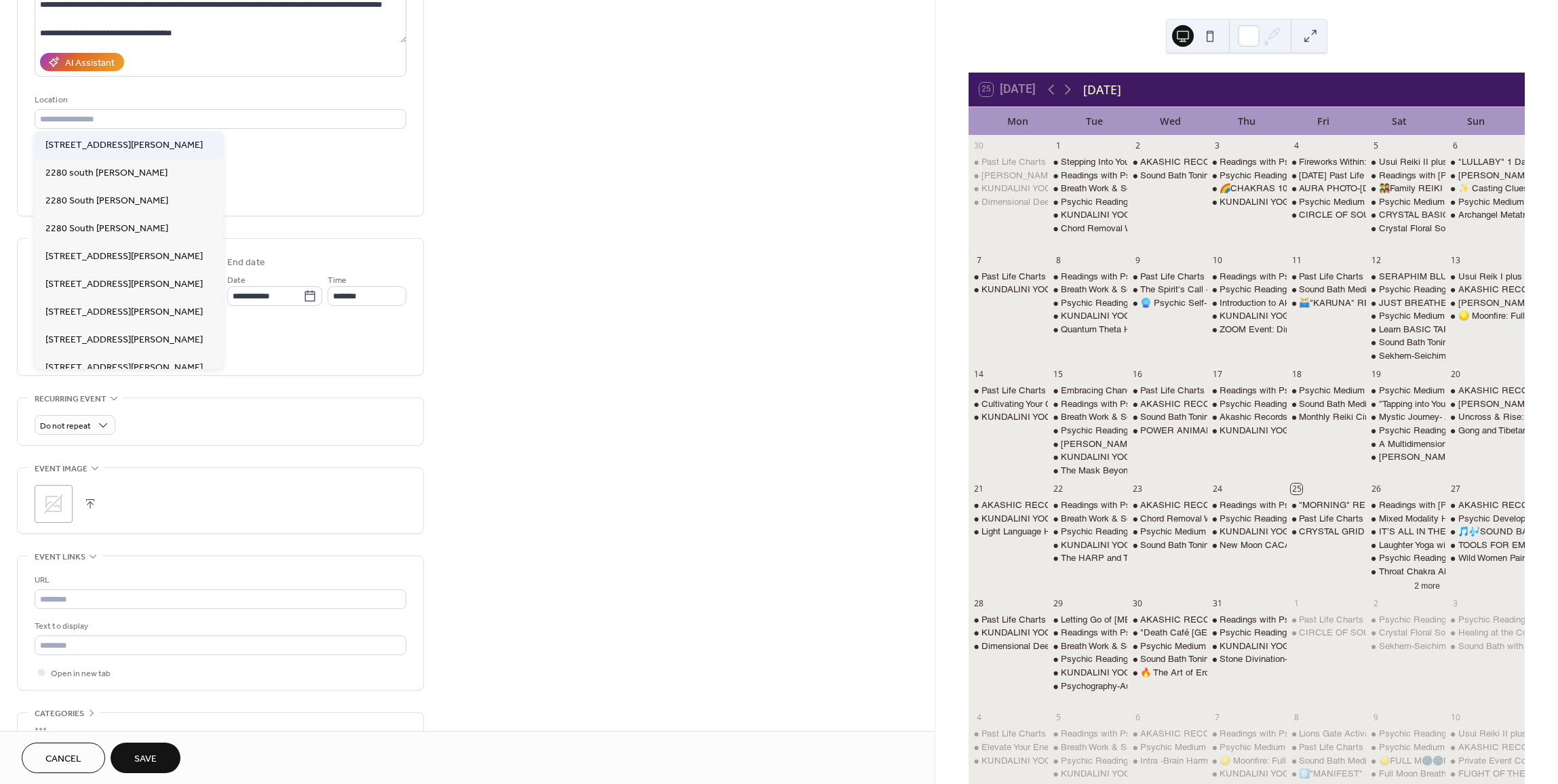 type on "**********" 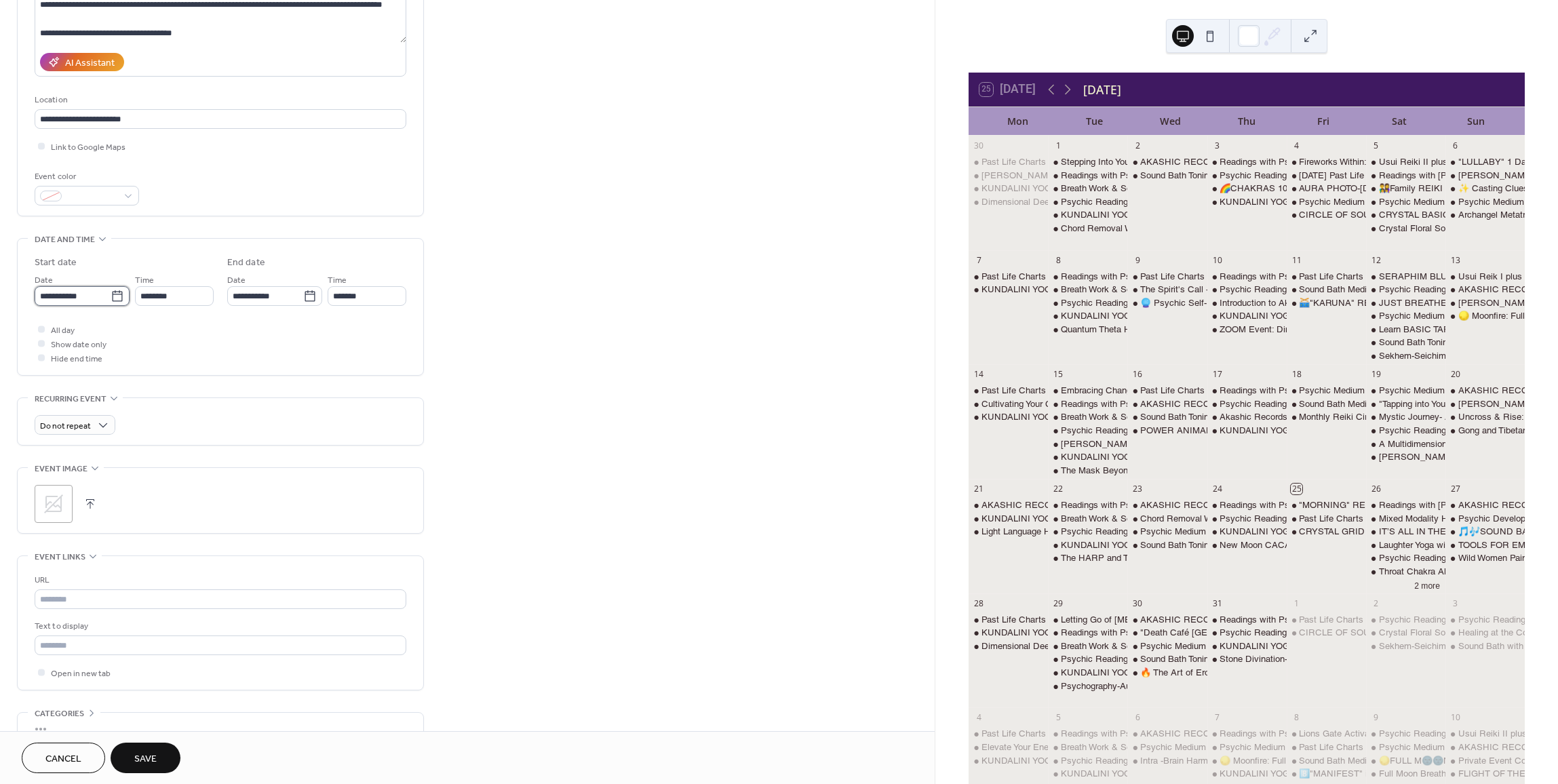 click on "**********" at bounding box center (73, 296) 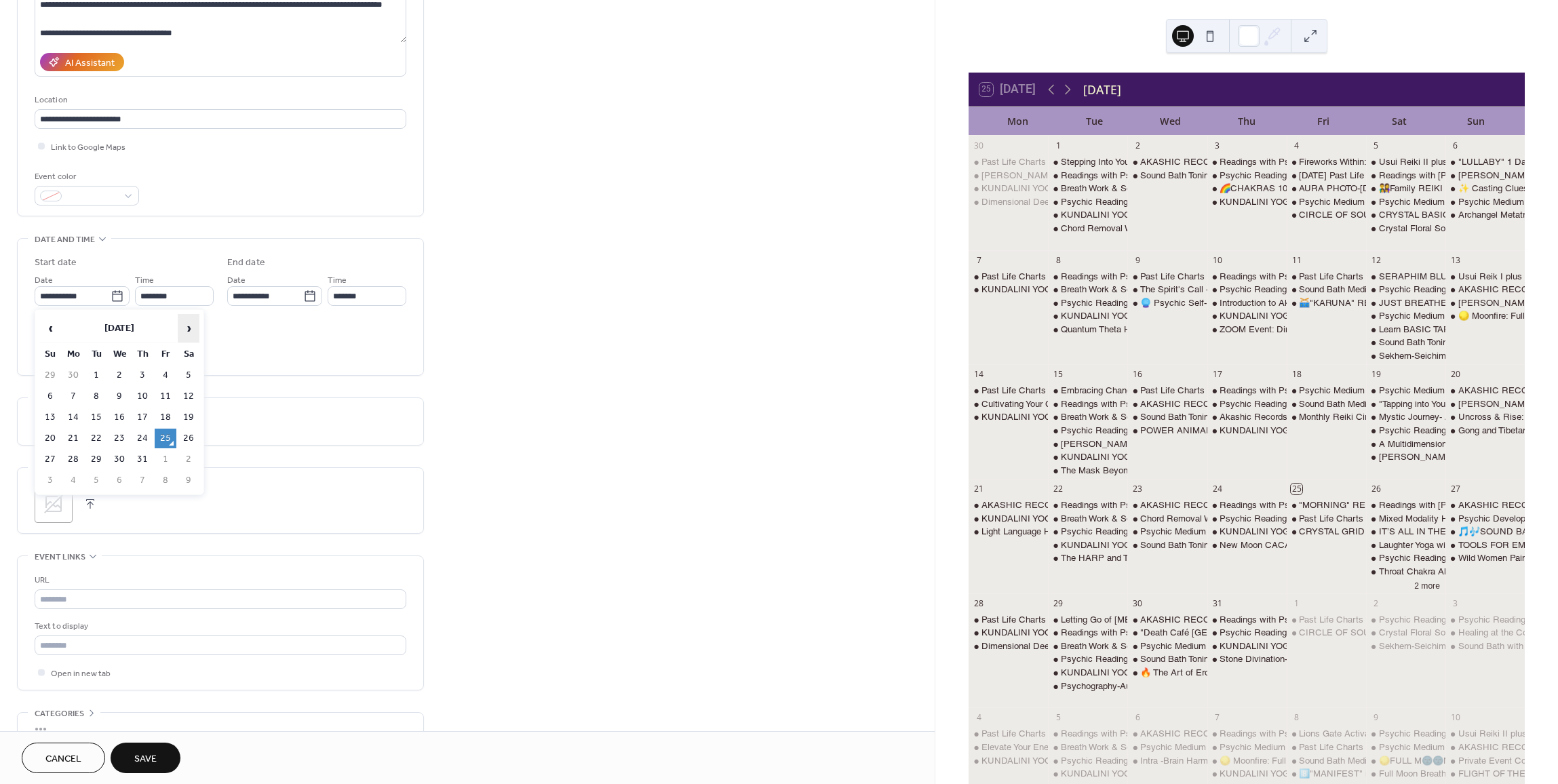 click on "›" at bounding box center (189, 328) 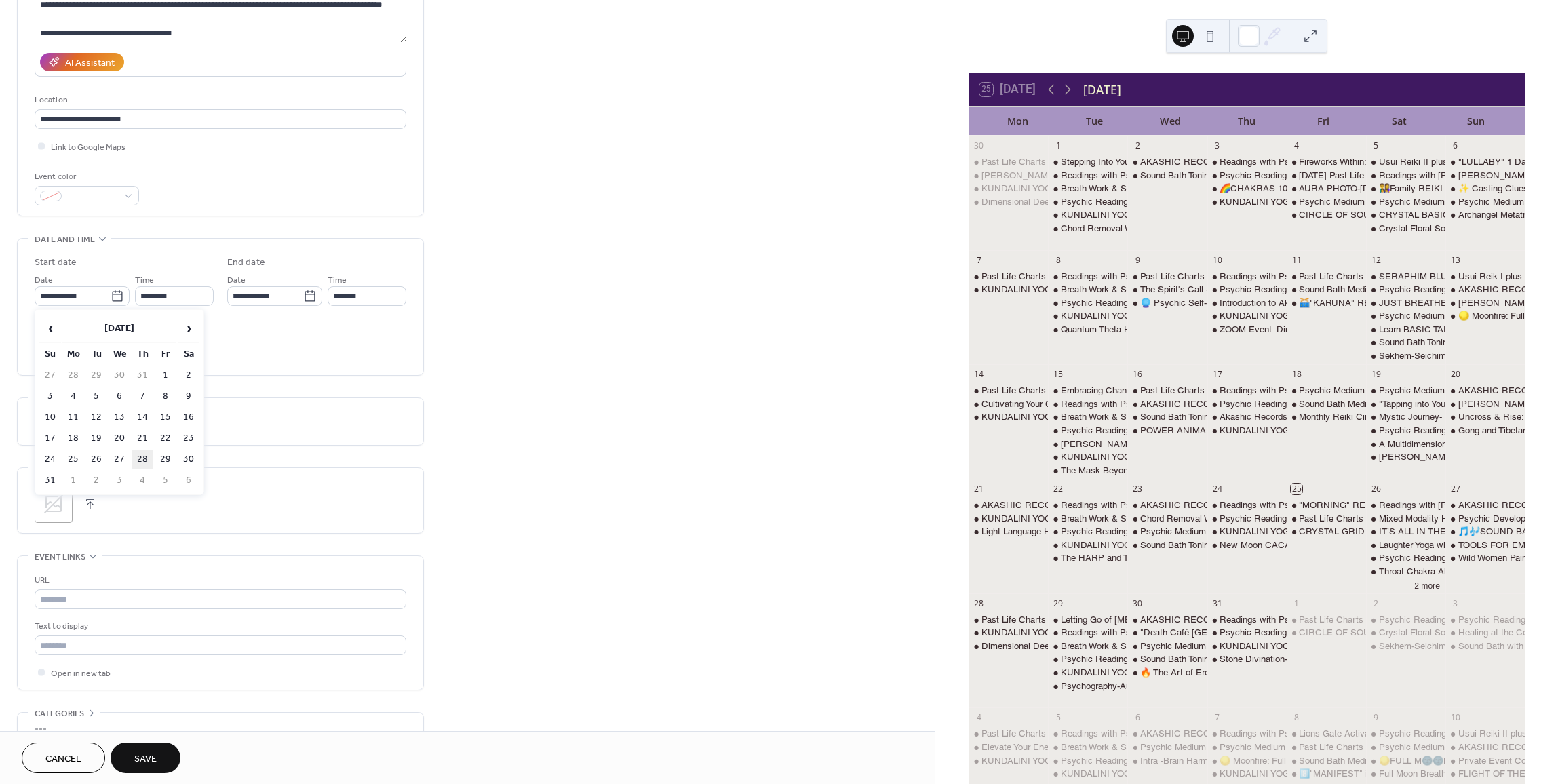 click on "28" at bounding box center (142, 459) 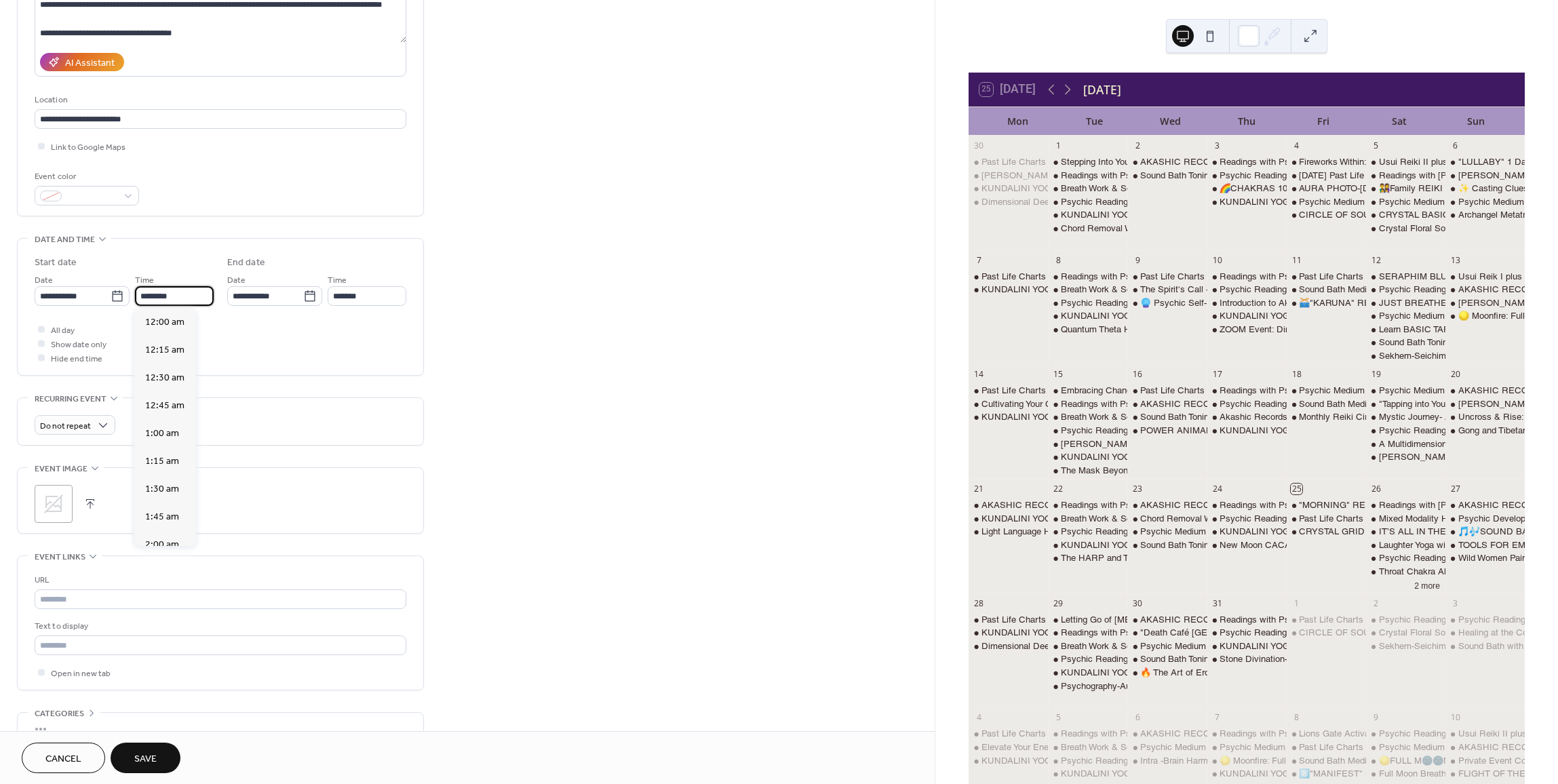 click on "********" at bounding box center (174, 296) 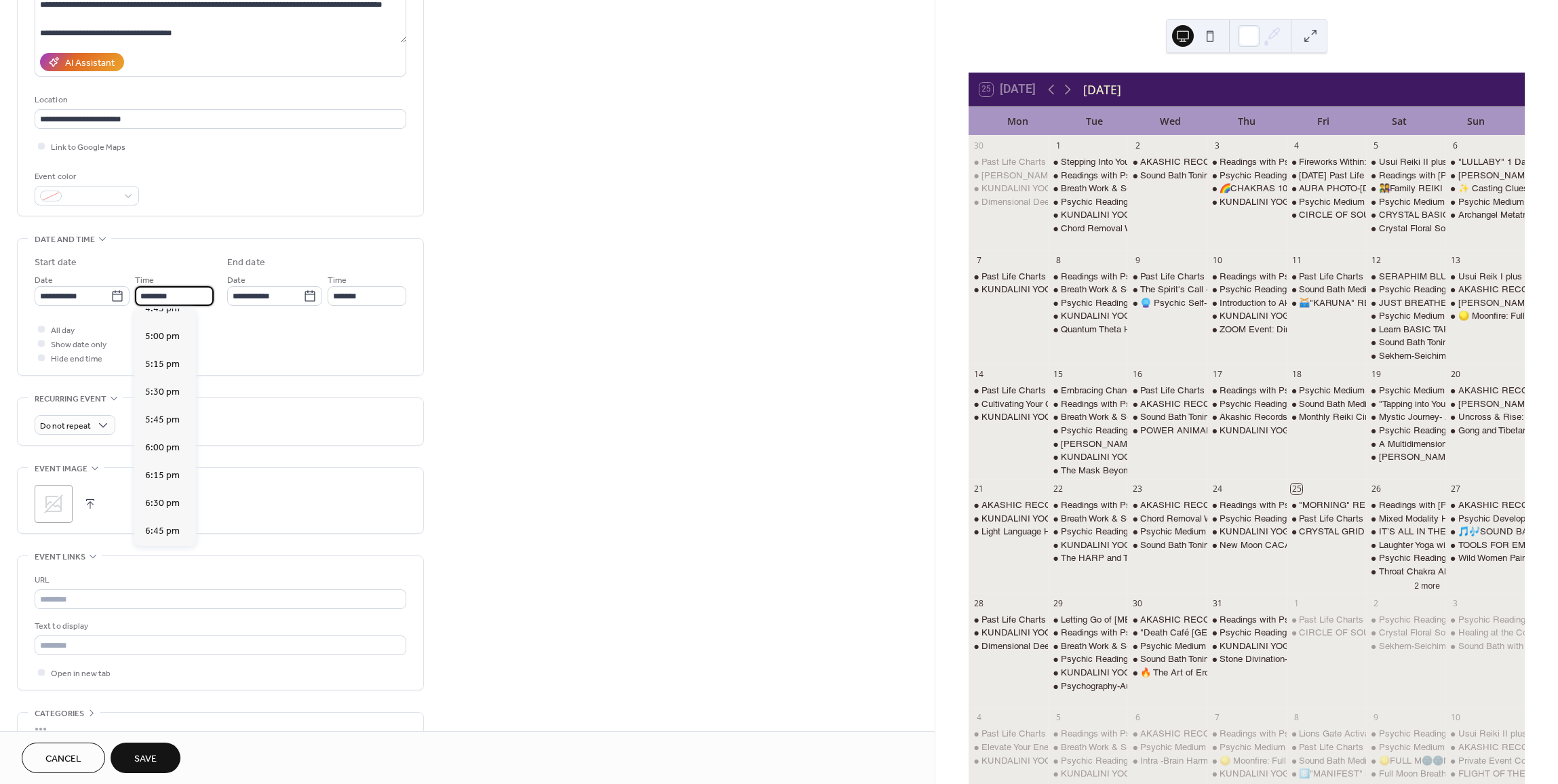 scroll, scrollTop: 1877, scrollLeft: 0, axis: vertical 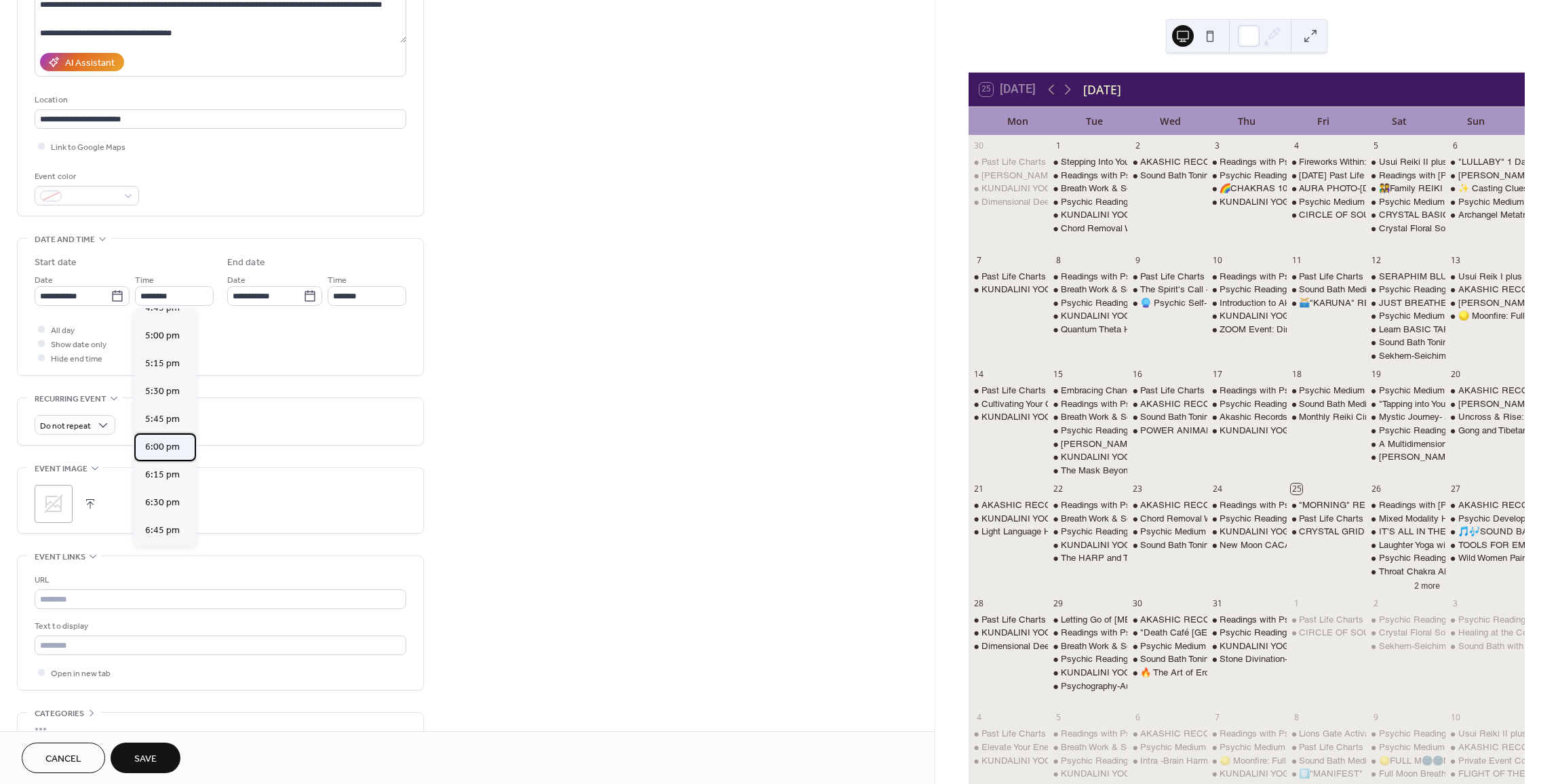 click on "6:00 pm" at bounding box center [162, 447] 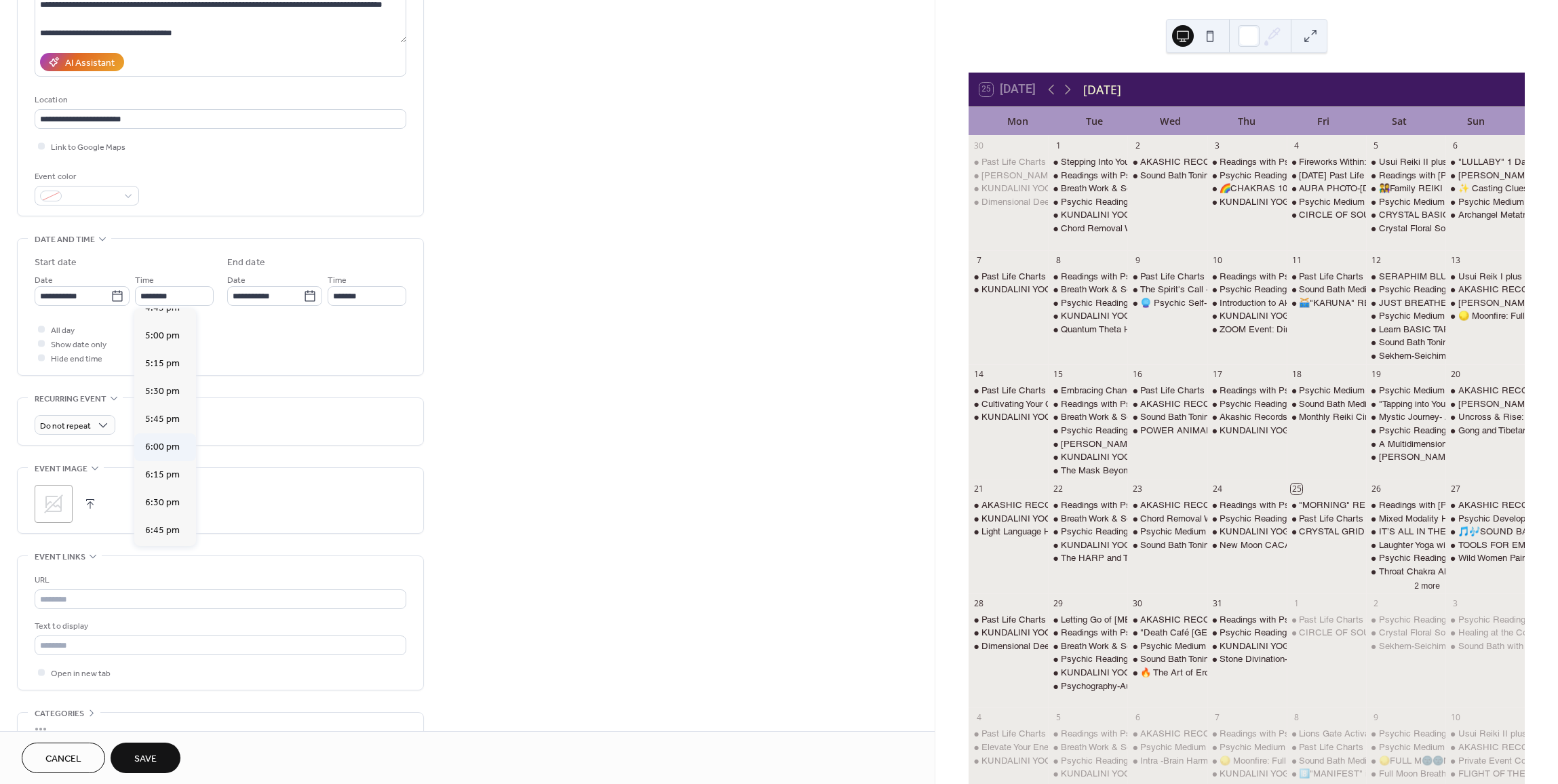type on "*******" 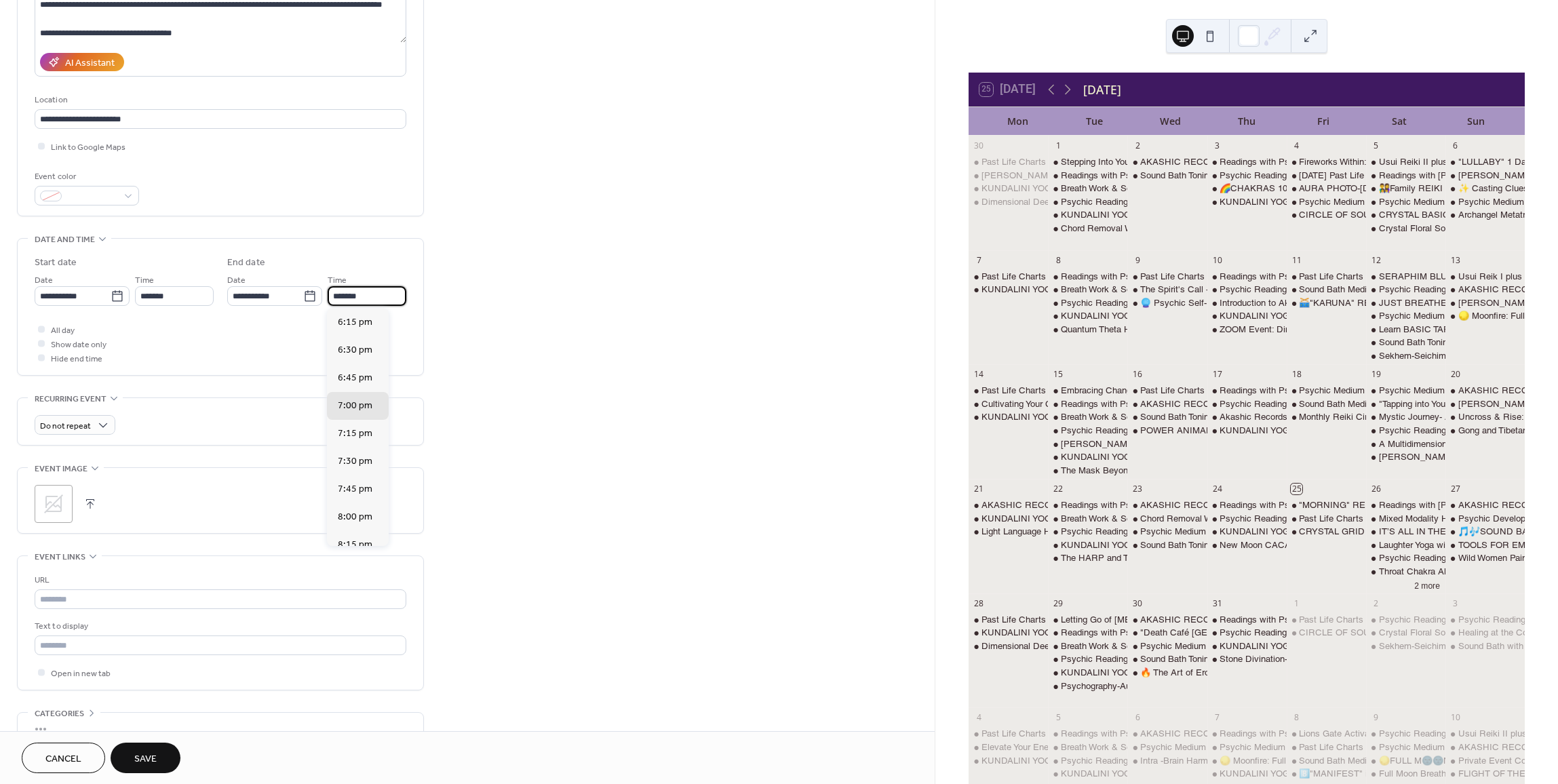 click on "*******" at bounding box center (367, 296) 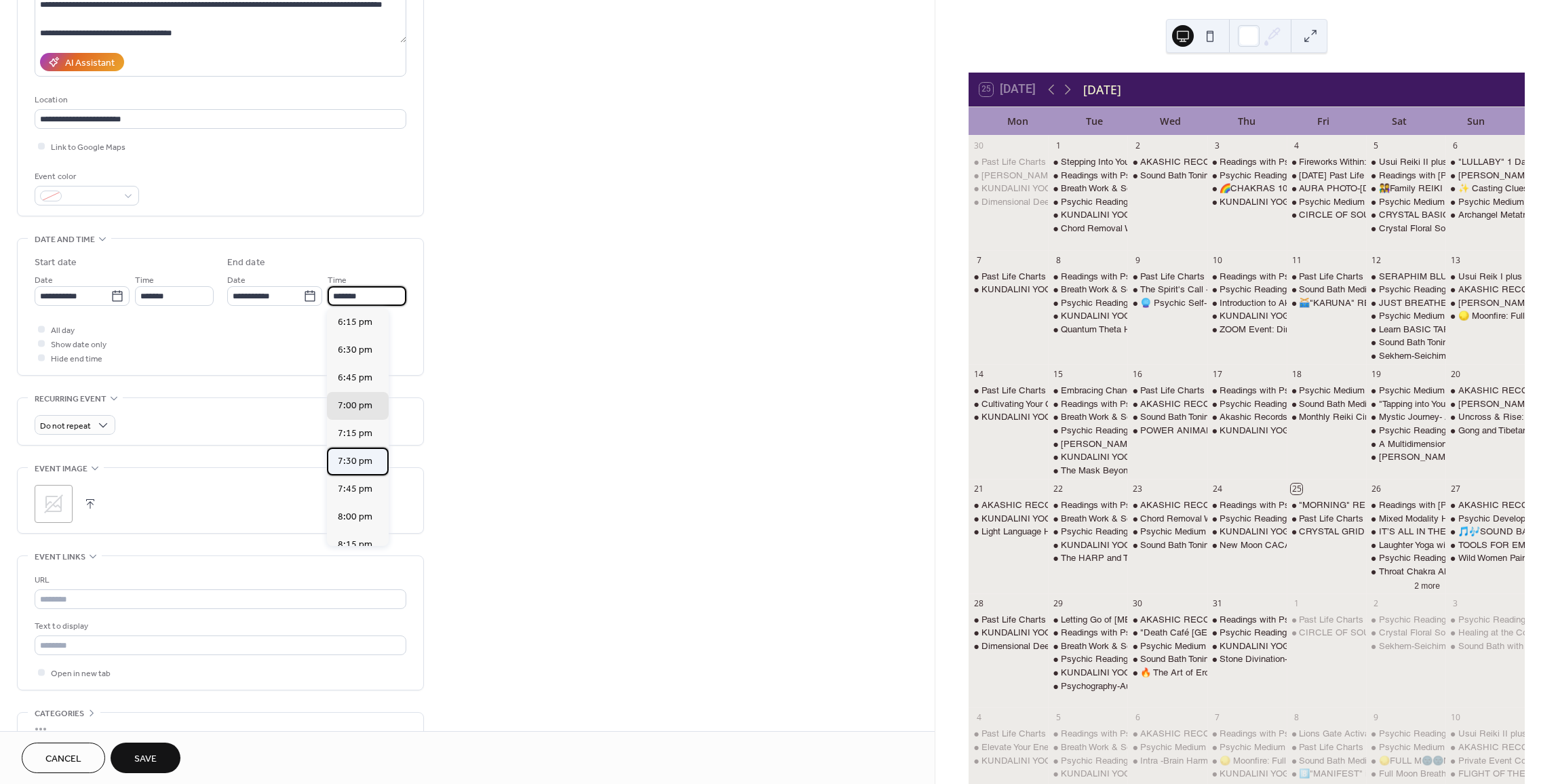 click on "7:30 pm" at bounding box center (355, 461) 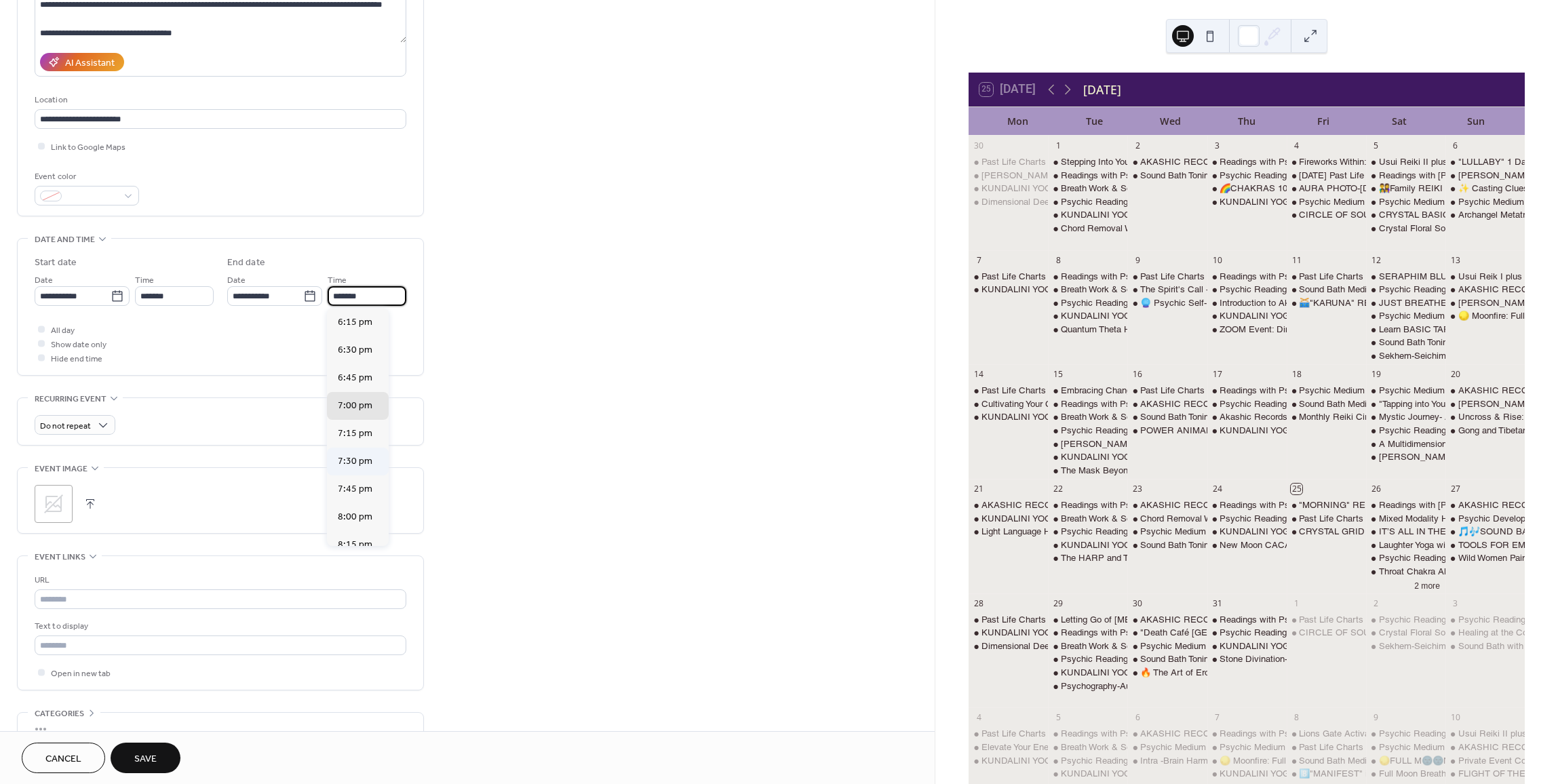 type on "*******" 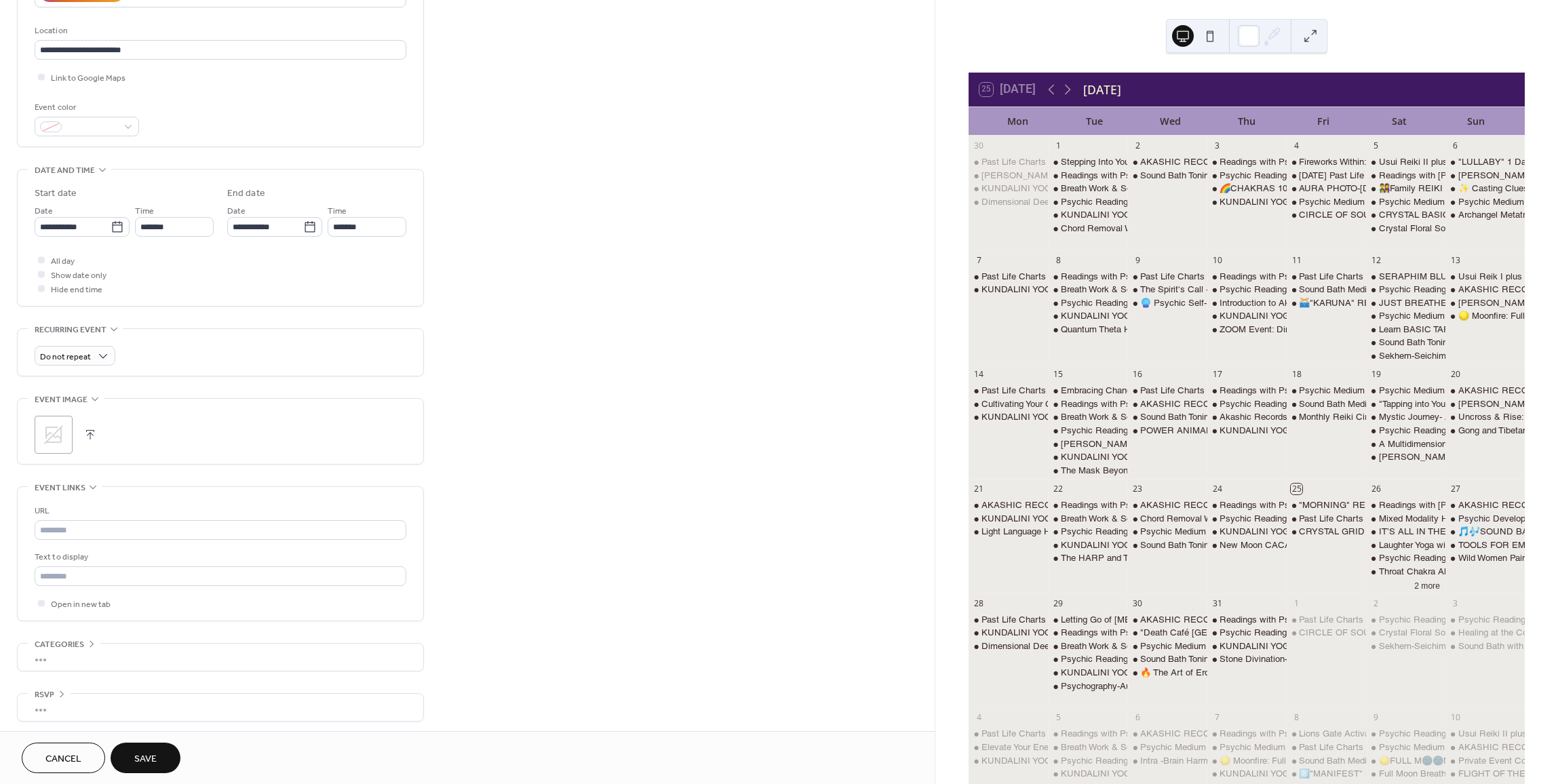 scroll, scrollTop: 277, scrollLeft: 0, axis: vertical 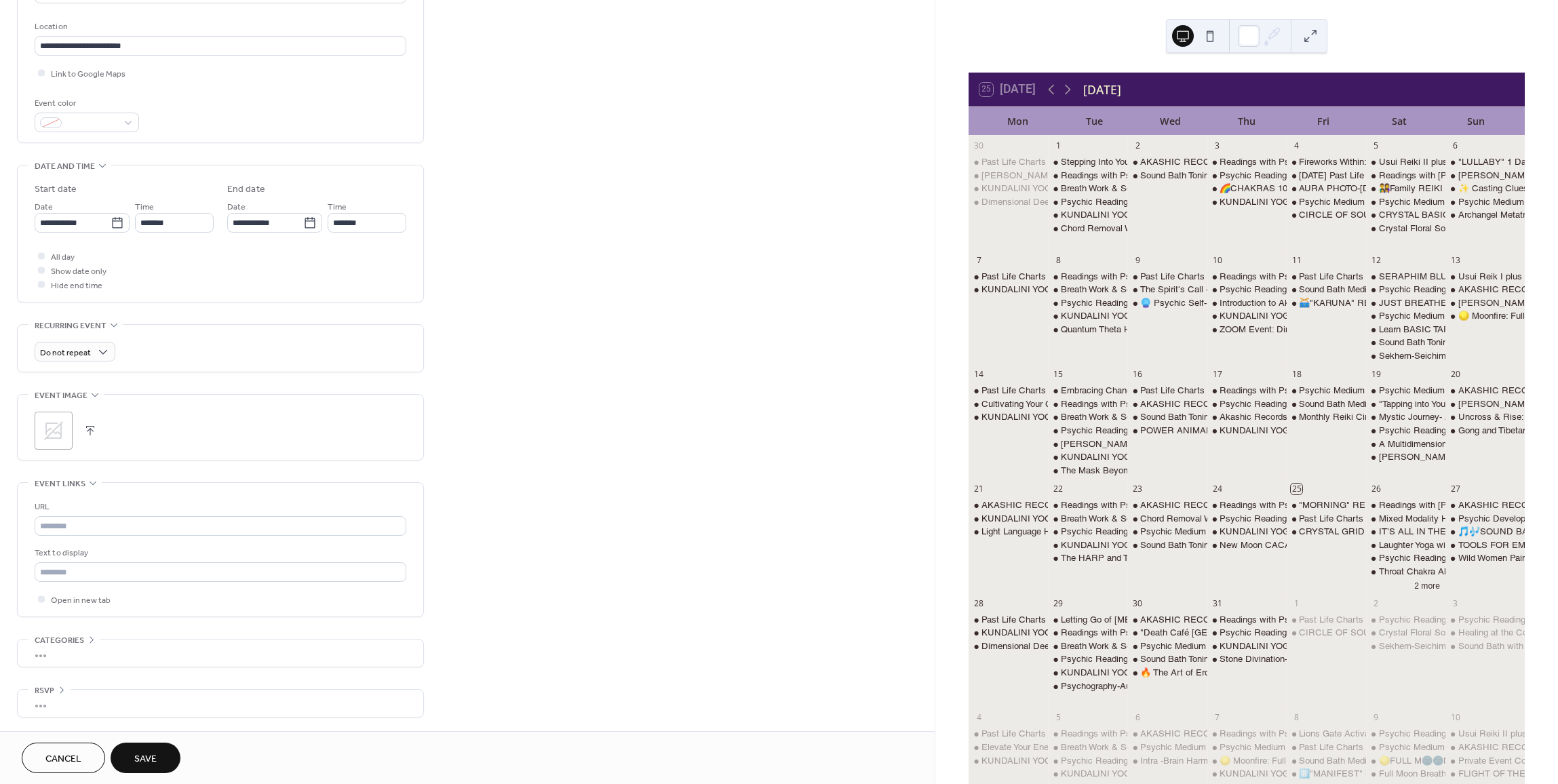 click at bounding box center (90, 431) 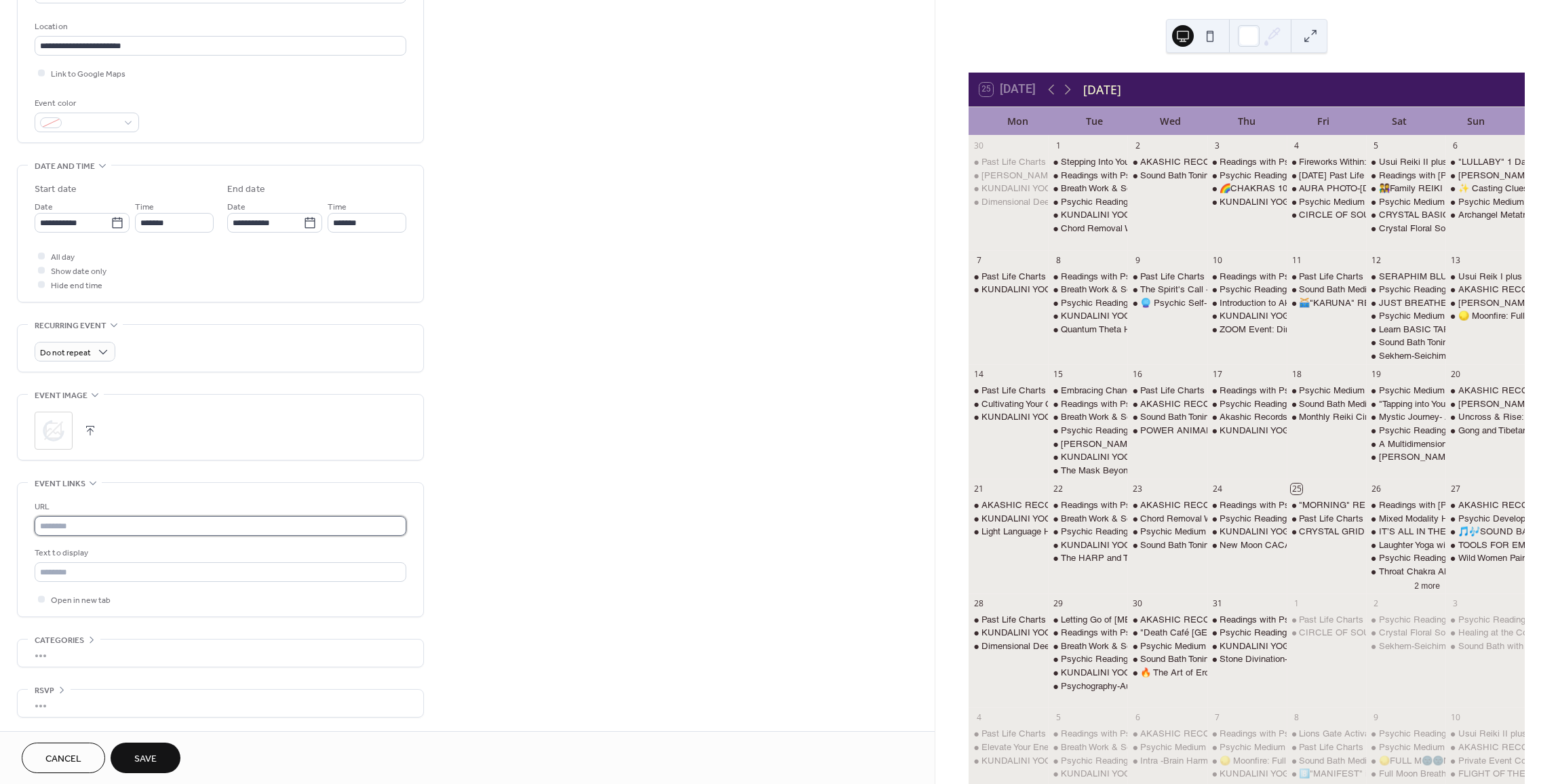 click at bounding box center (220, 526) 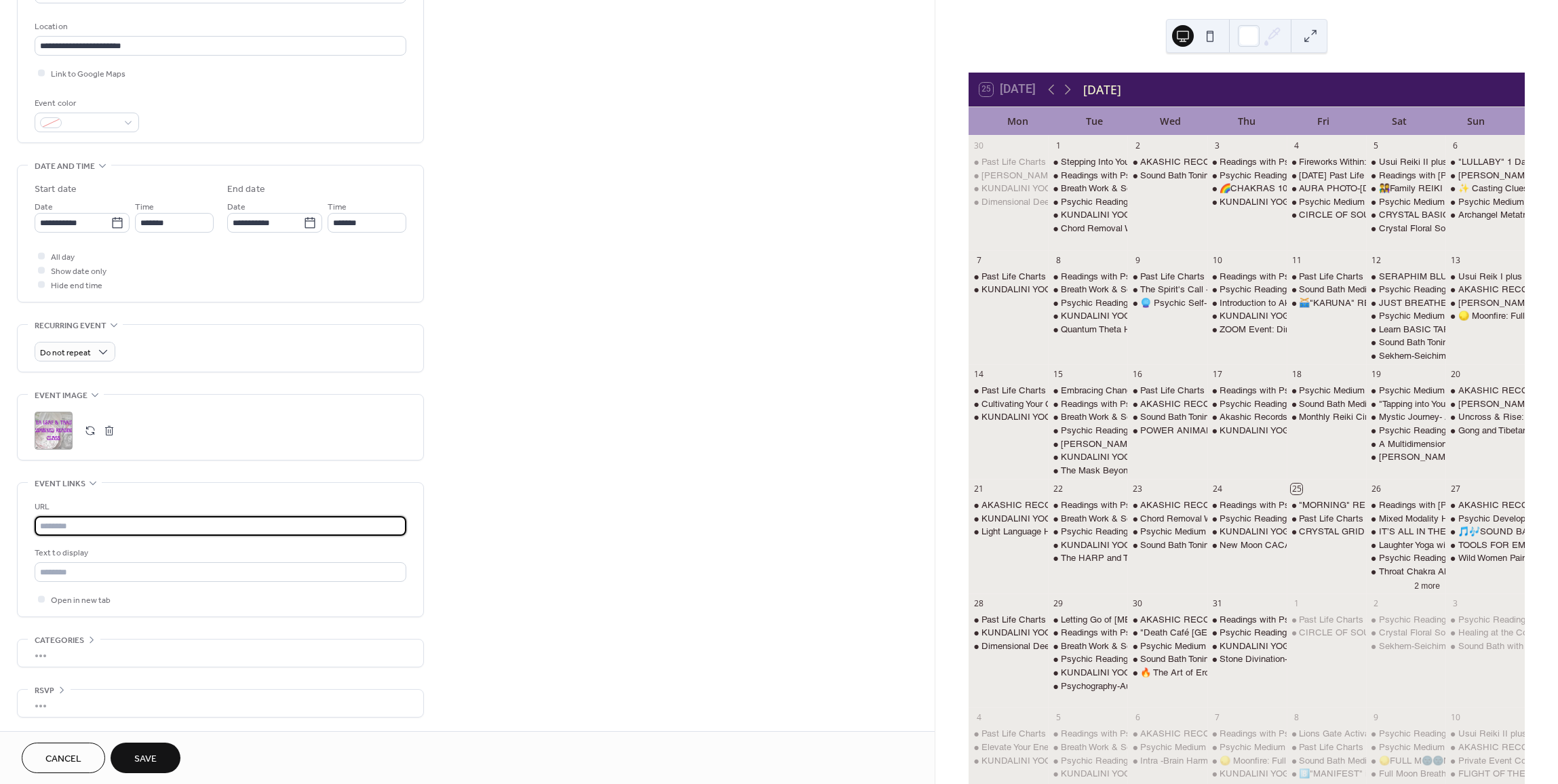 click at bounding box center (220, 526) 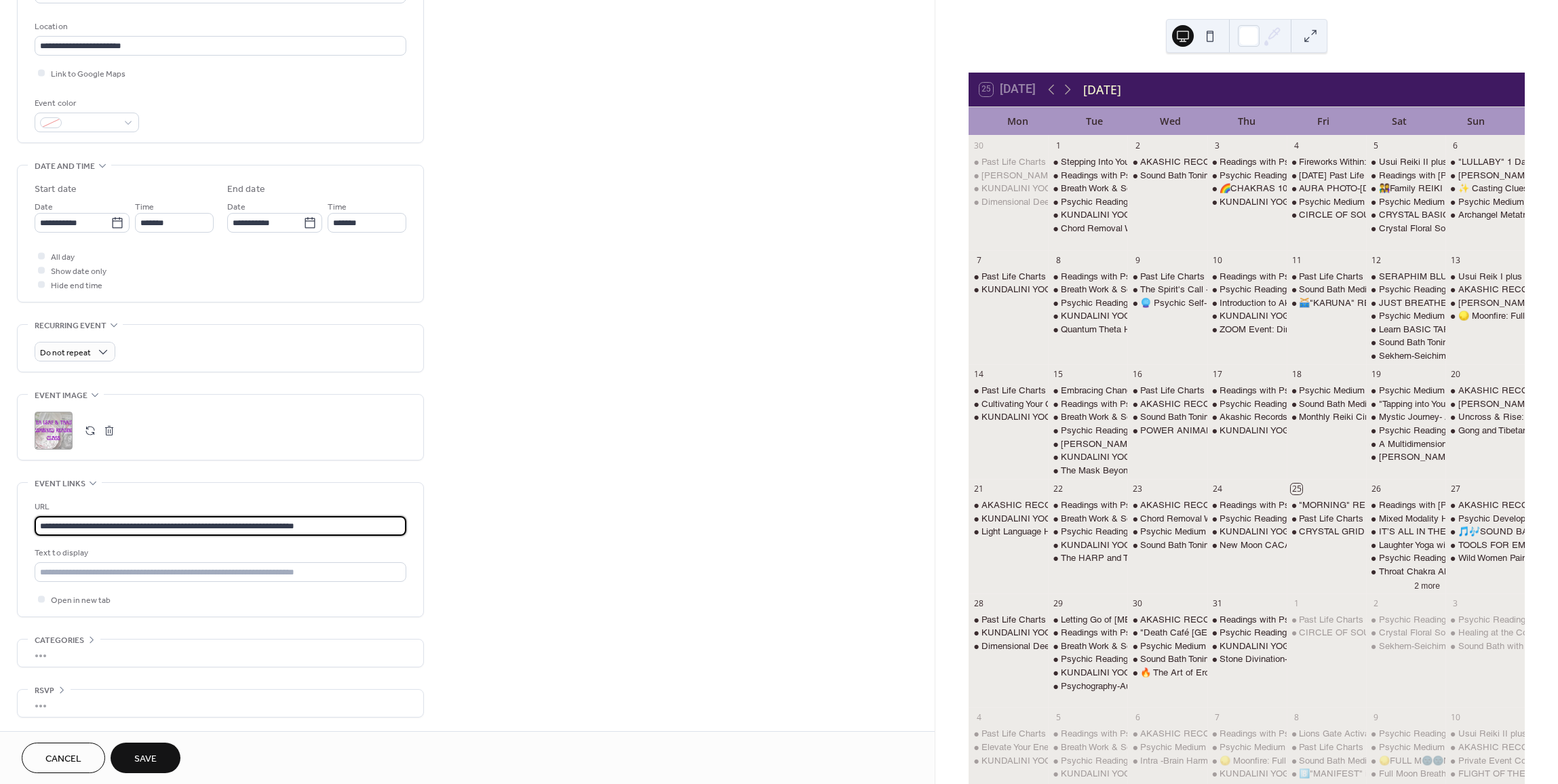type on "**********" 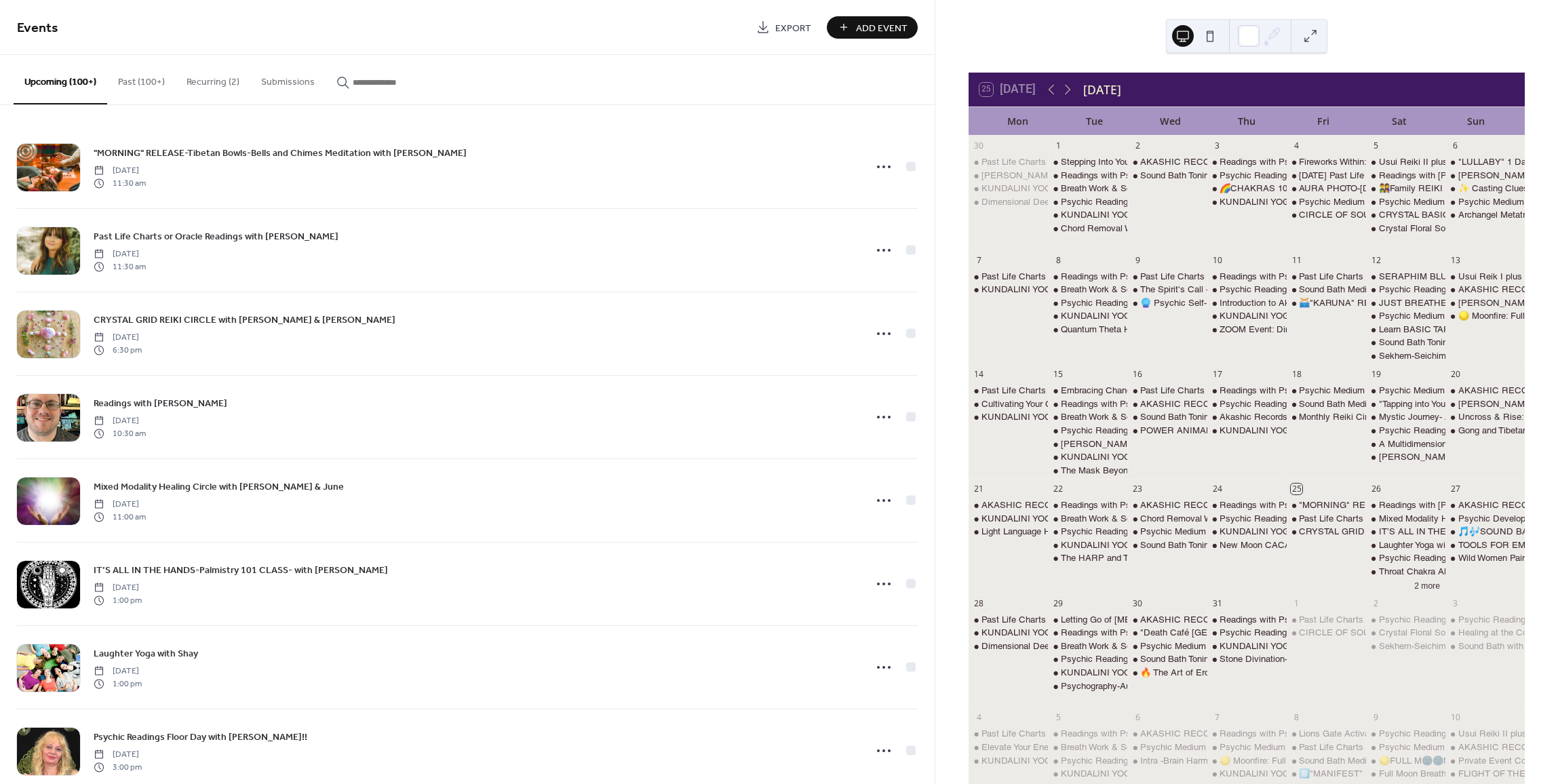 click on "Past (100+)" at bounding box center (141, 79) 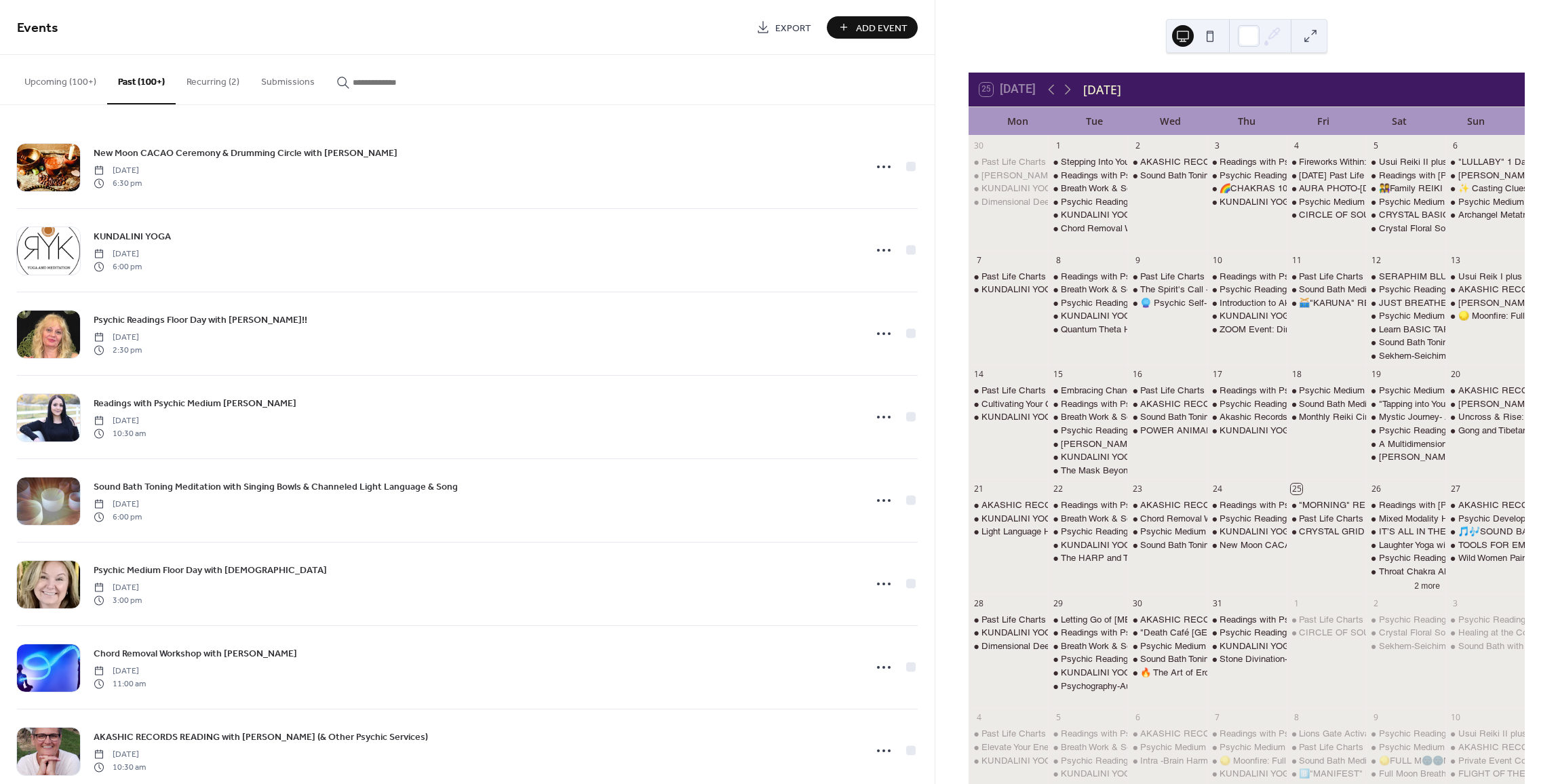 click at bounding box center [393, 82] 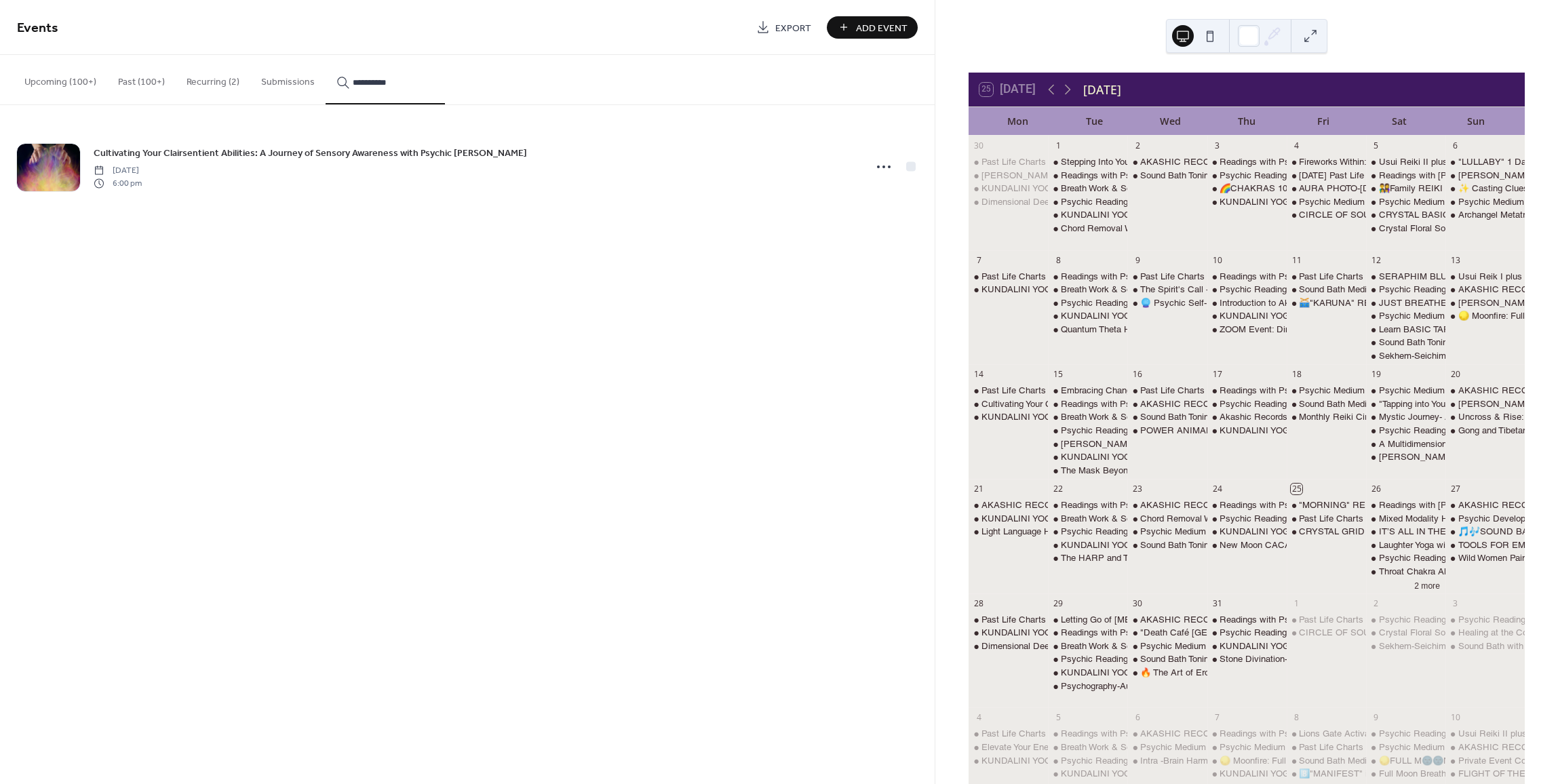 type on "**********" 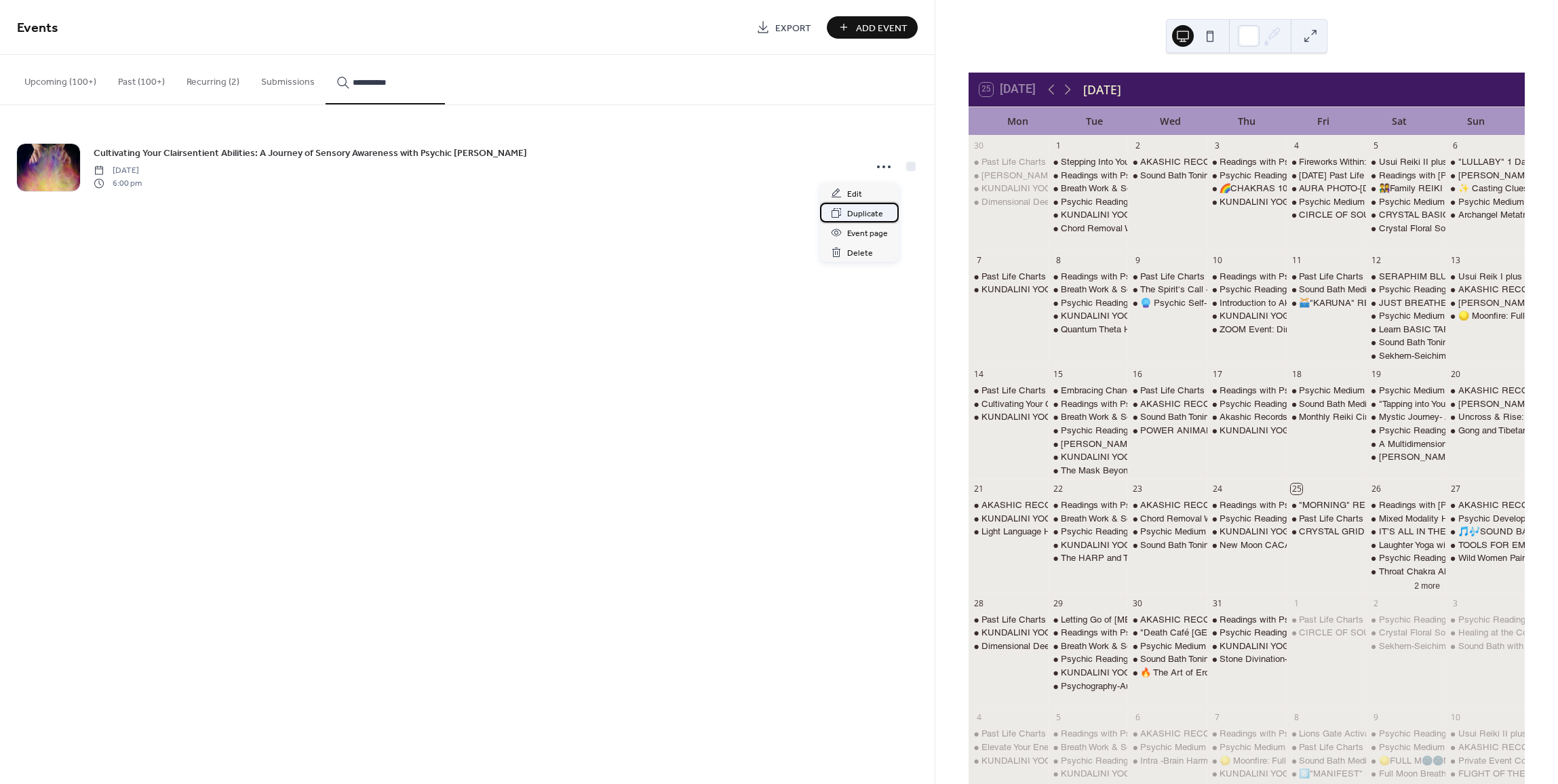 click on "Duplicate" at bounding box center (865, 214) 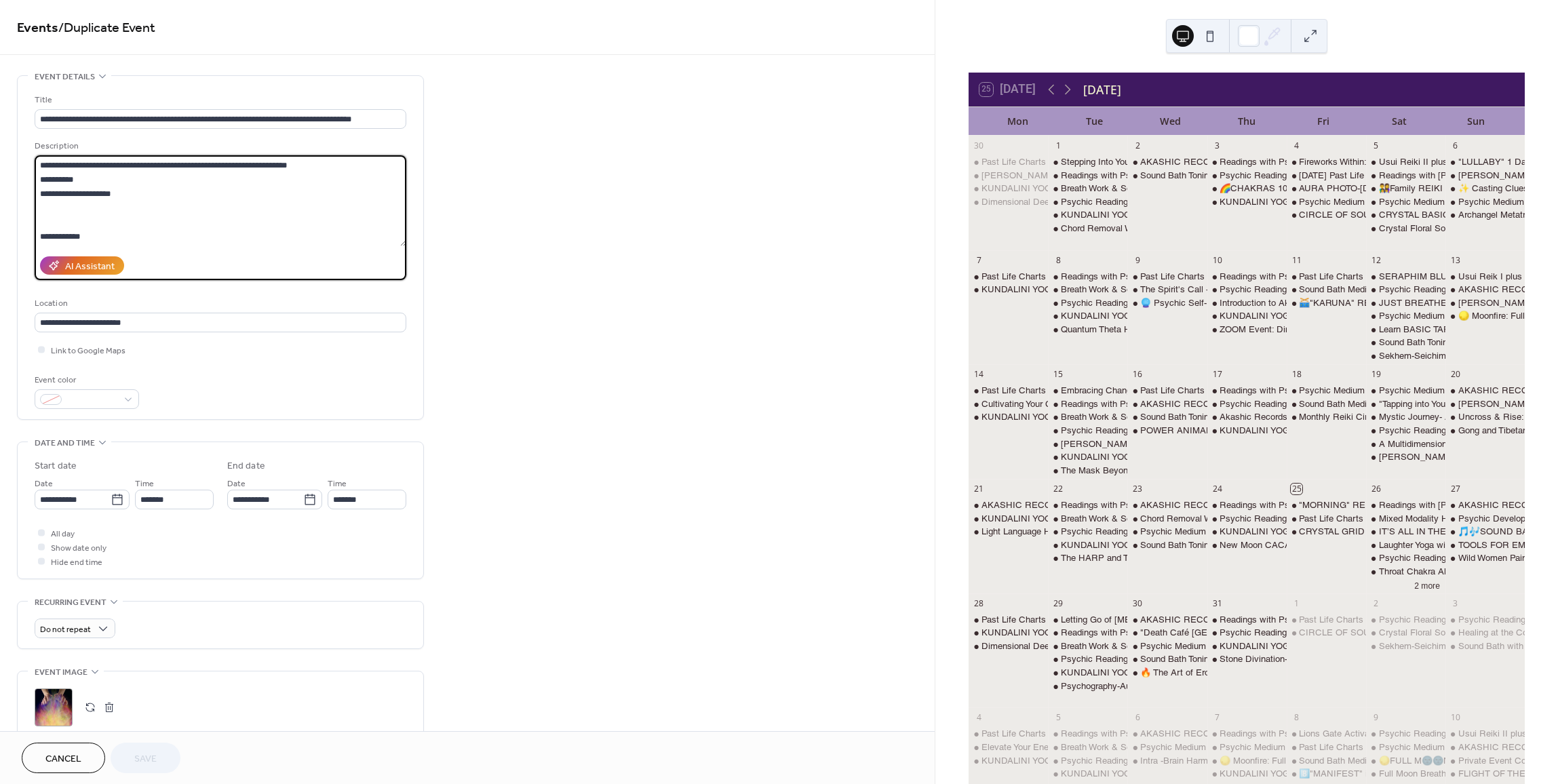 drag, startPoint x: 98, startPoint y: 197, endPoint x: 12, endPoint y: 176, distance: 88.52683 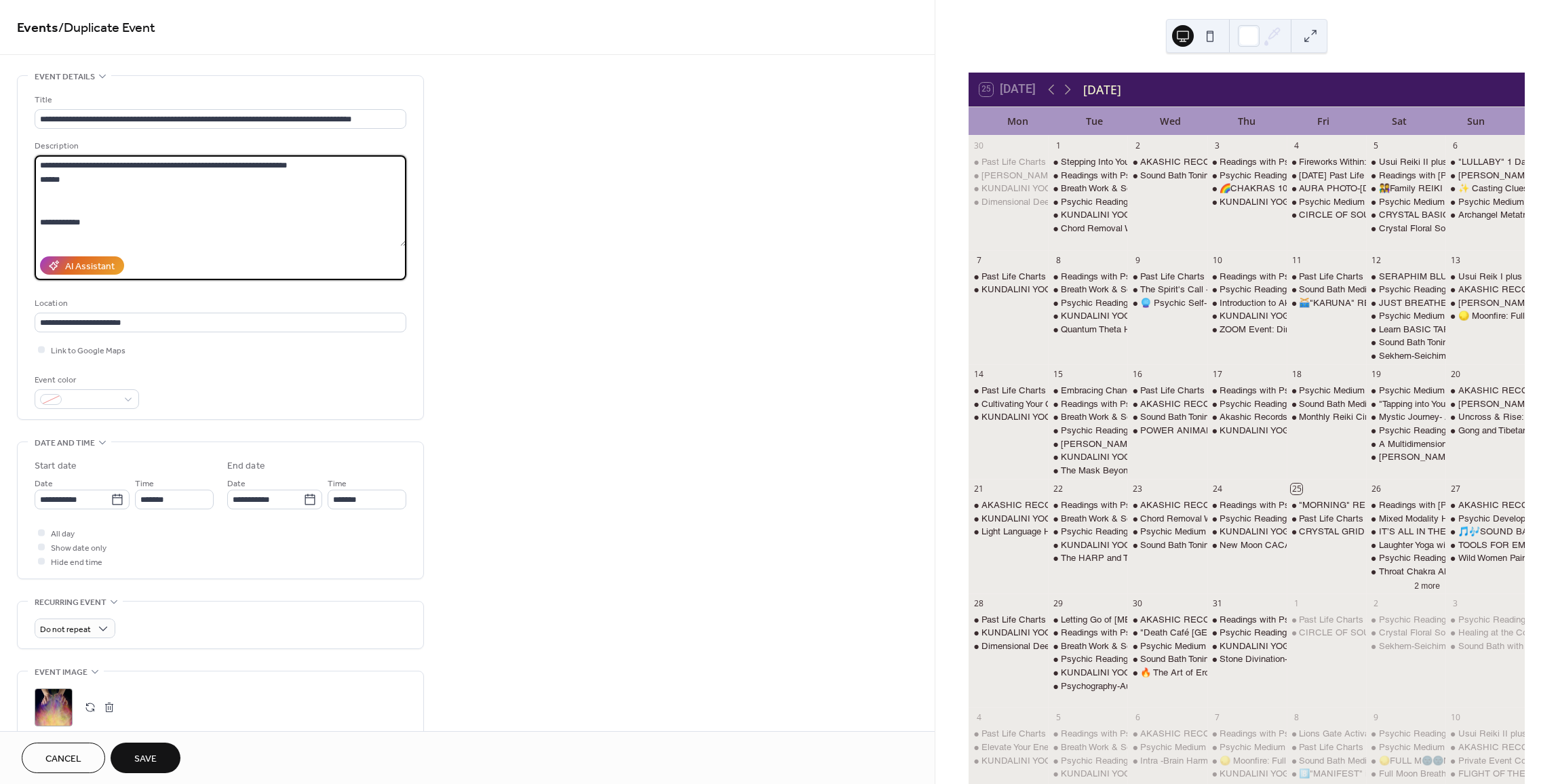 click on "**********" at bounding box center [220, 201] 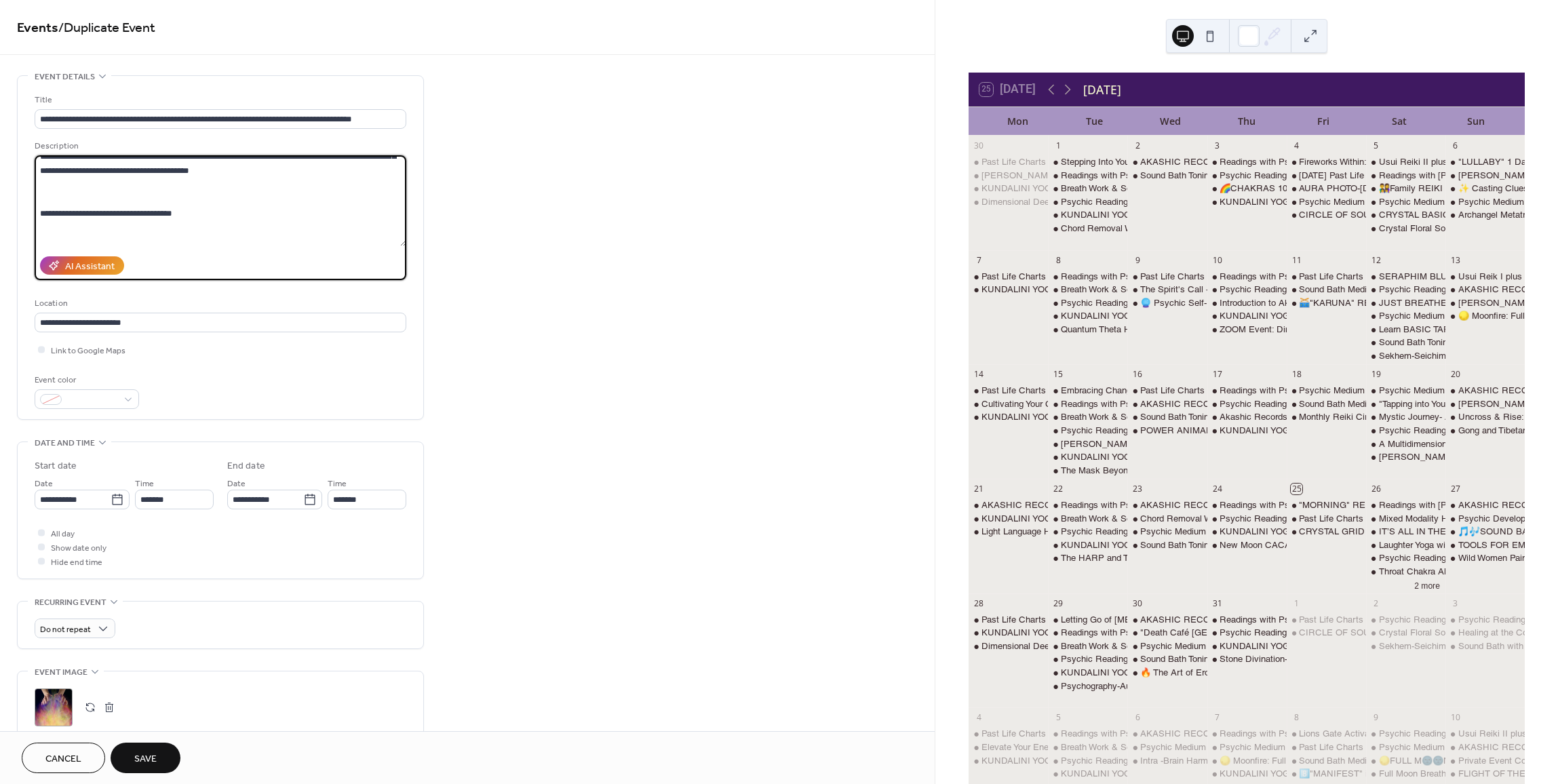 scroll, scrollTop: 136, scrollLeft: 0, axis: vertical 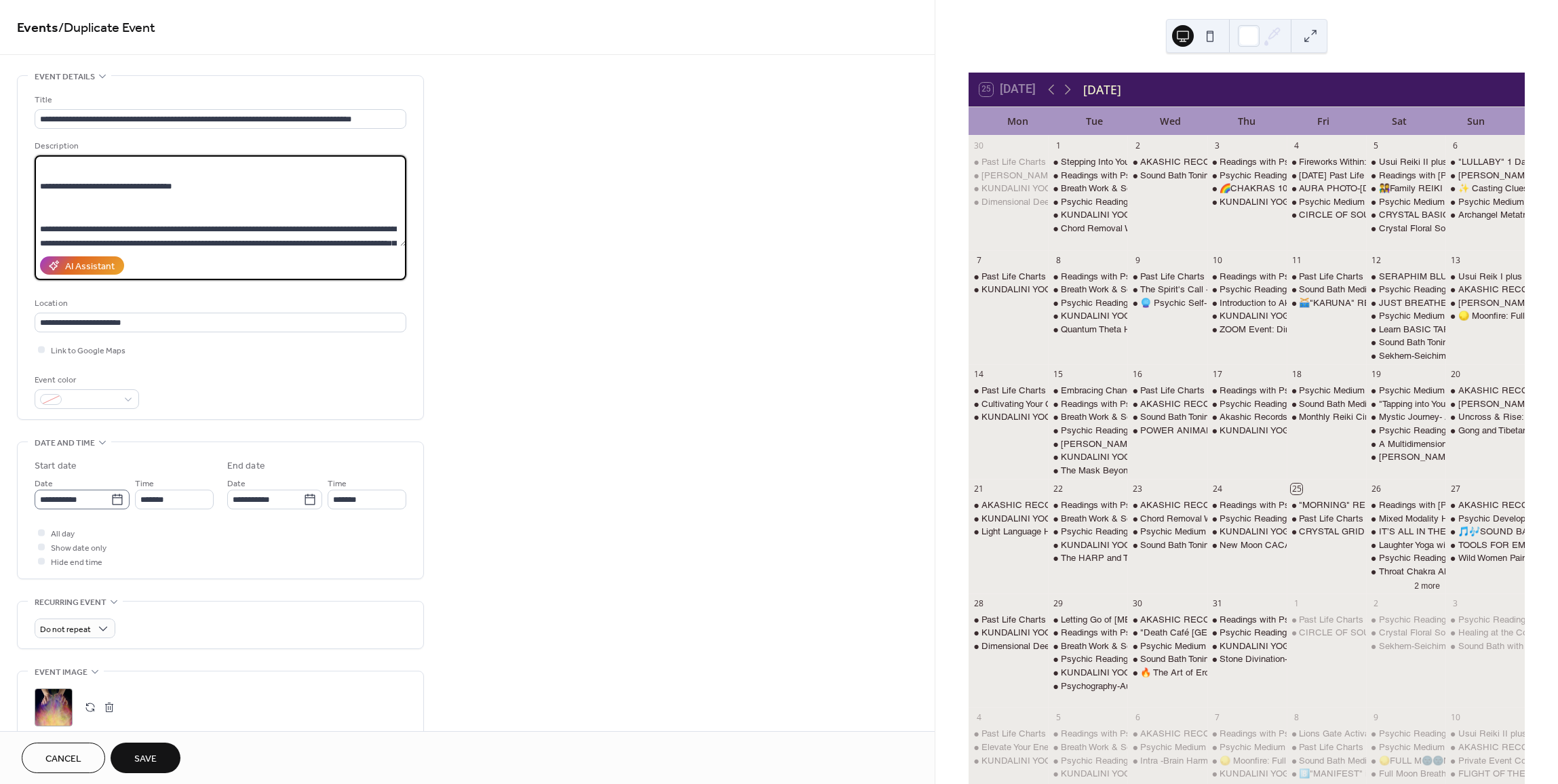 type on "**********" 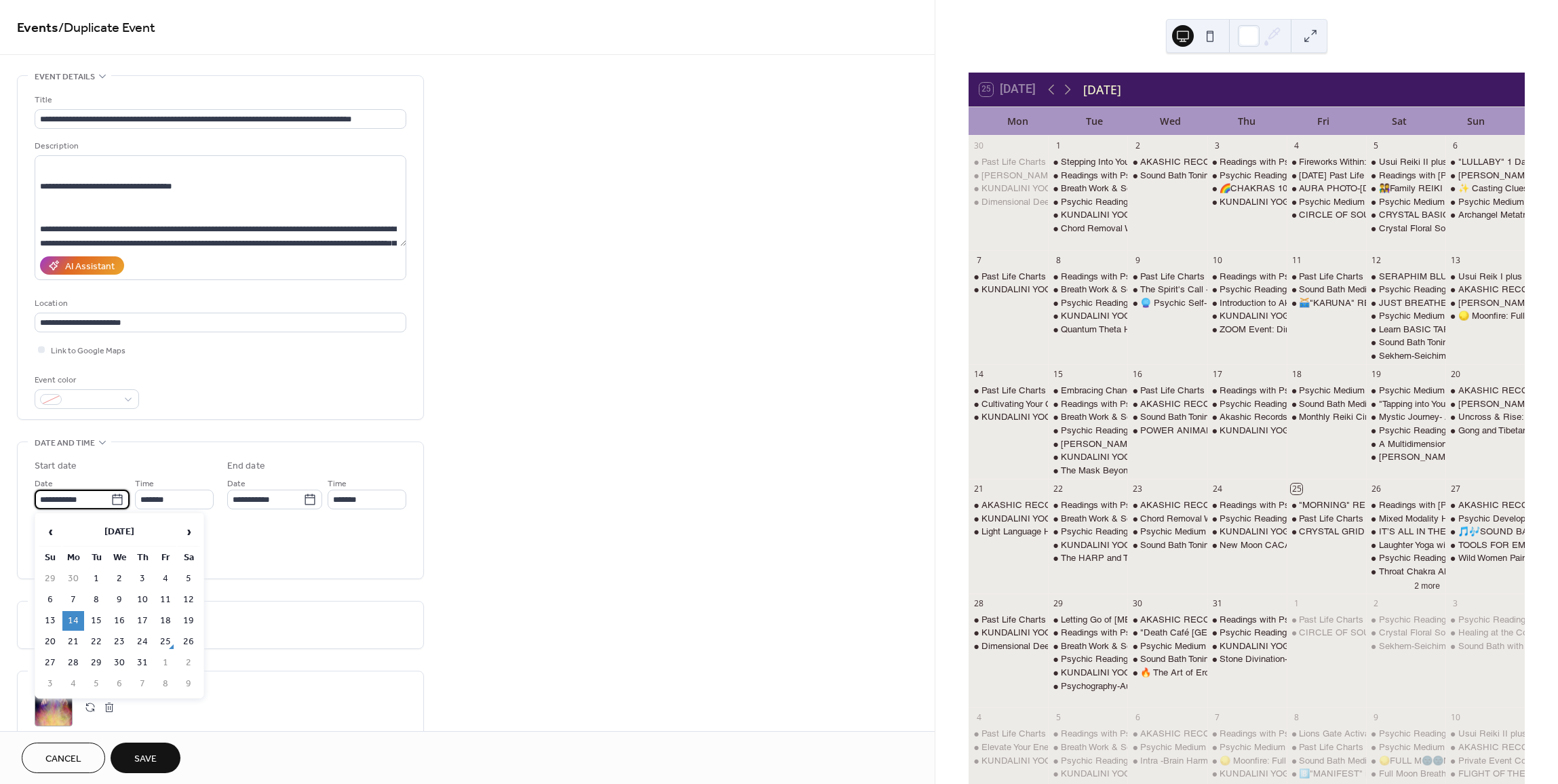click on "**********" at bounding box center [73, 499] 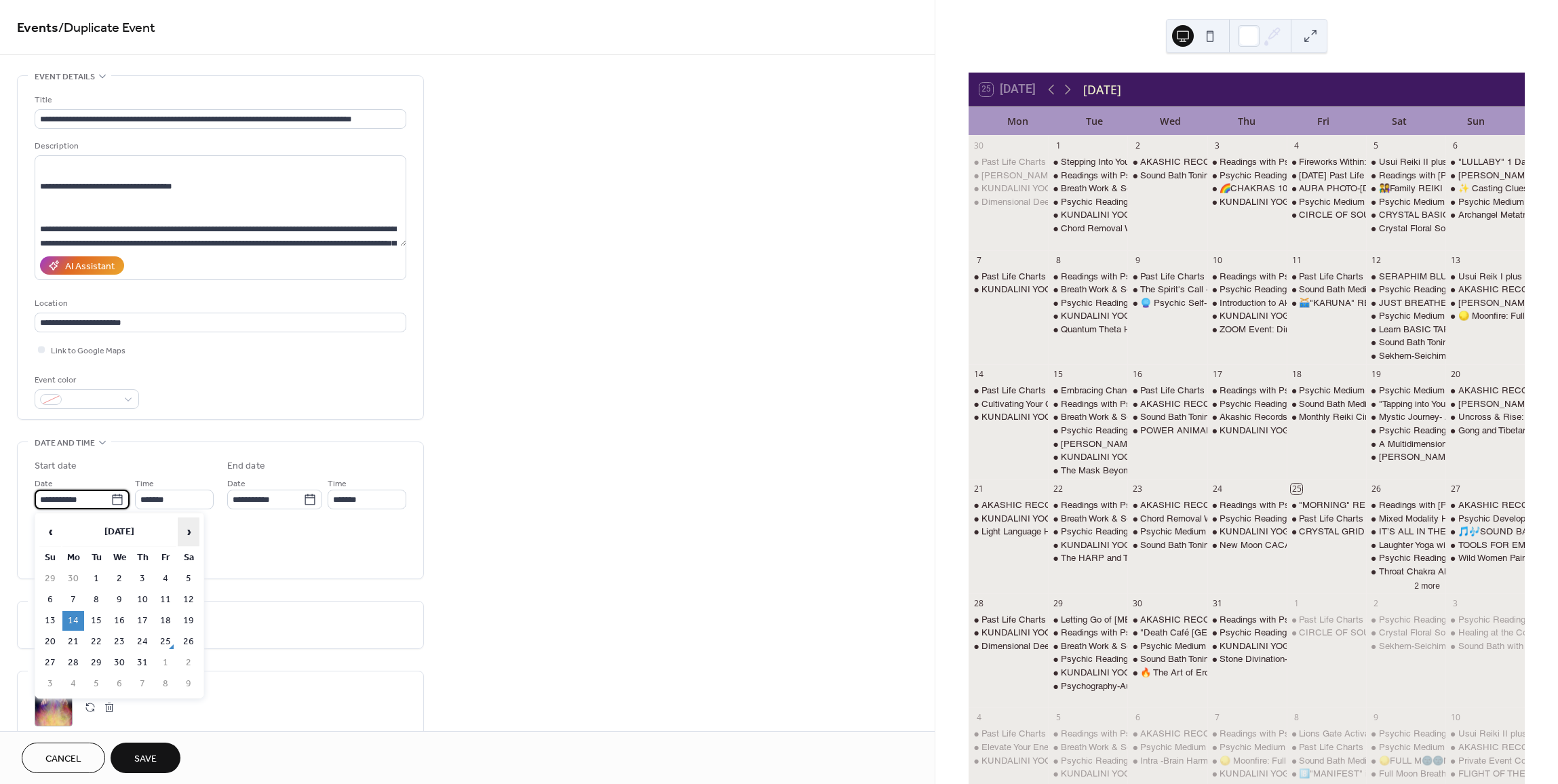 click on "›" at bounding box center (189, 532) 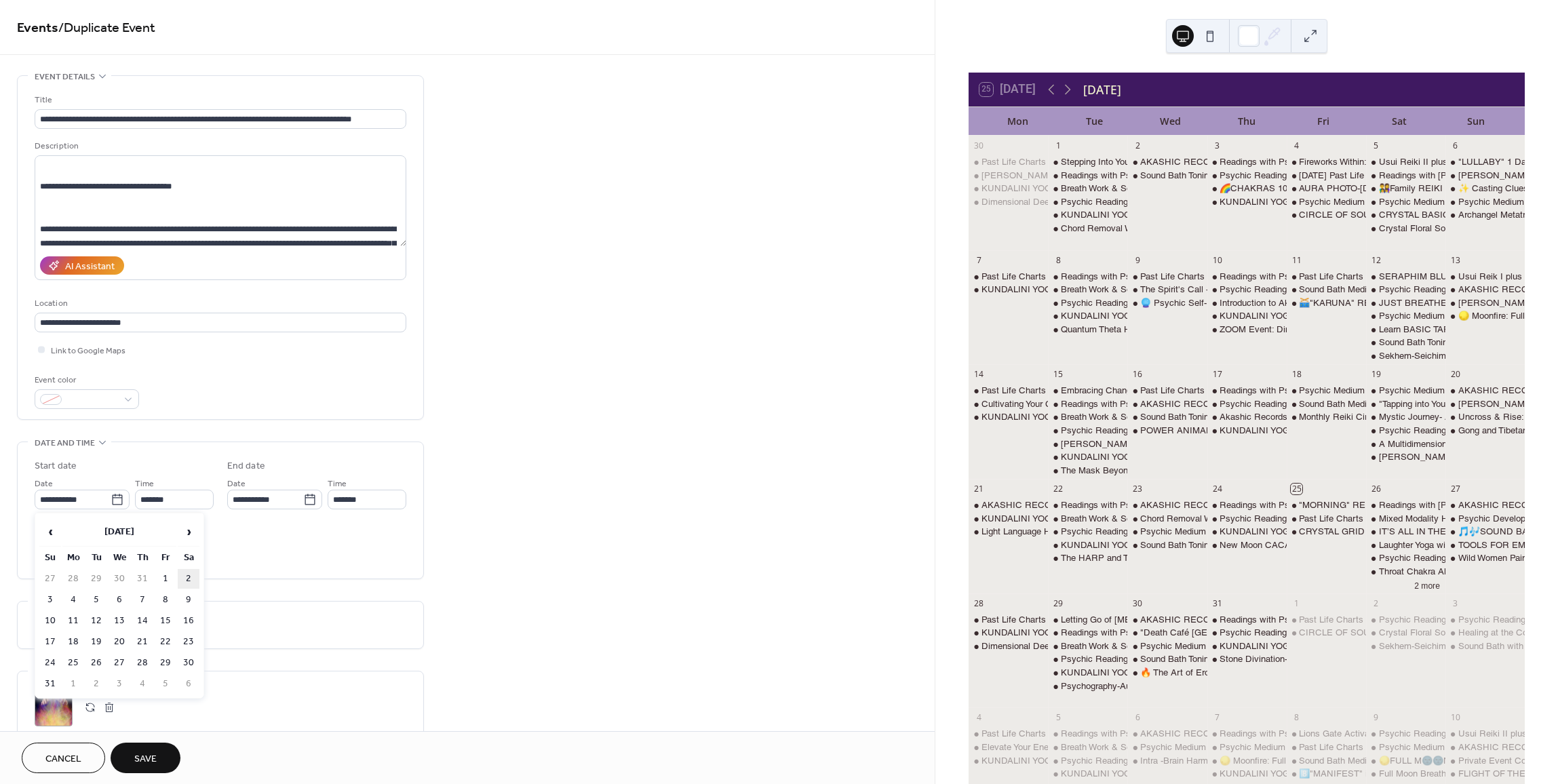 click on "2" at bounding box center [189, 579] 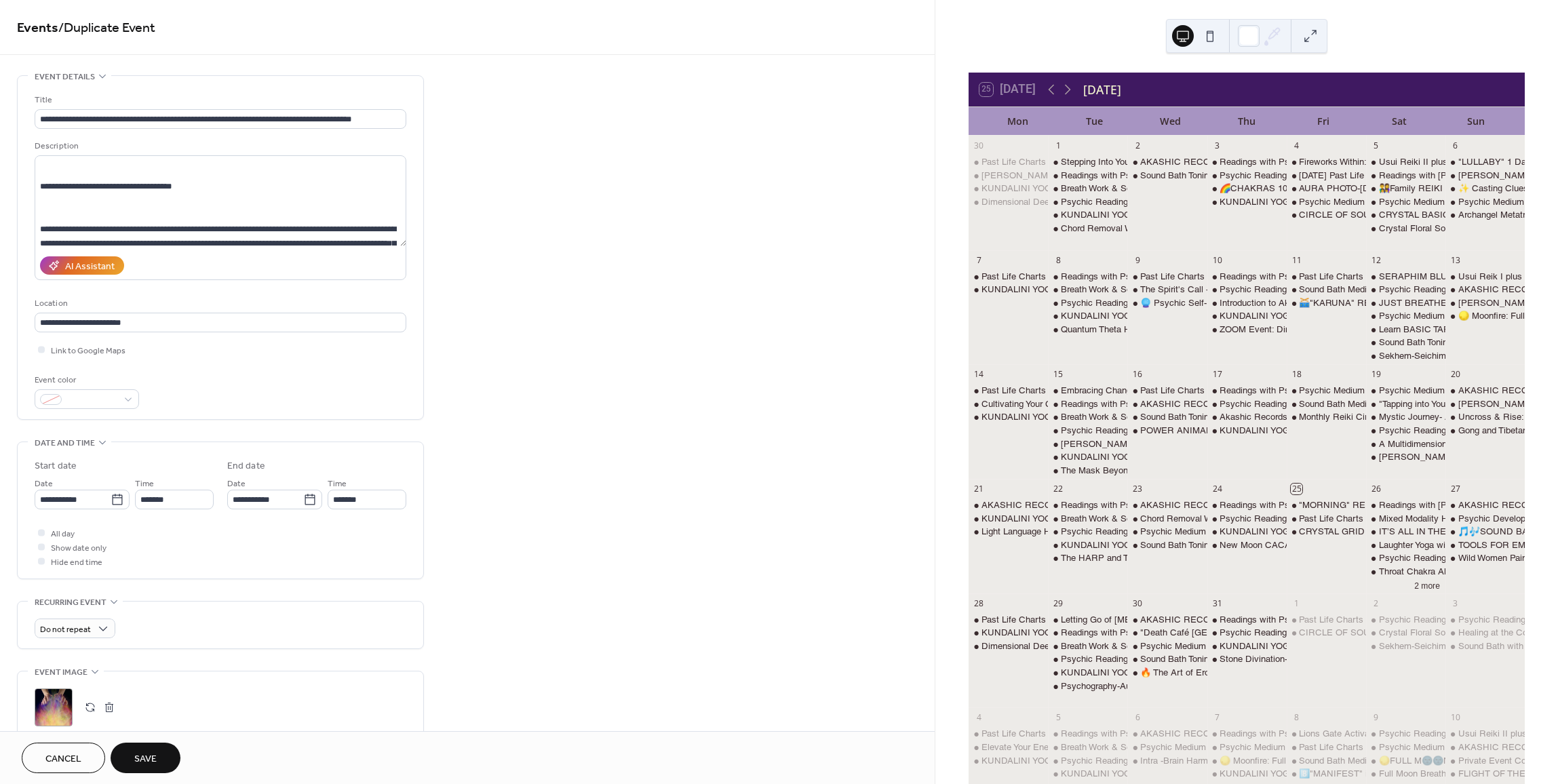 type on "**********" 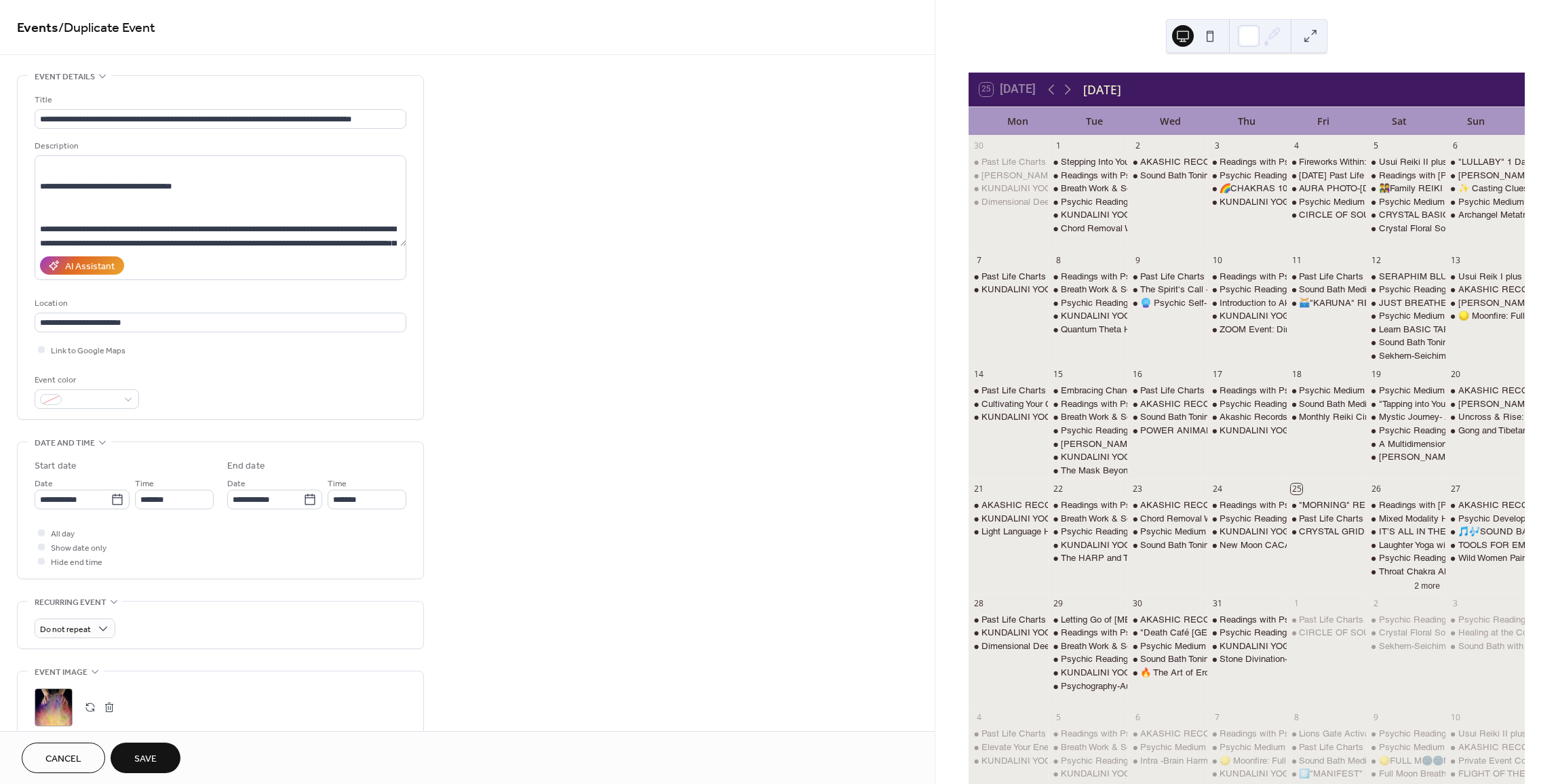 type on "**********" 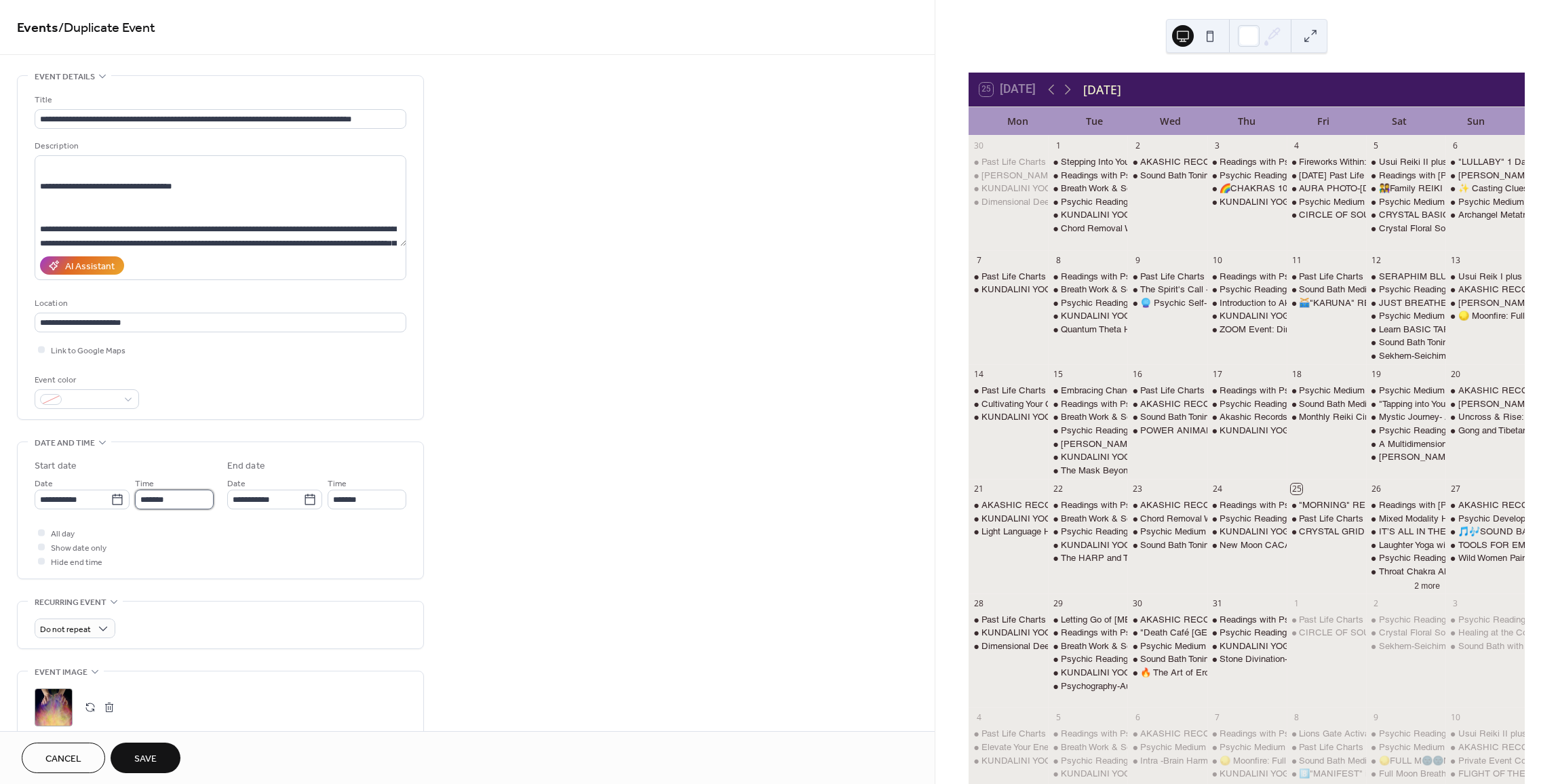 click on "*******" at bounding box center [174, 499] 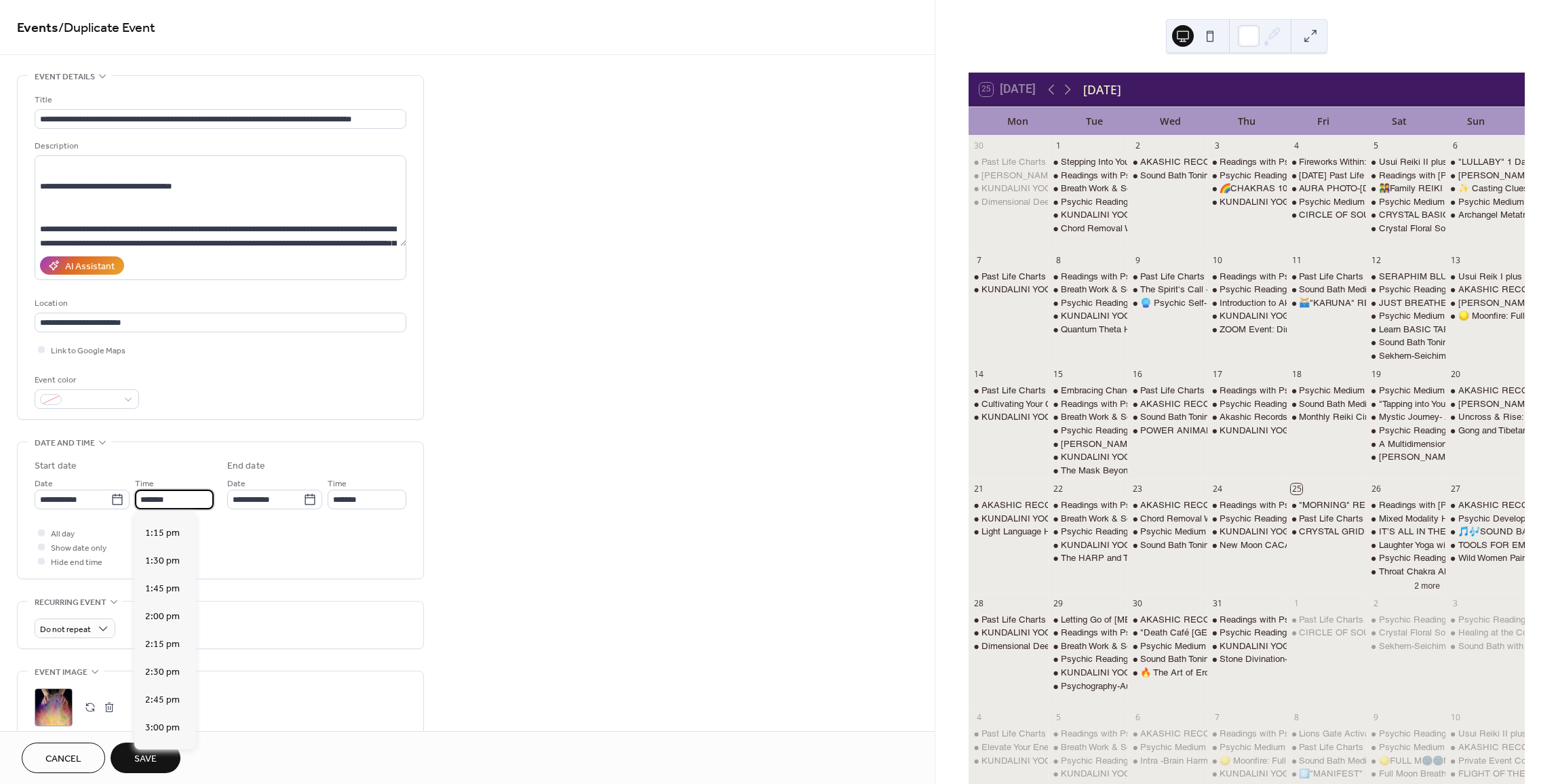 scroll, scrollTop: 1459, scrollLeft: 0, axis: vertical 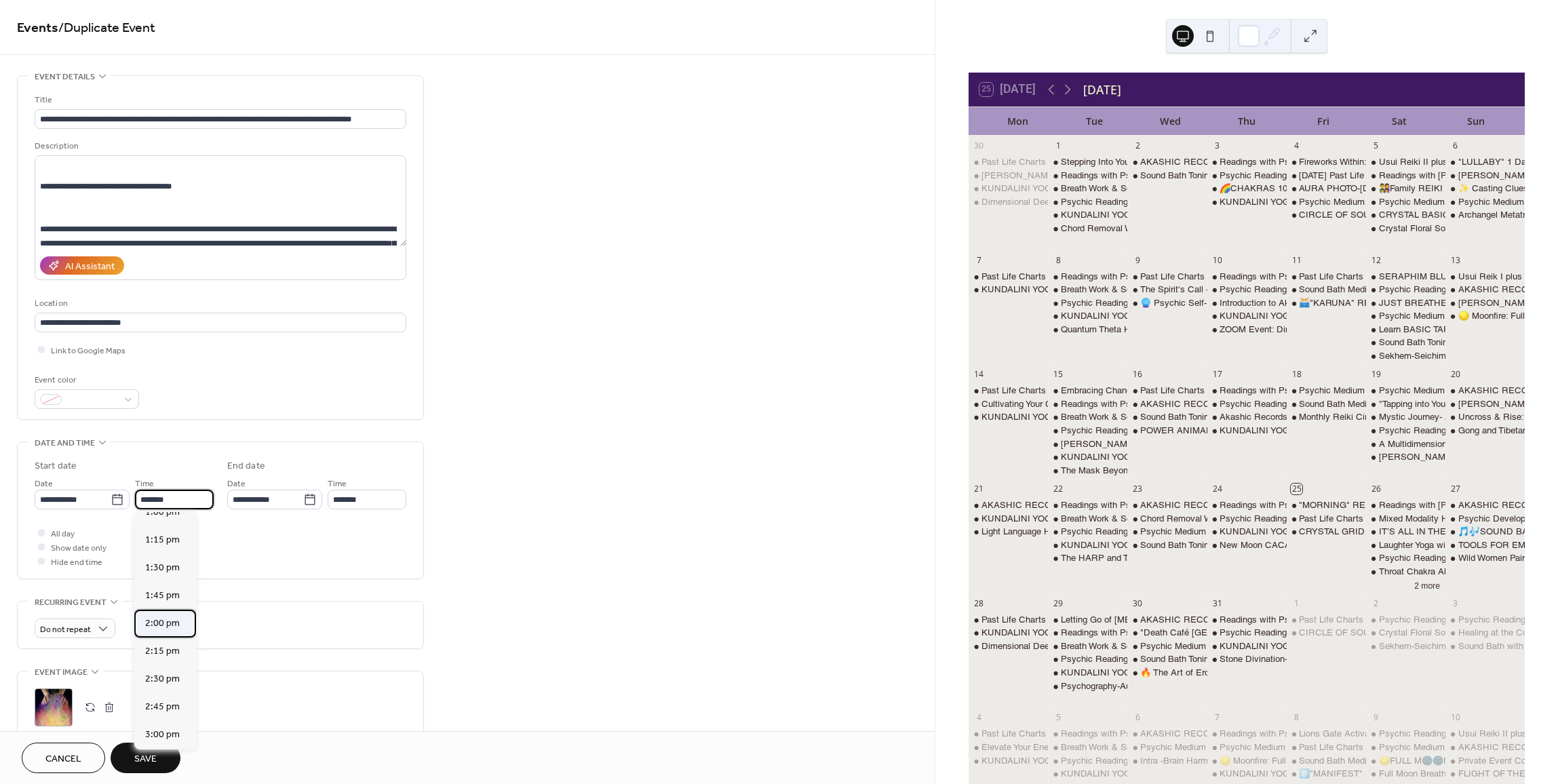 click on "2:00 pm" at bounding box center (162, 623) 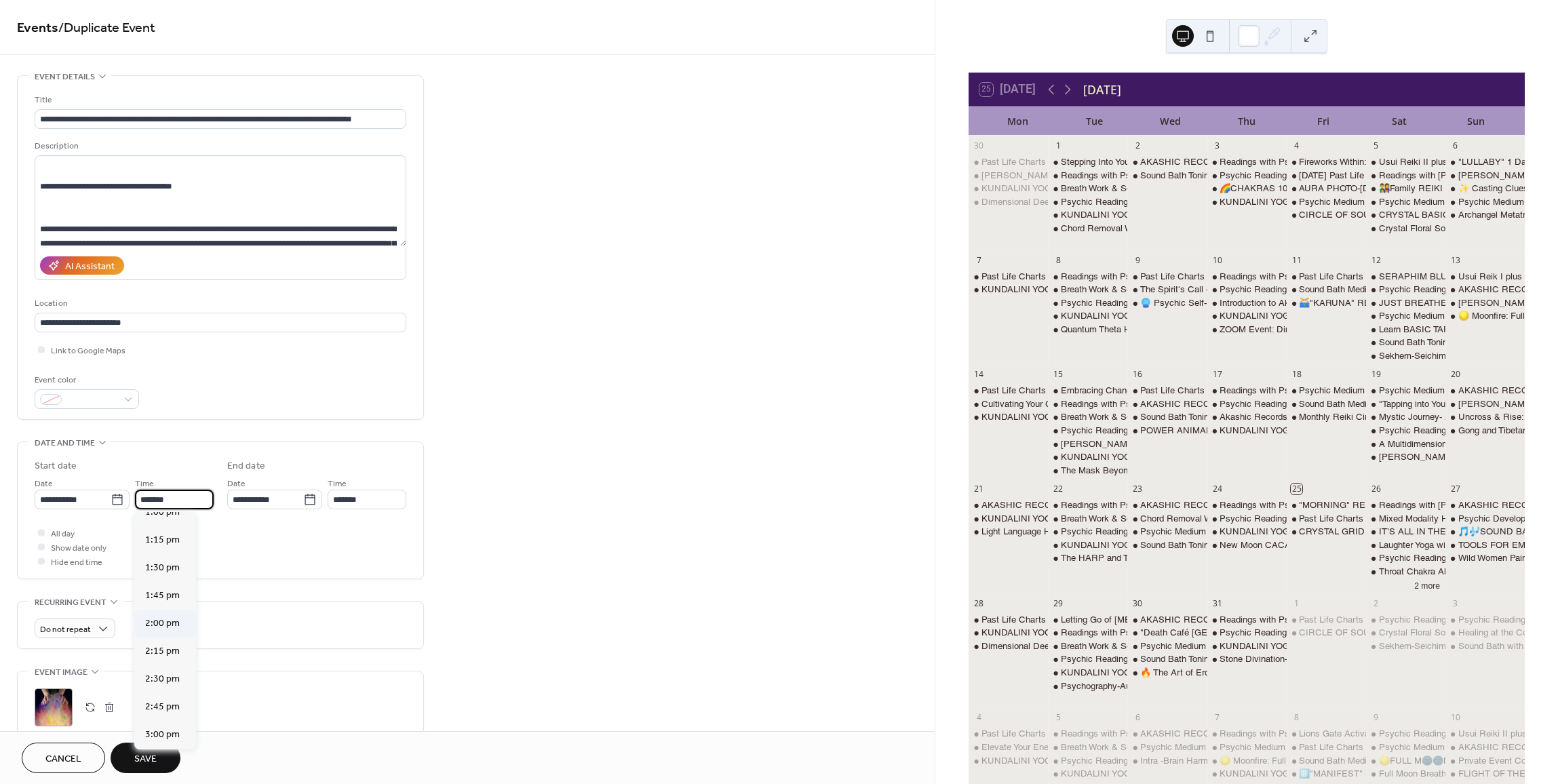 type on "*******" 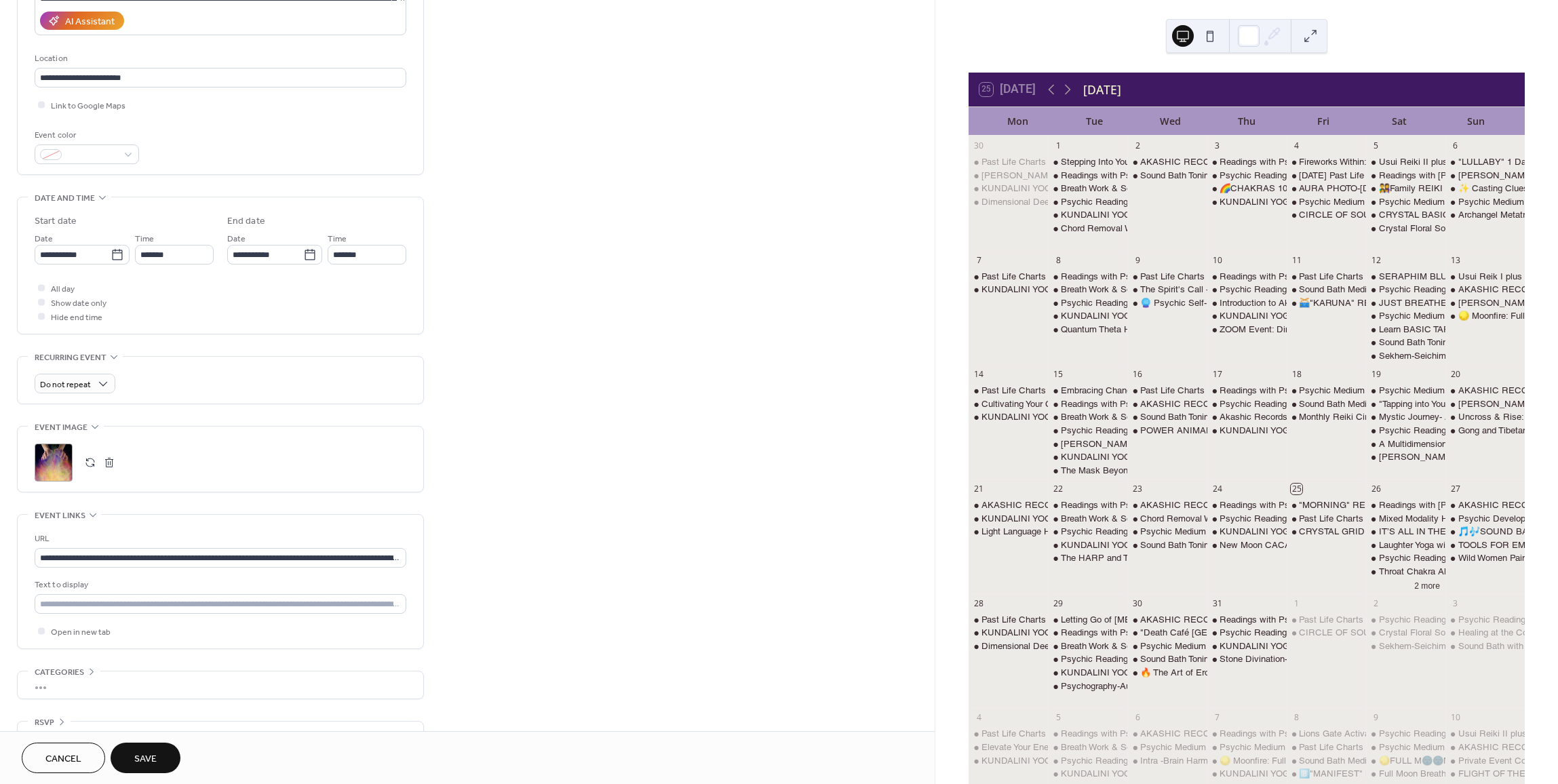 scroll, scrollTop: 271, scrollLeft: 0, axis: vertical 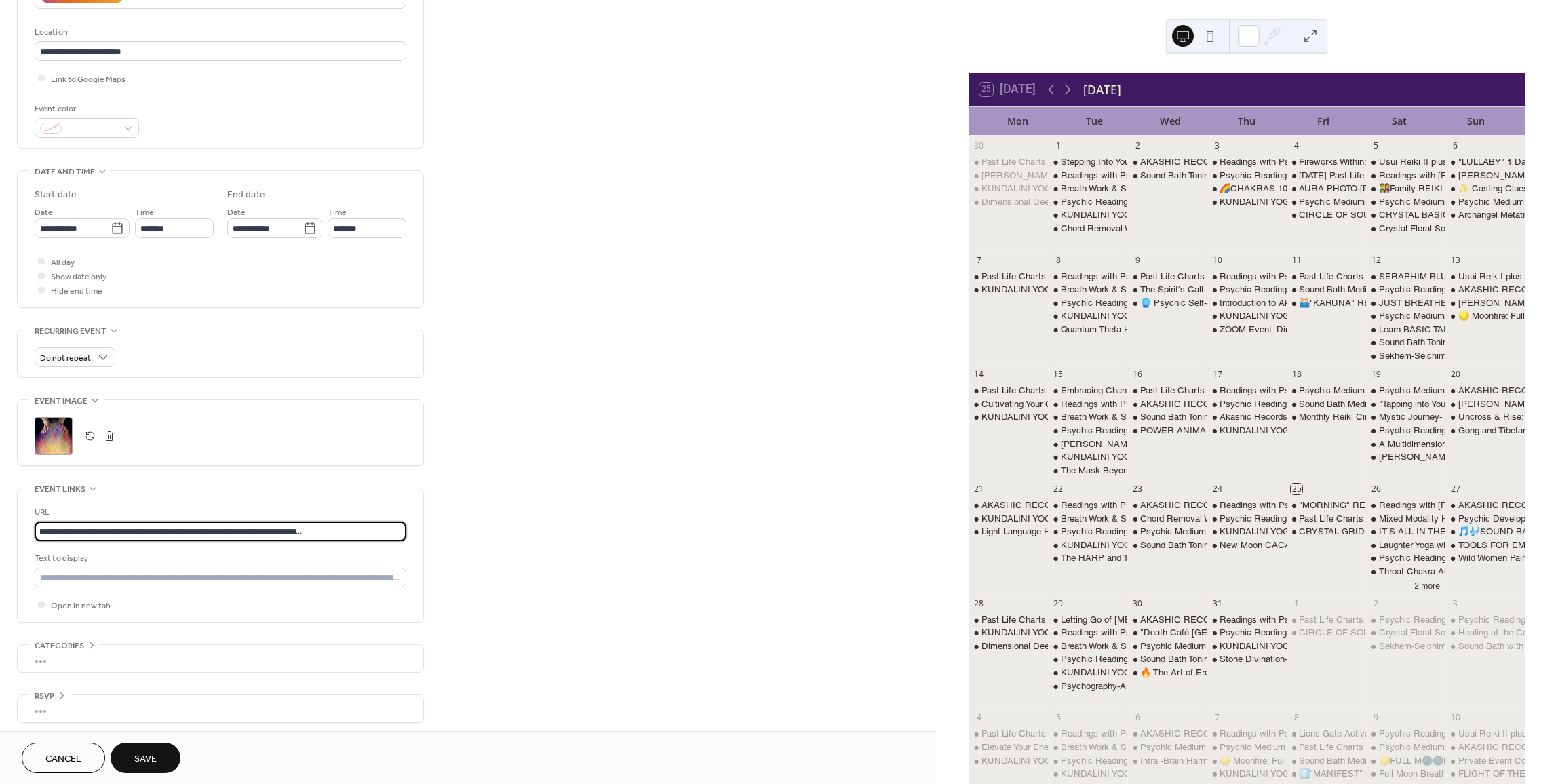 drag, startPoint x: 35, startPoint y: 529, endPoint x: 519, endPoint y: 551, distance: 484.49974 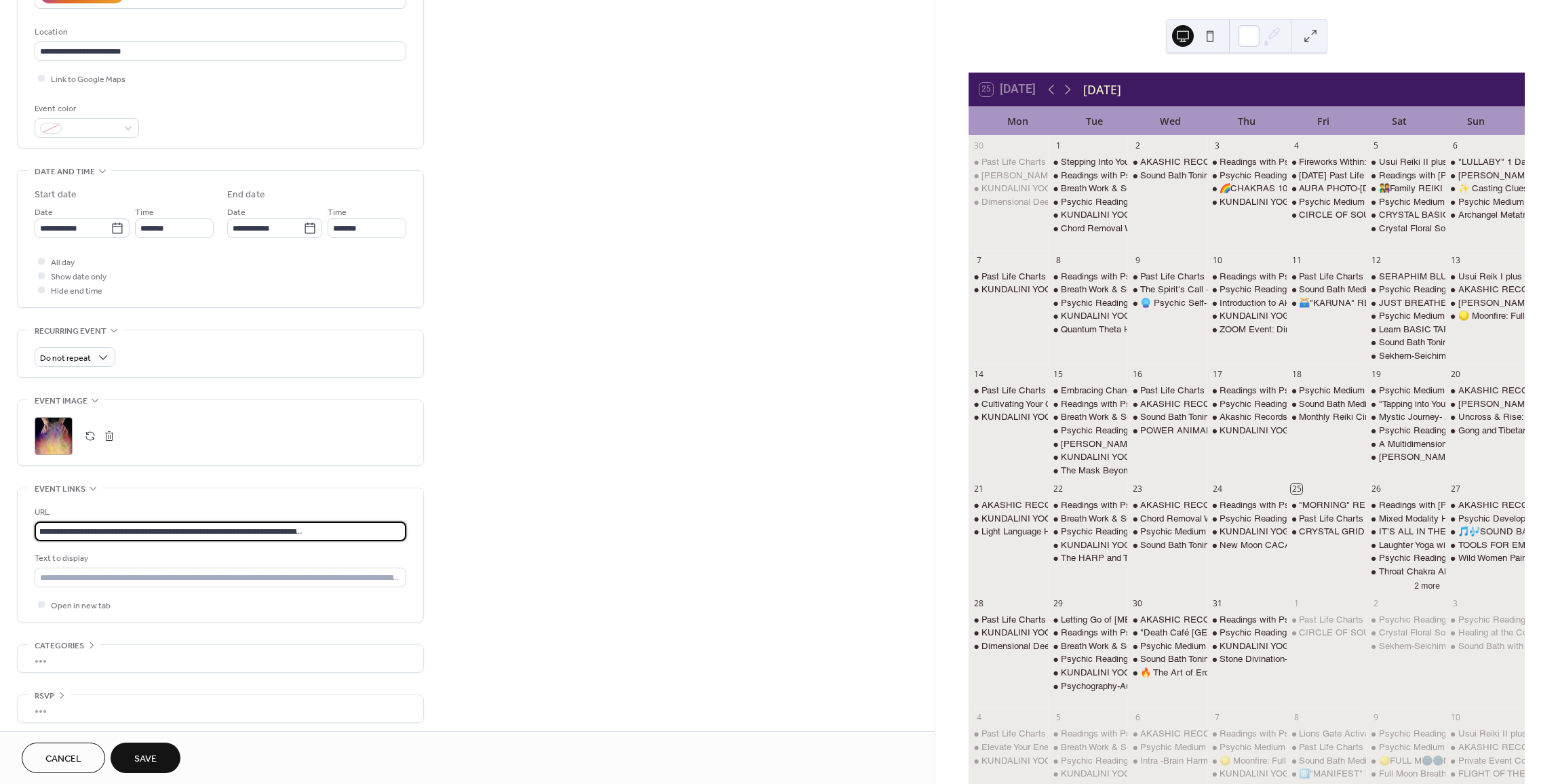 click on "**********" at bounding box center (467, 270) 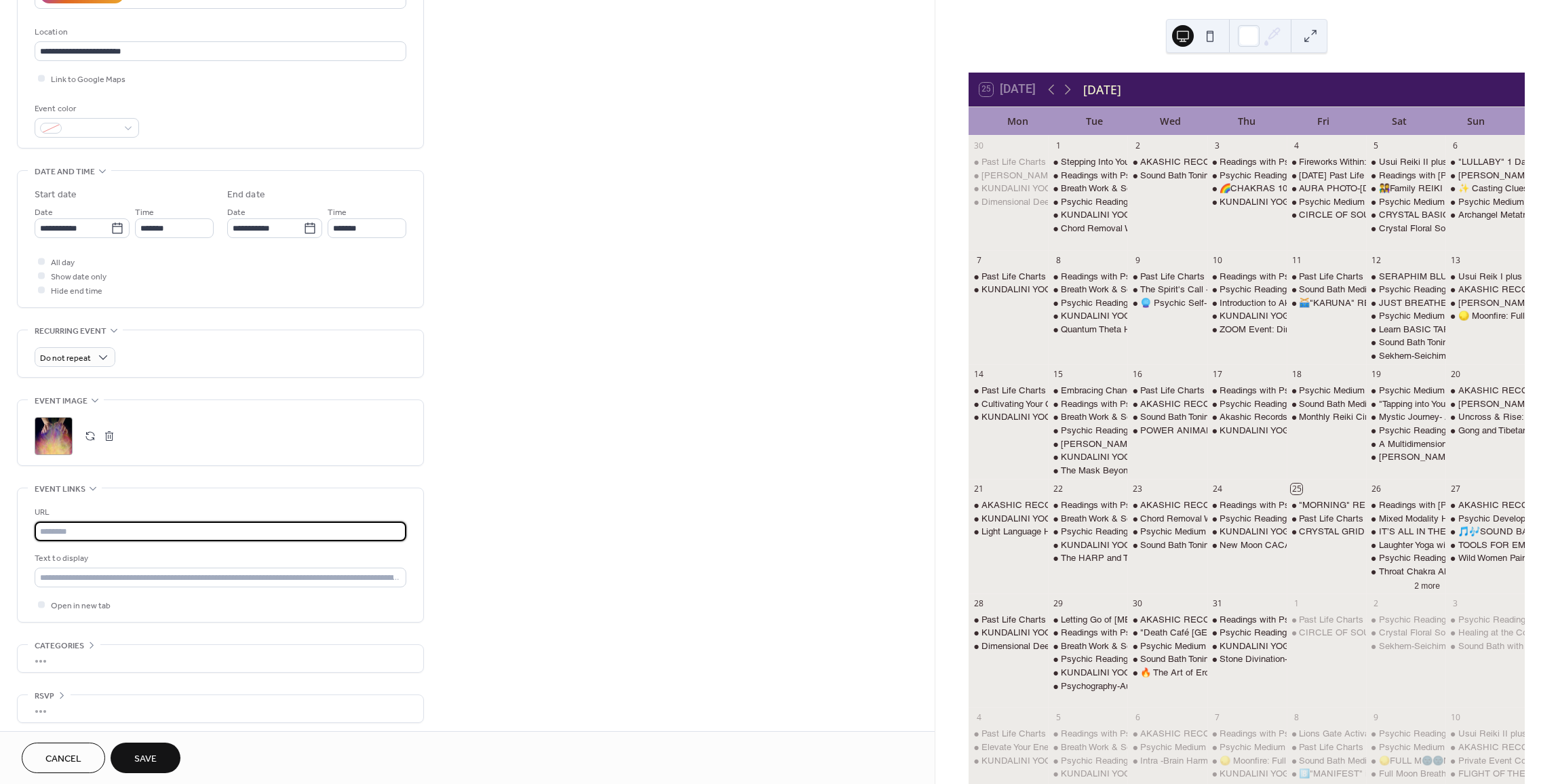 scroll, scrollTop: 0, scrollLeft: 0, axis: both 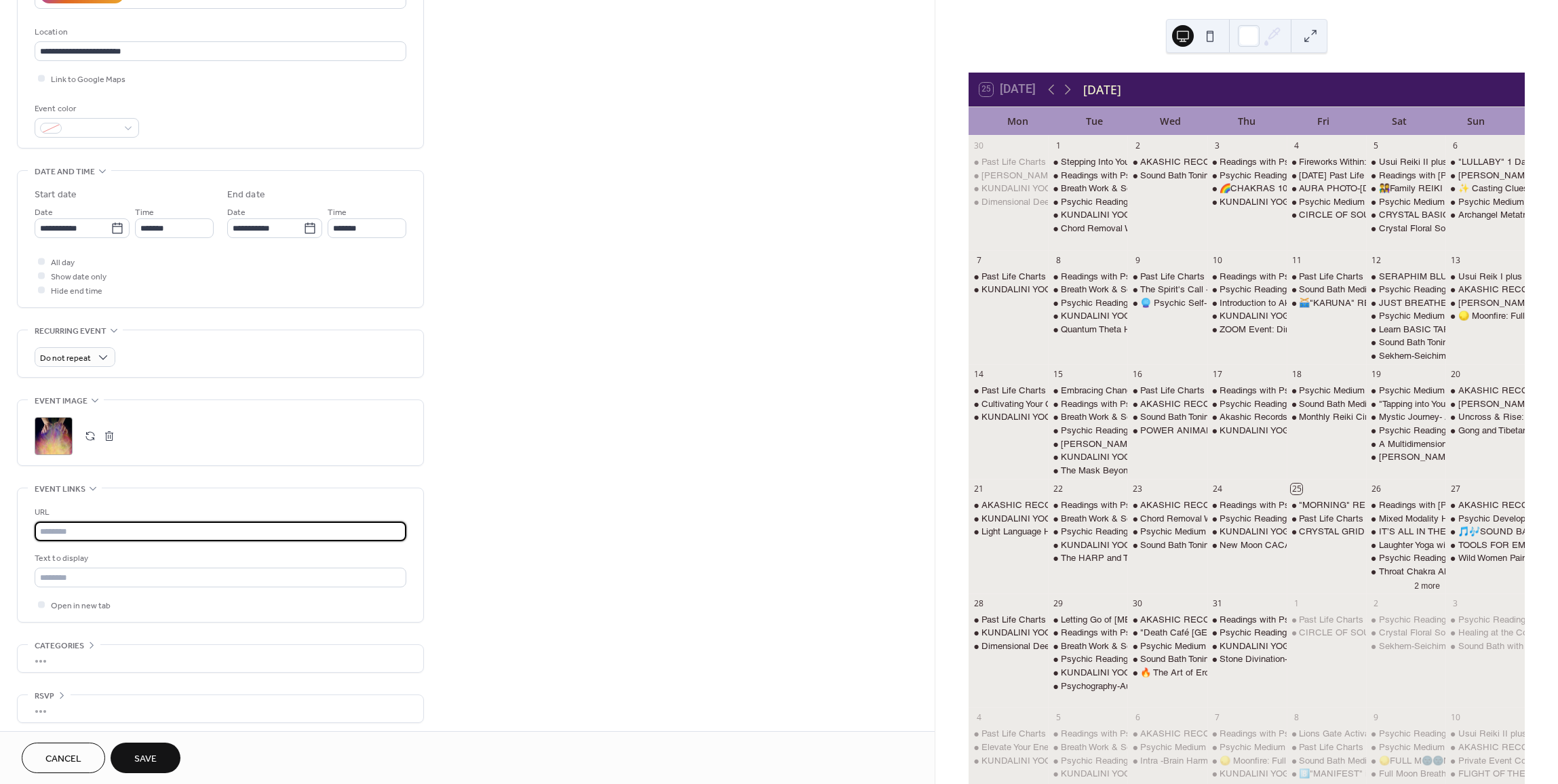 click at bounding box center (220, 531) 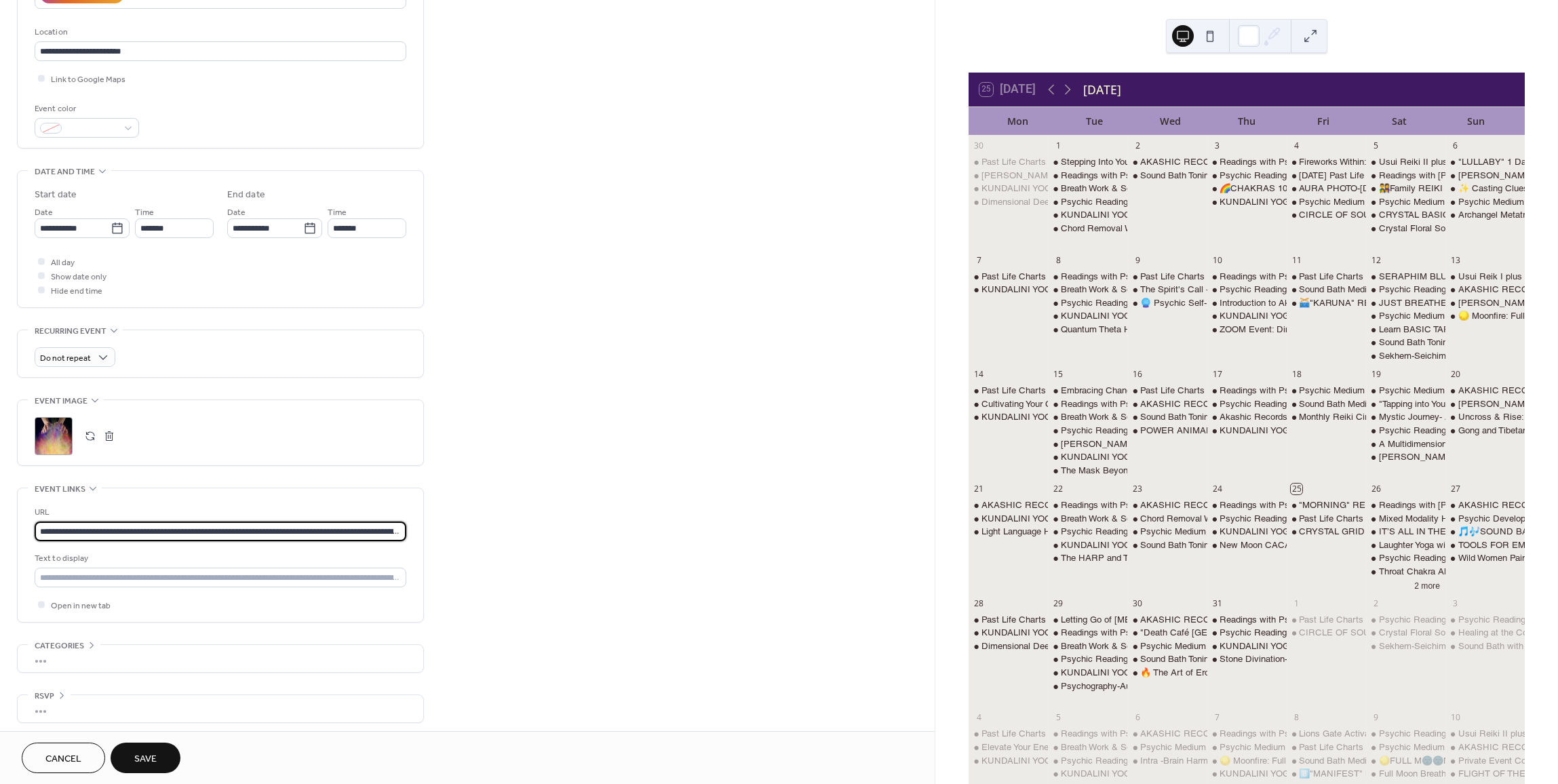 scroll, scrollTop: 0, scrollLeft: 147, axis: horizontal 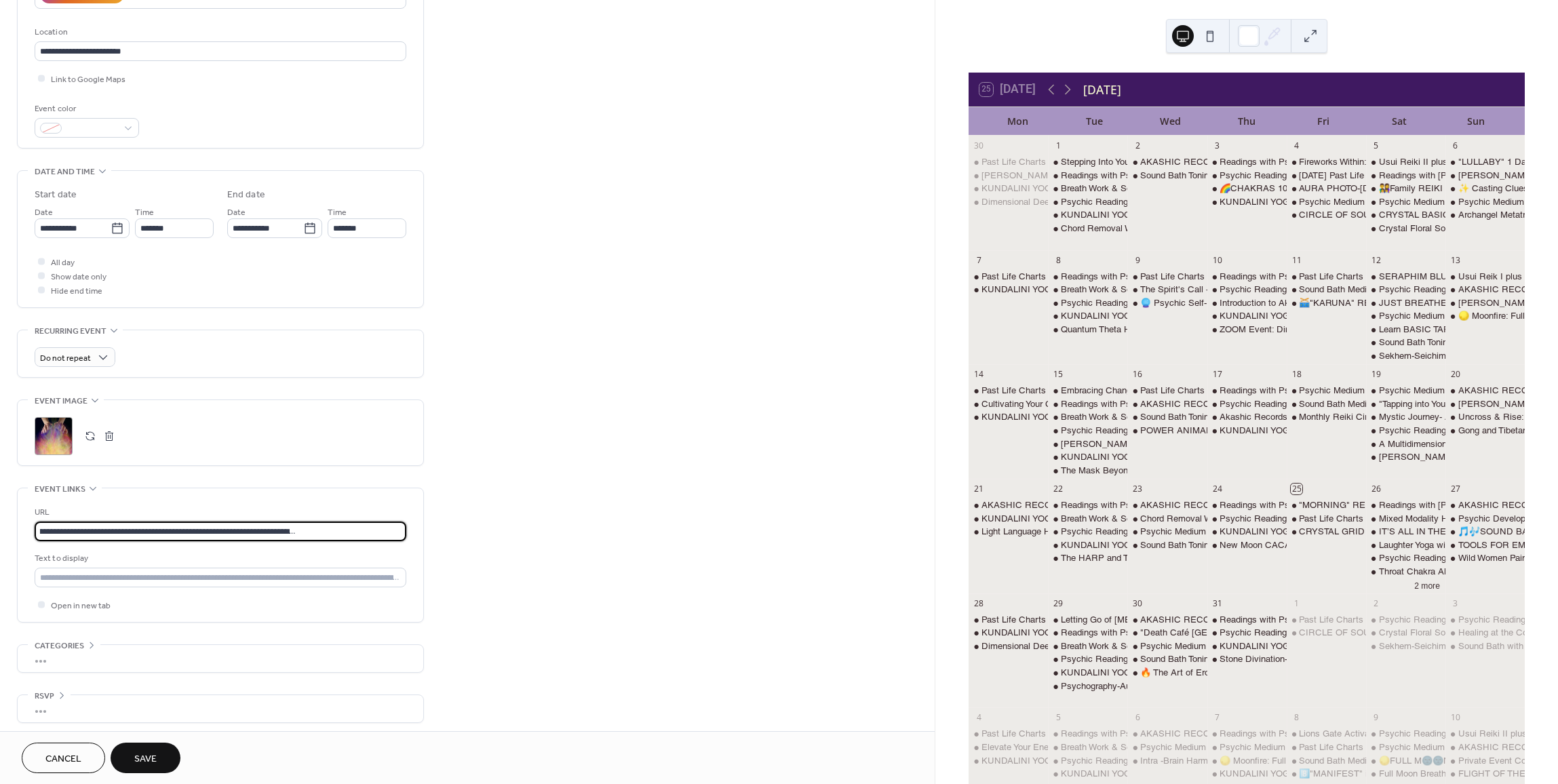 type on "**********" 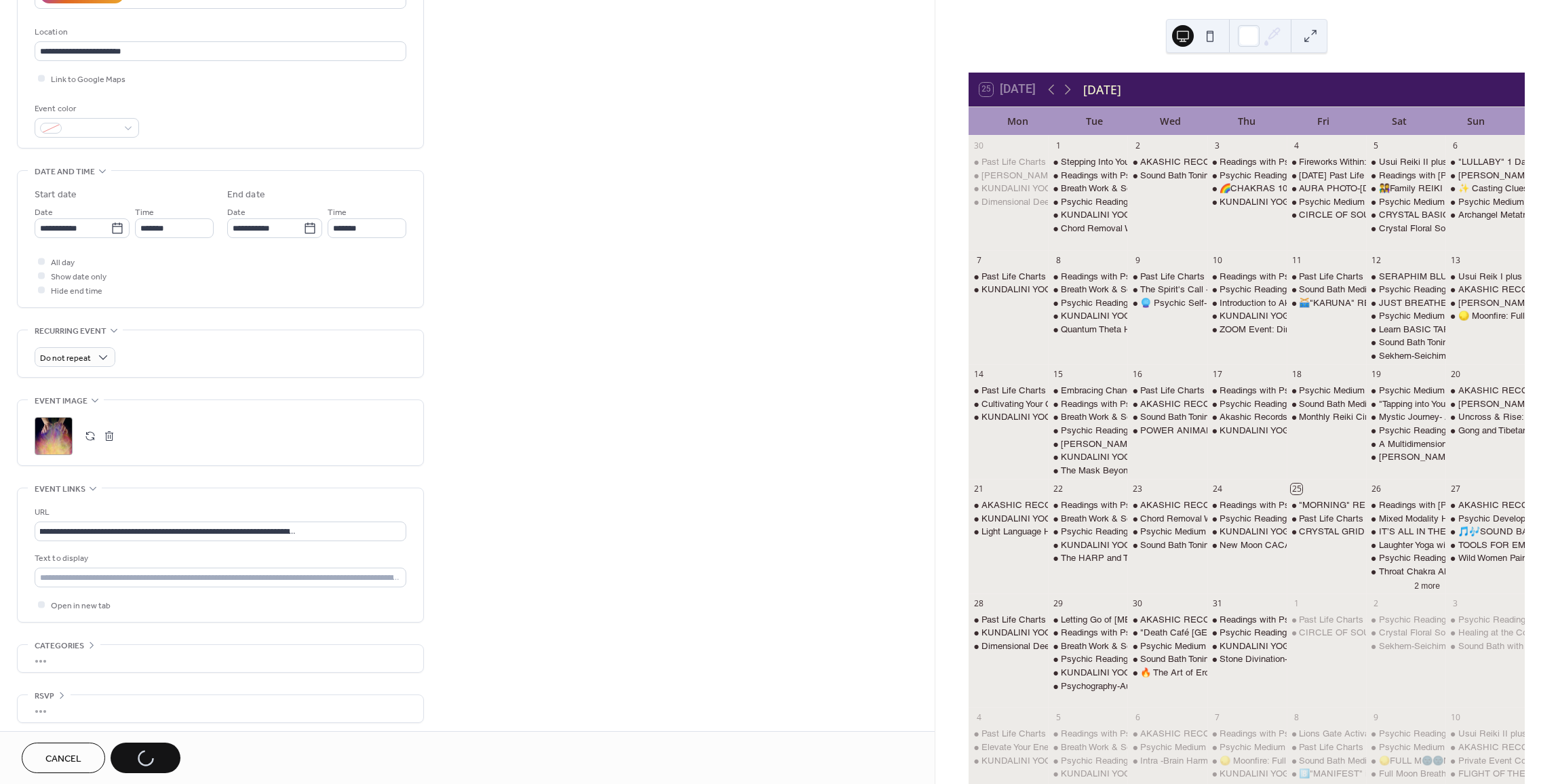 scroll, scrollTop: 0, scrollLeft: 0, axis: both 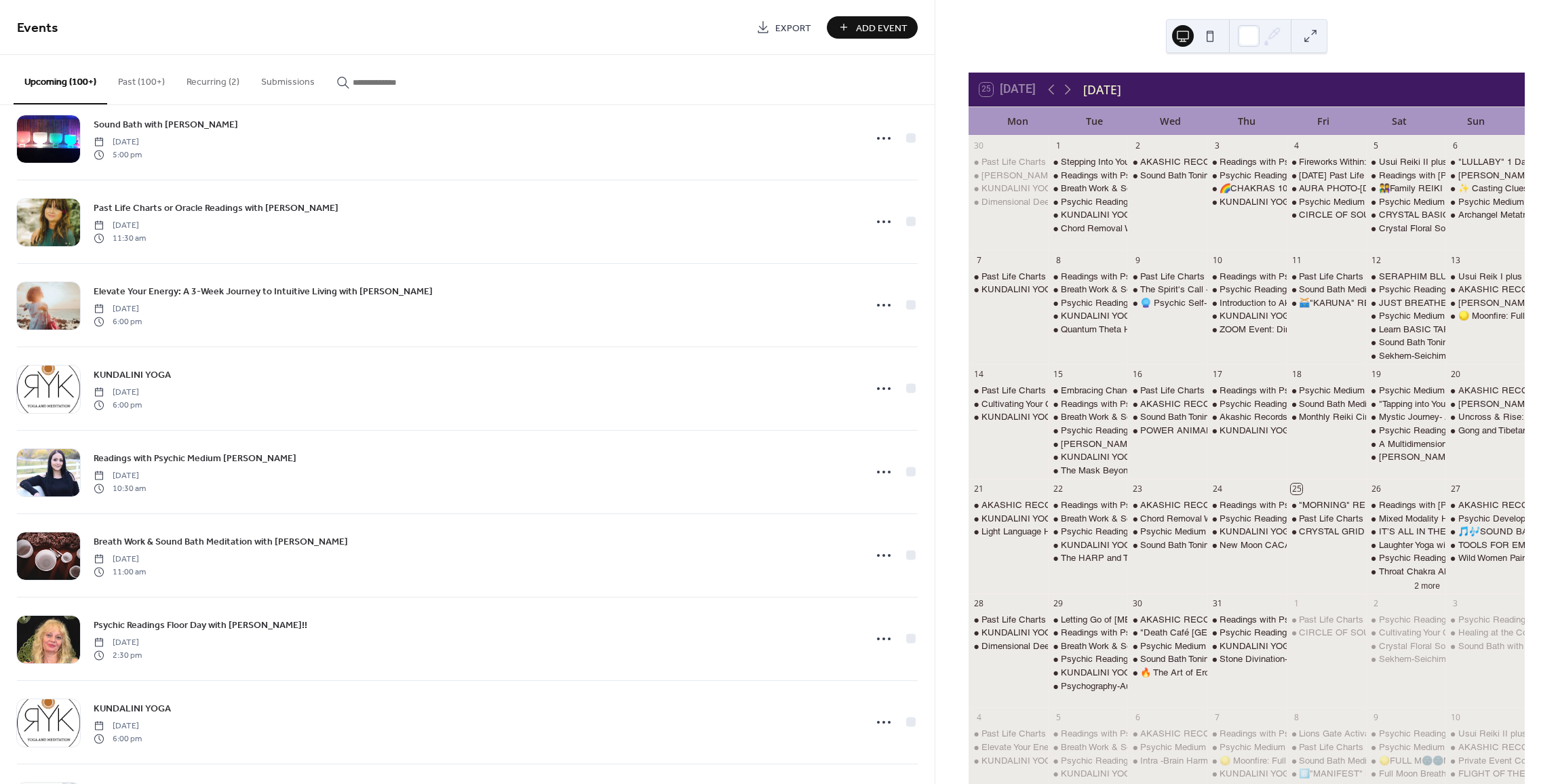 click at bounding box center (393, 82) 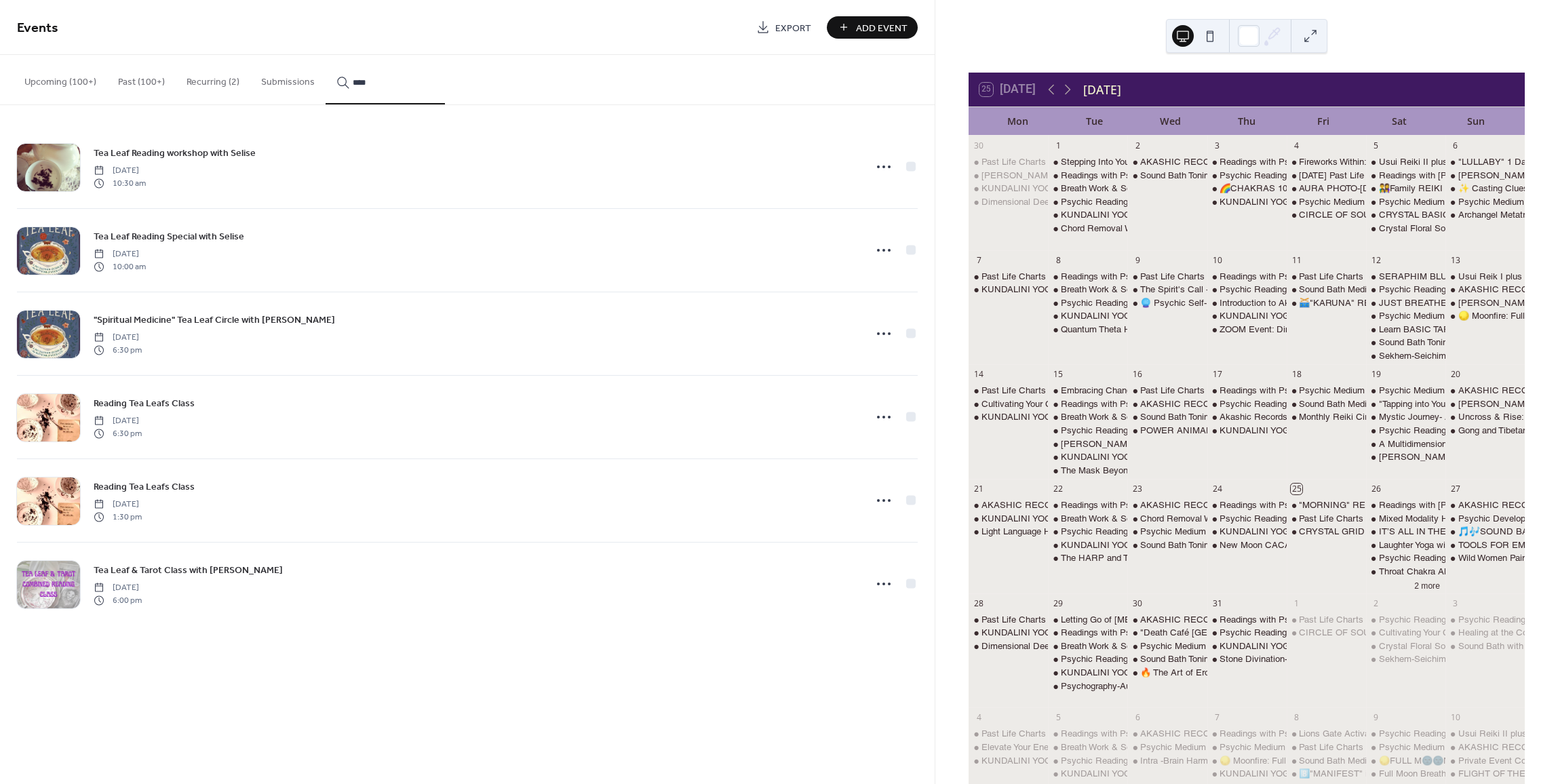 type on "****" 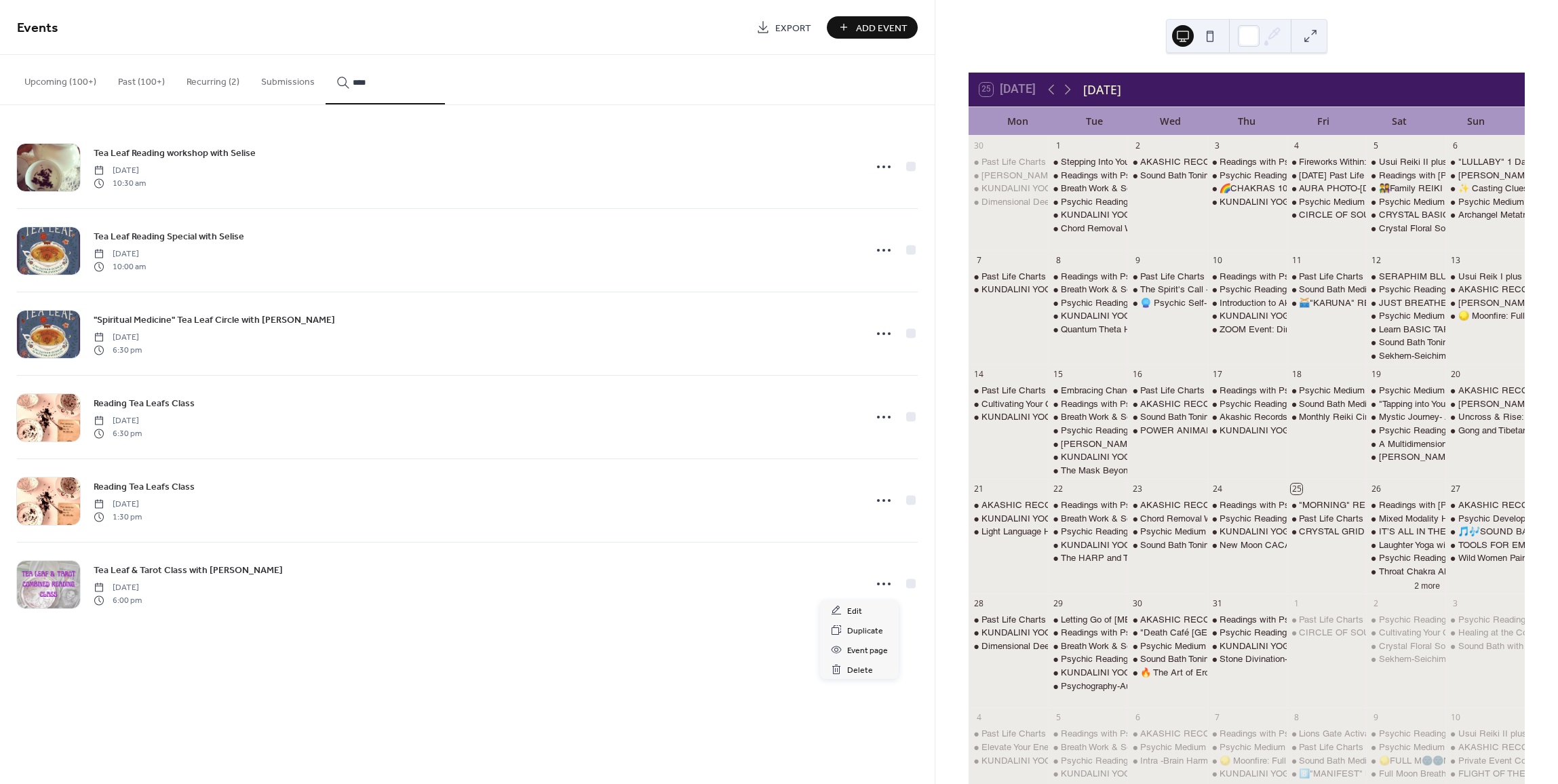 click 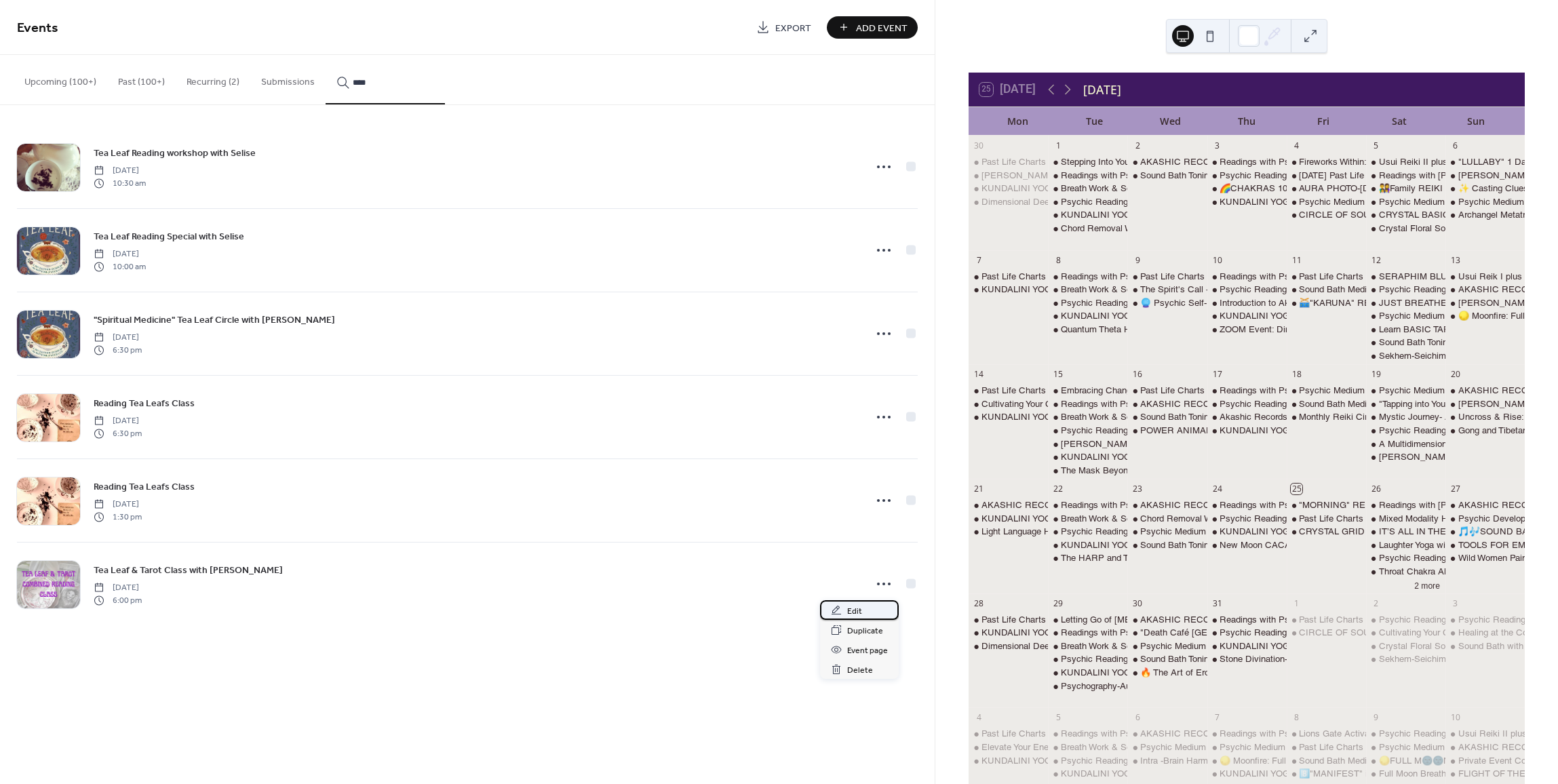 click on "Edit" at bounding box center [859, 610] 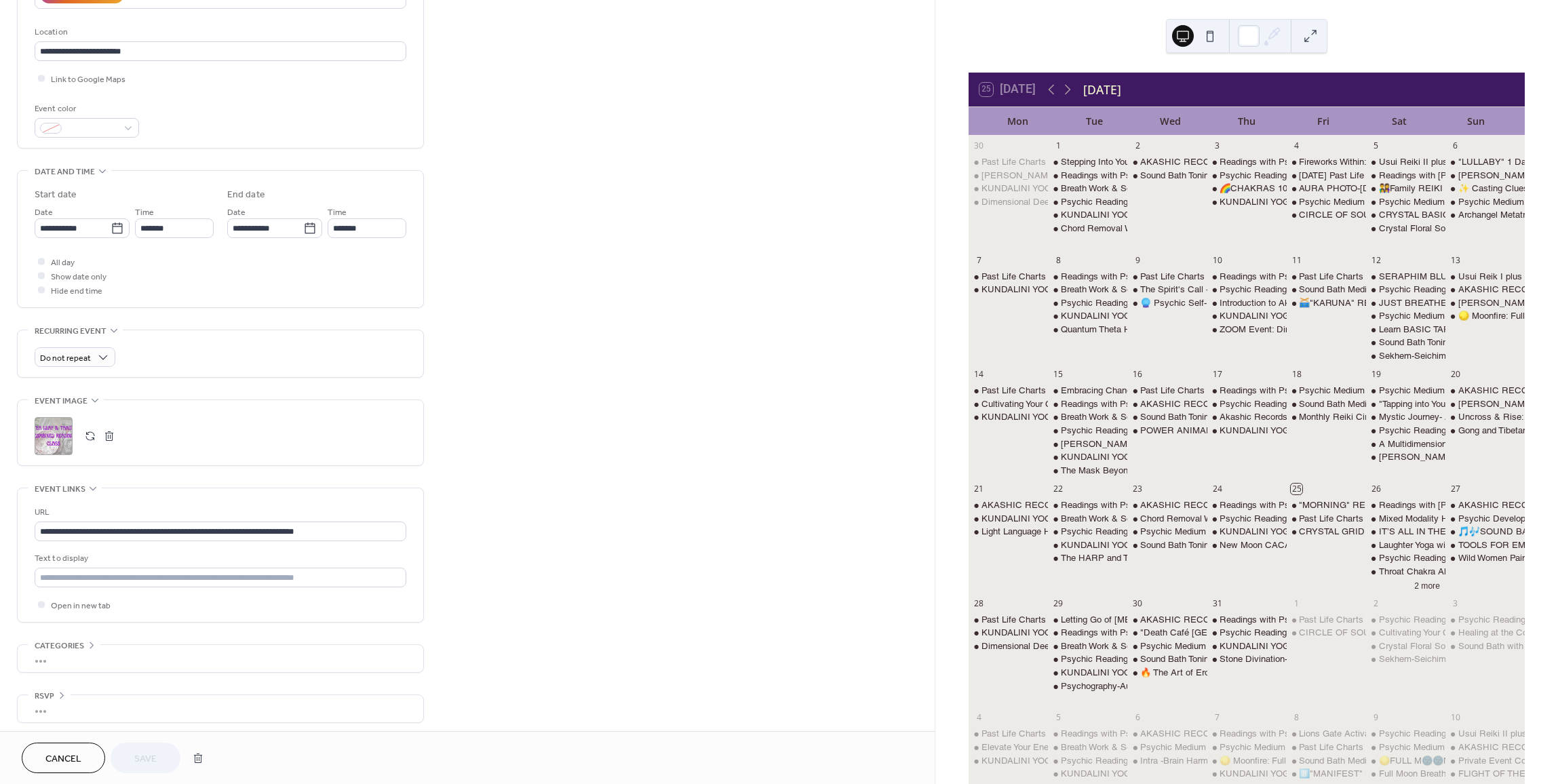 scroll, scrollTop: 277, scrollLeft: 0, axis: vertical 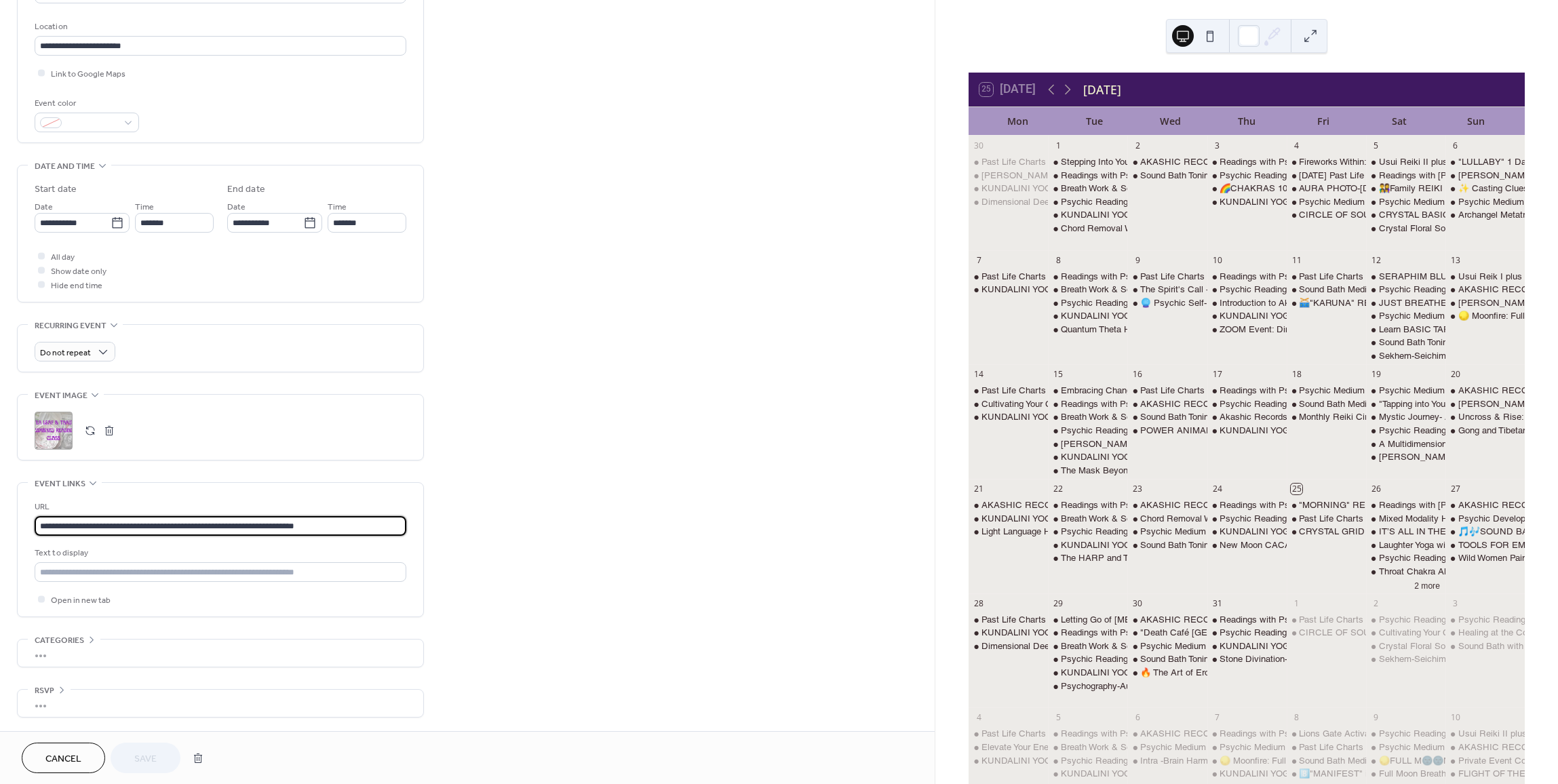 drag, startPoint x: 344, startPoint y: 517, endPoint x: -33, endPoint y: 452, distance: 382.5624 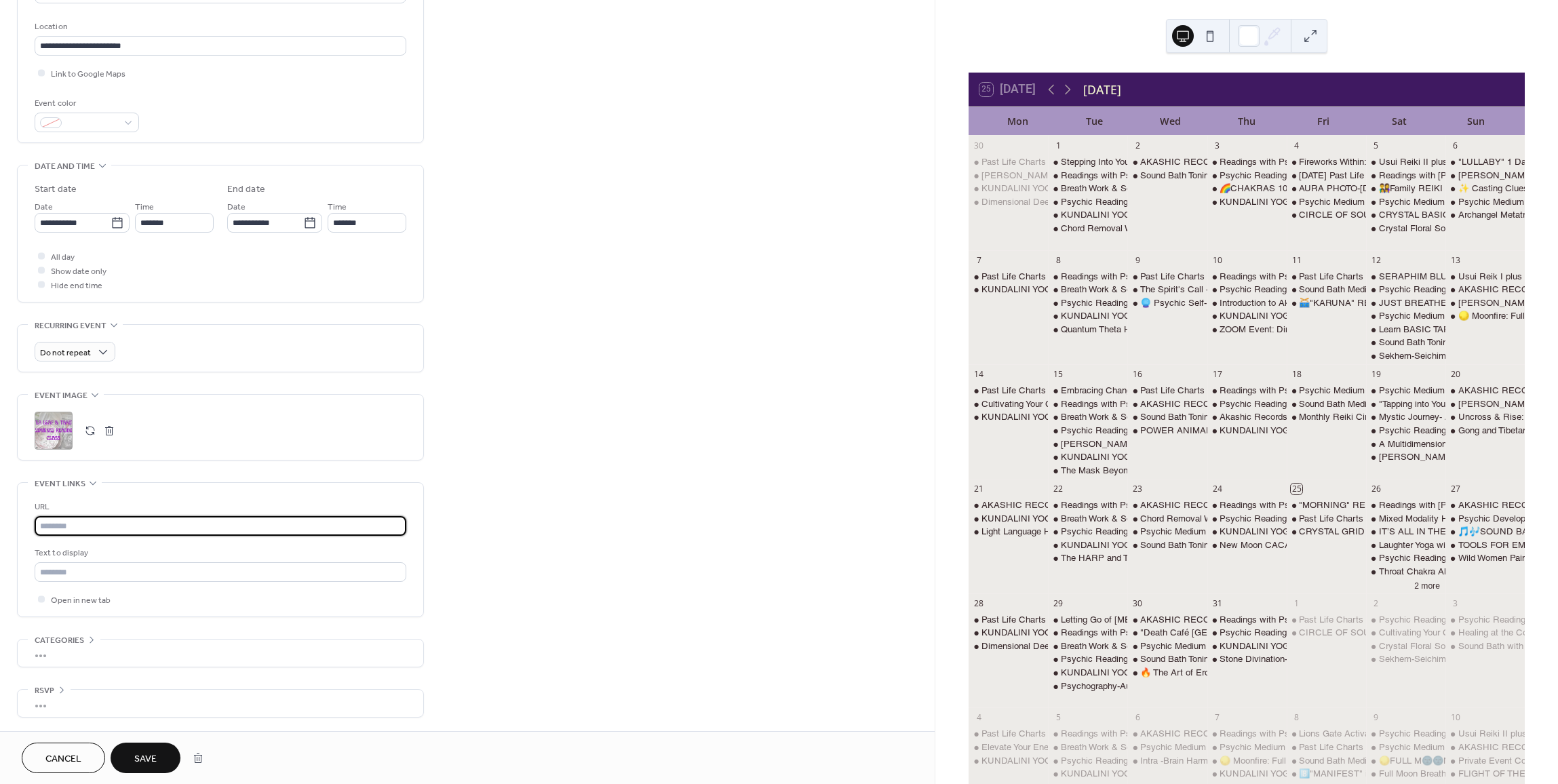 paste on "**********" 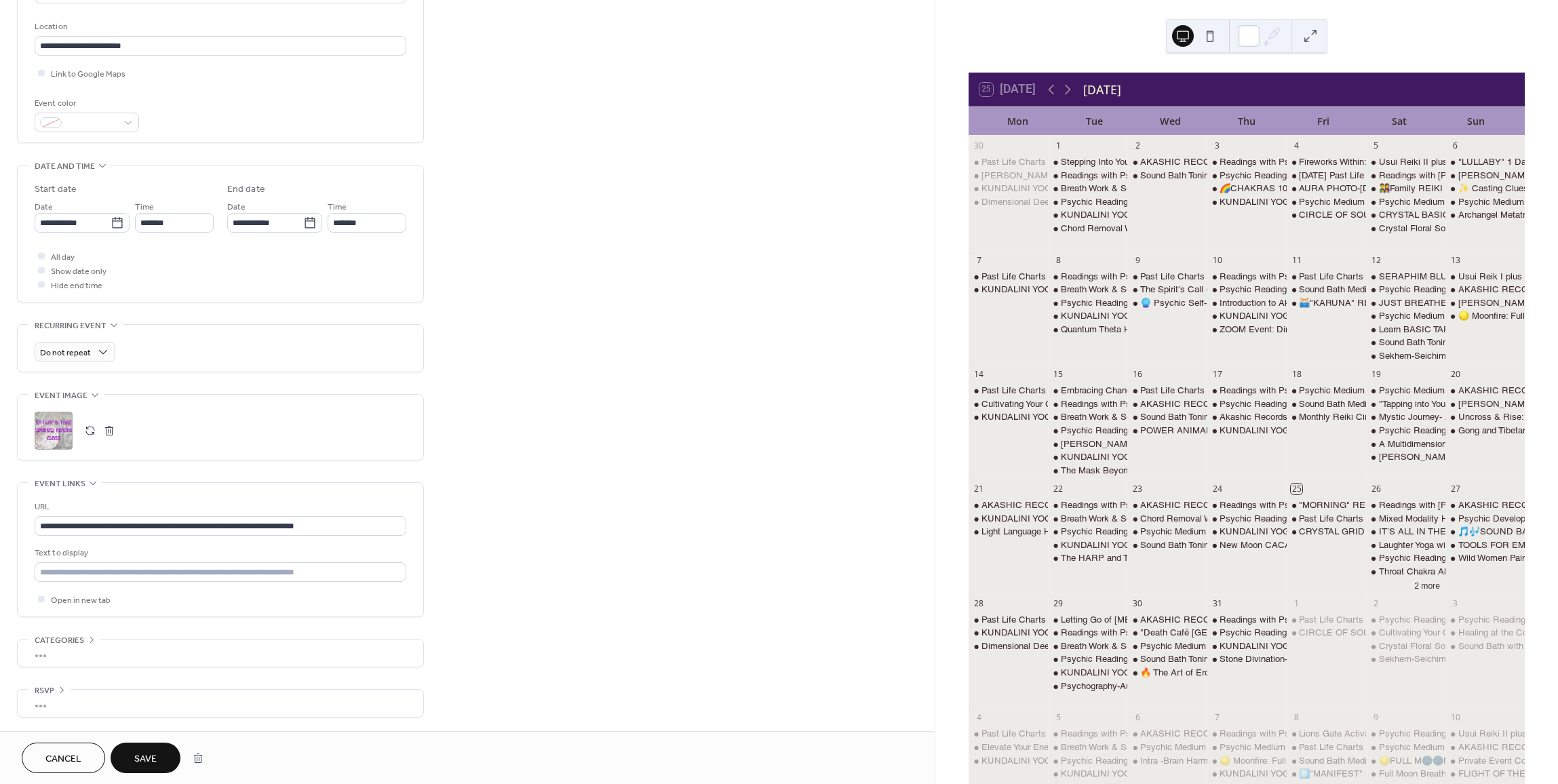 click on "Save" at bounding box center (145, 759) 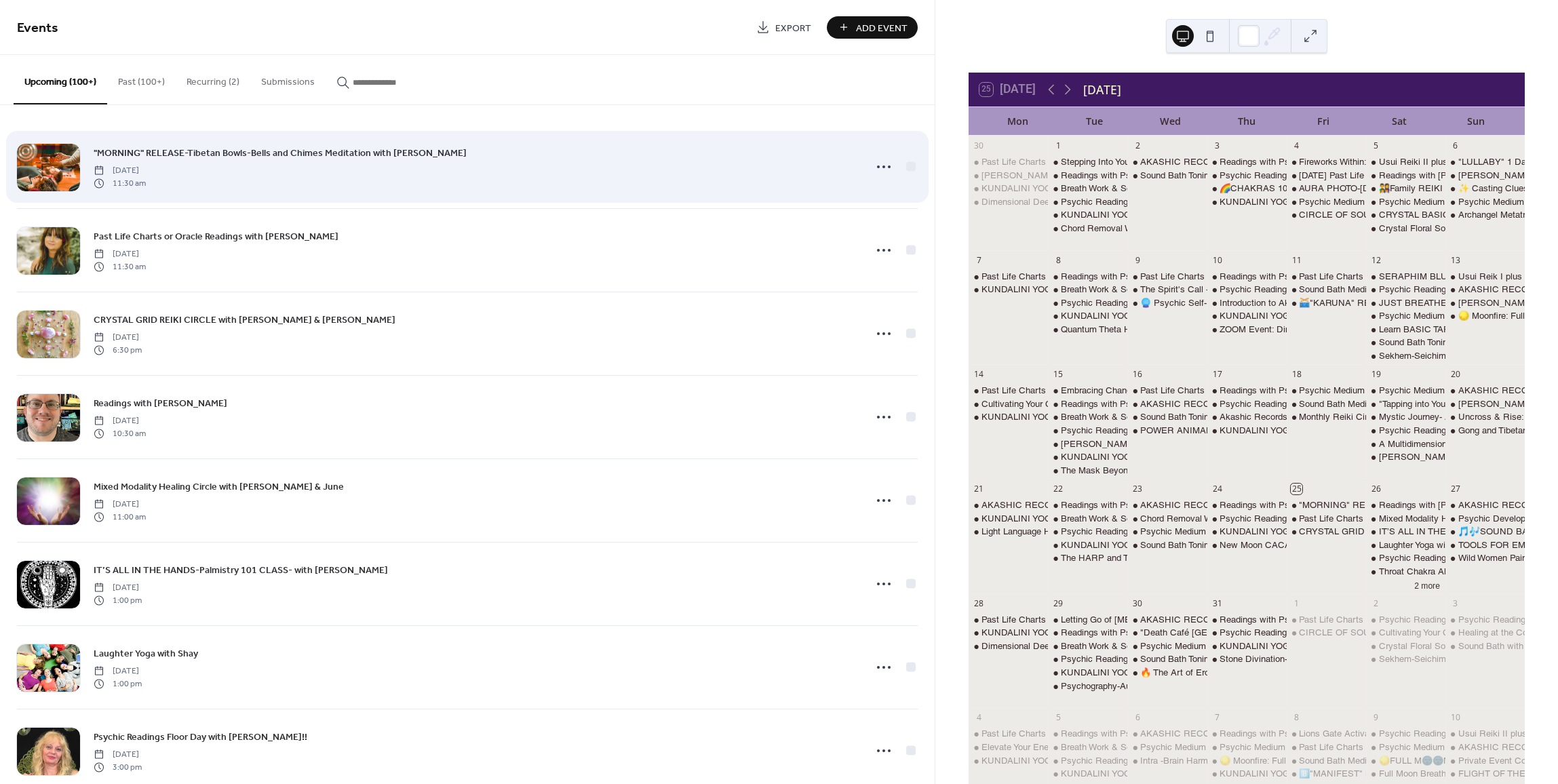 scroll, scrollTop: 0, scrollLeft: 0, axis: both 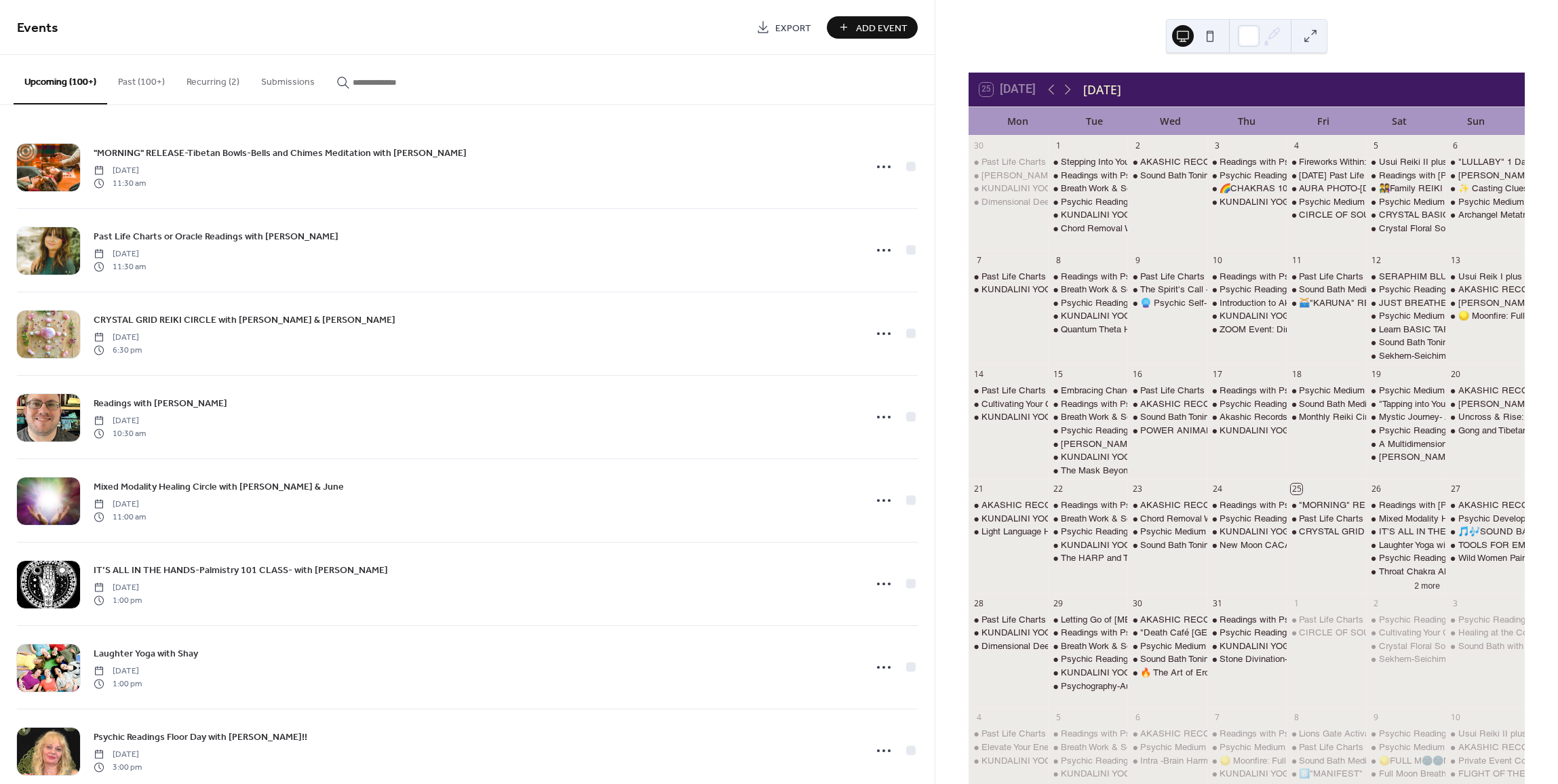 click on "Add Event" at bounding box center (882, 28) 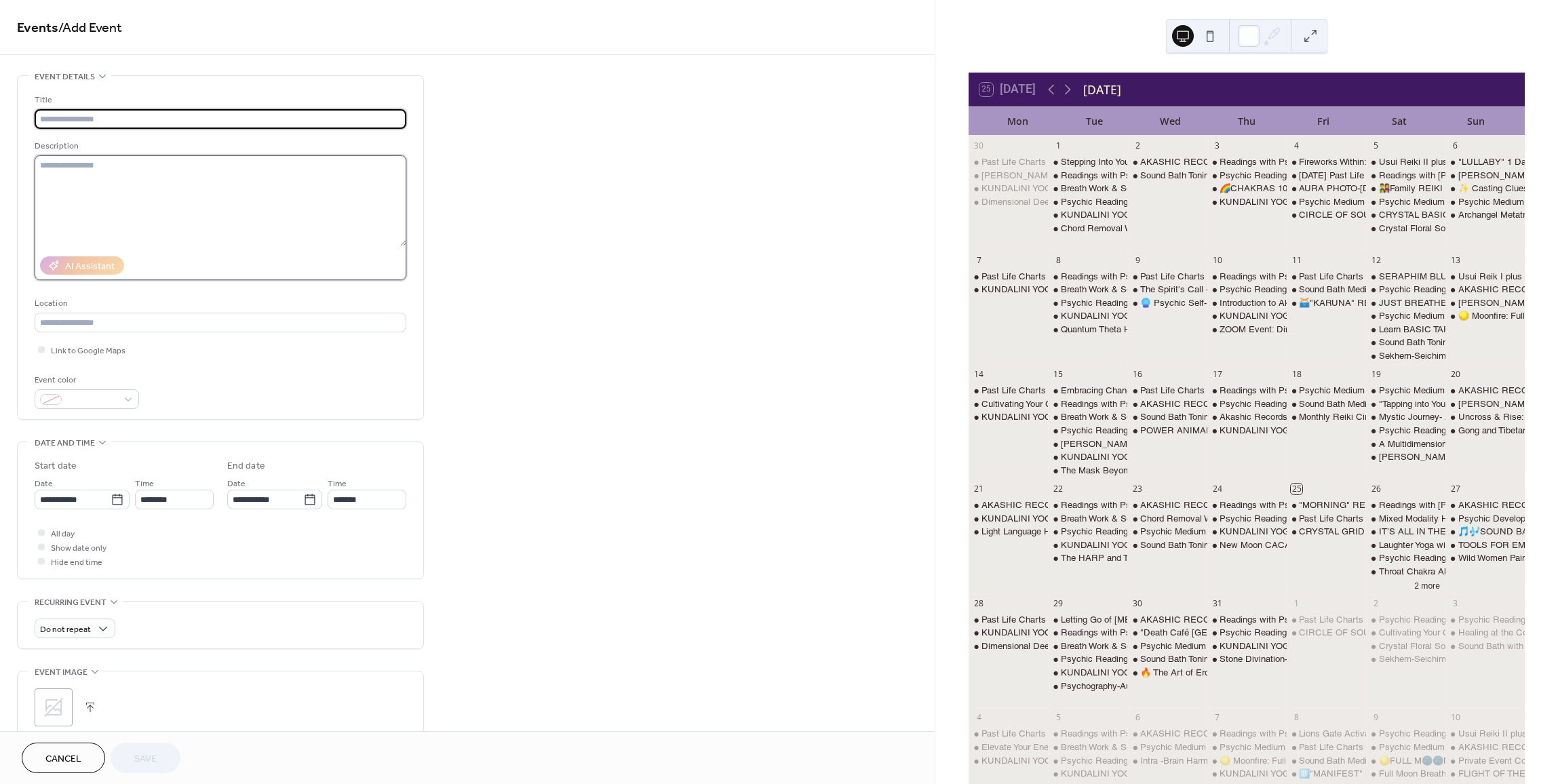 click at bounding box center [220, 201] 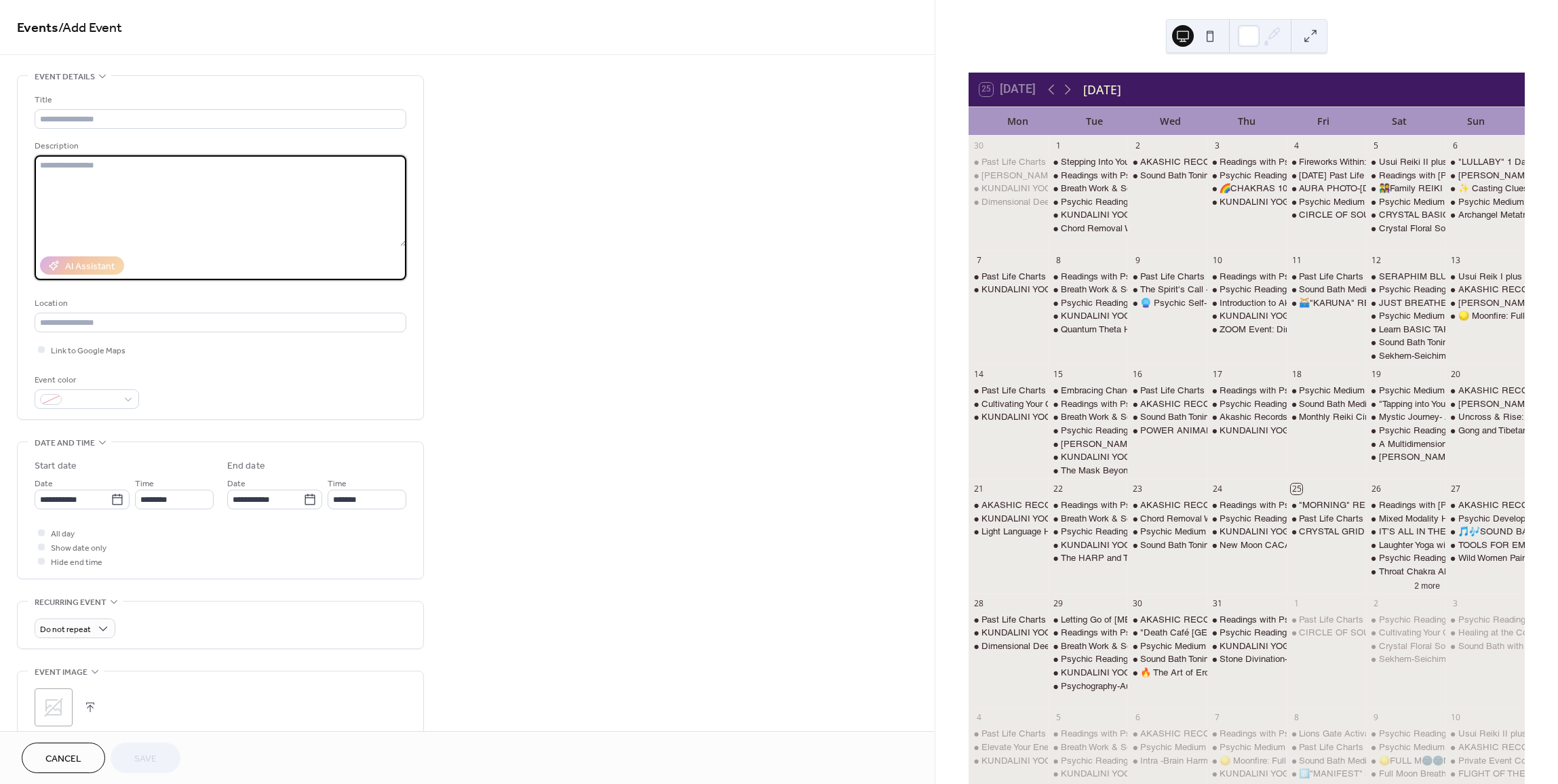 paste on "**********" 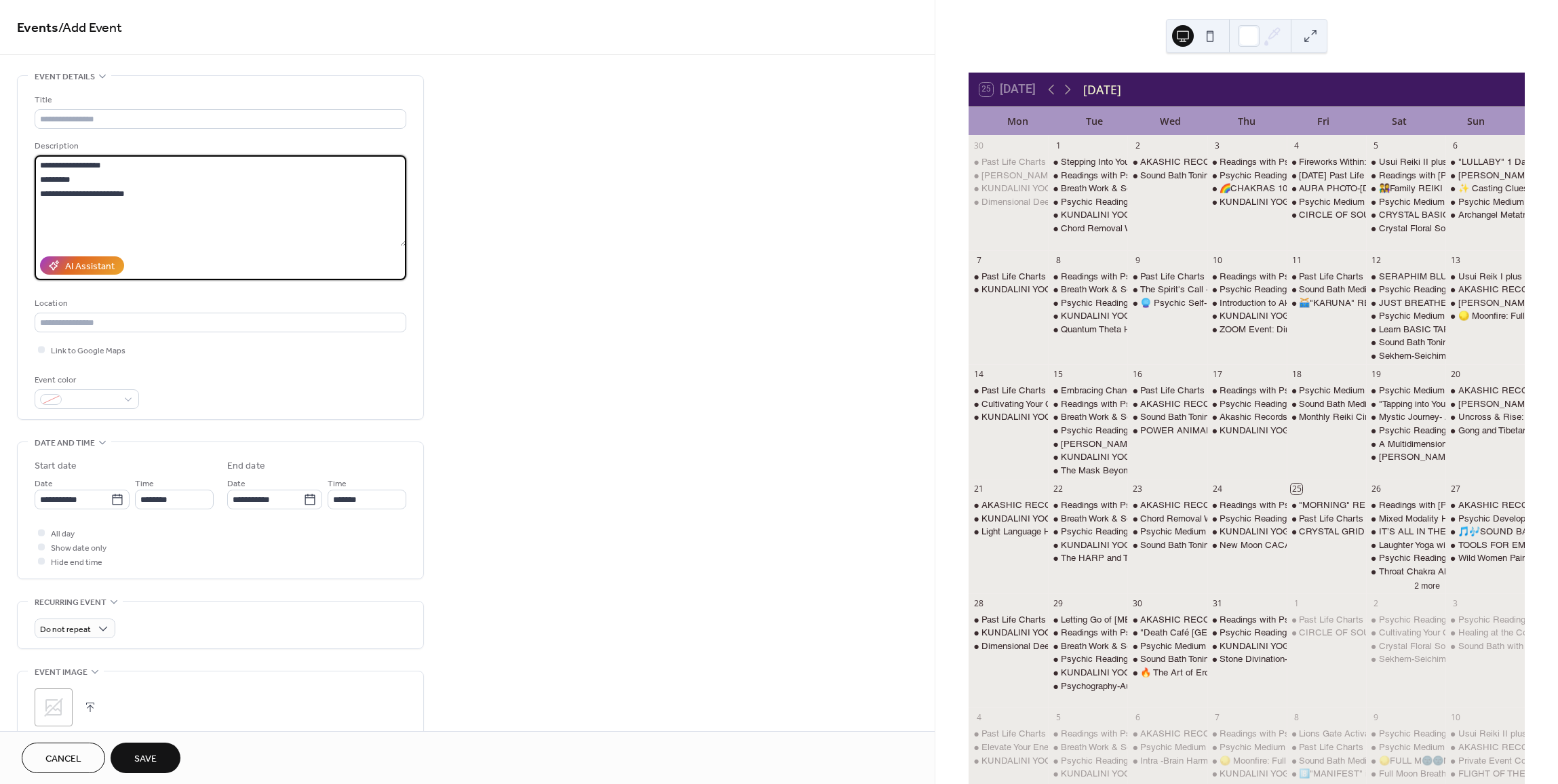 drag, startPoint x: 124, startPoint y: 187, endPoint x: 39, endPoint y: 193, distance: 85.2115 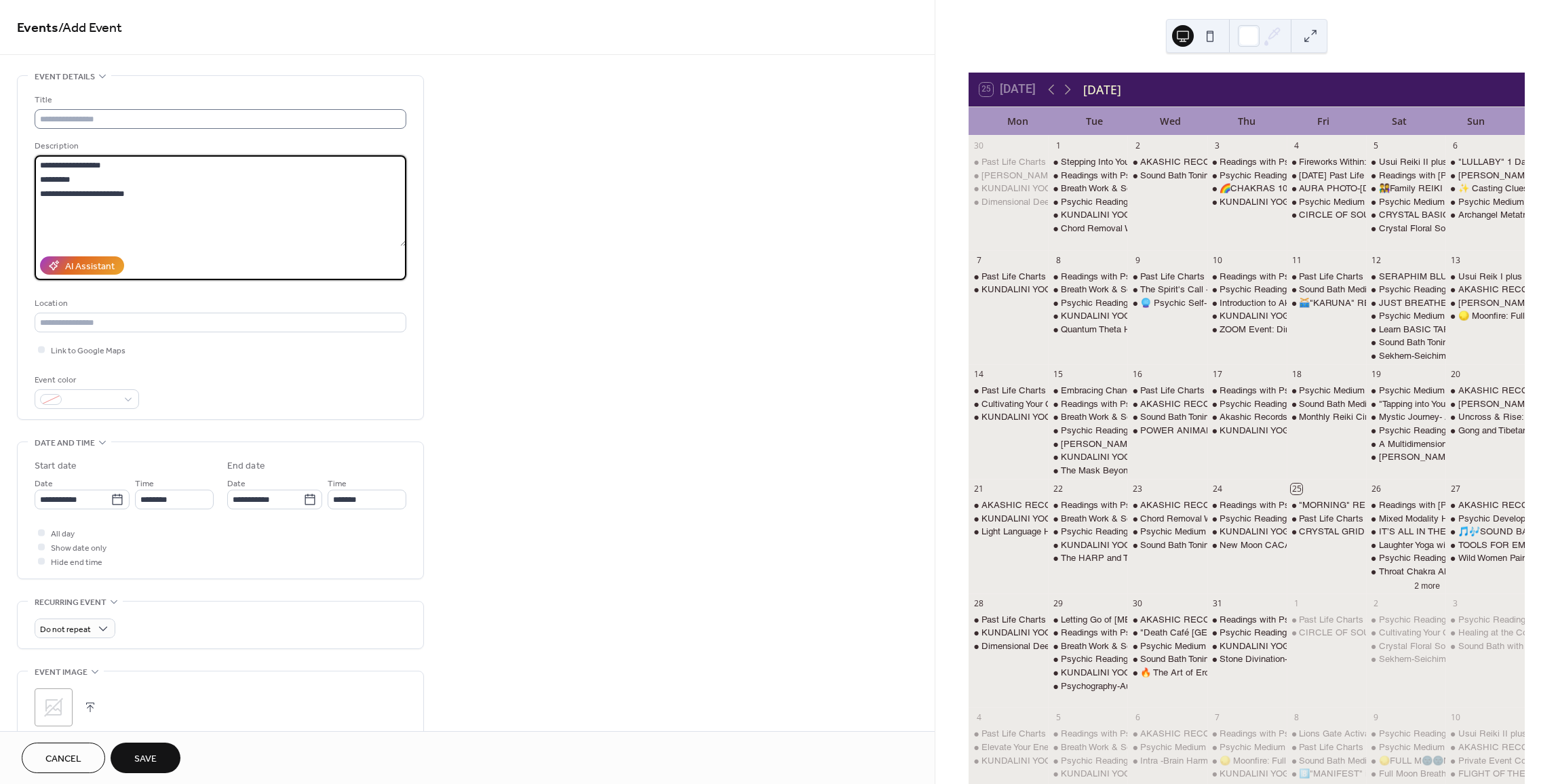 type on "**********" 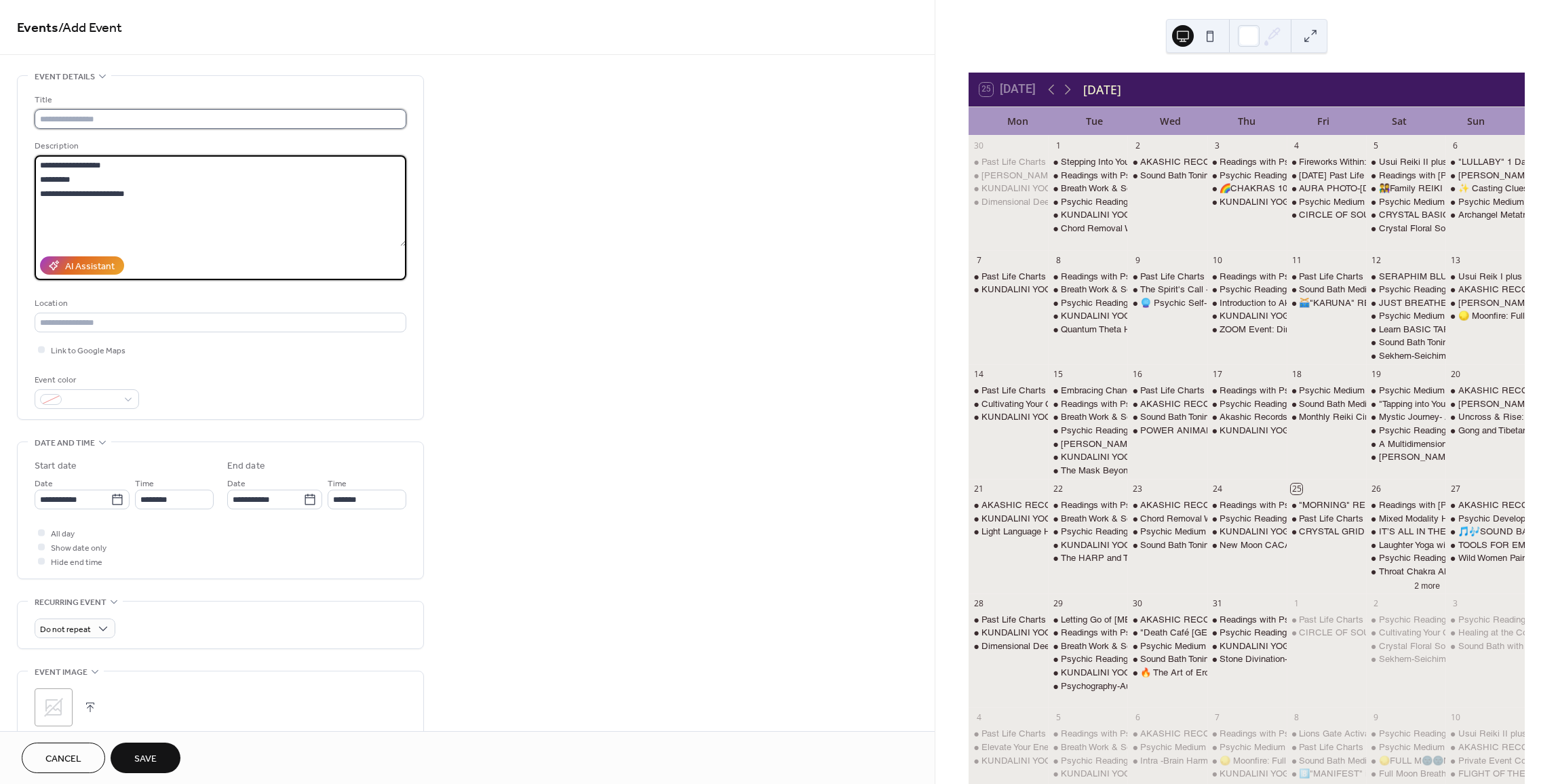 click at bounding box center (220, 119) 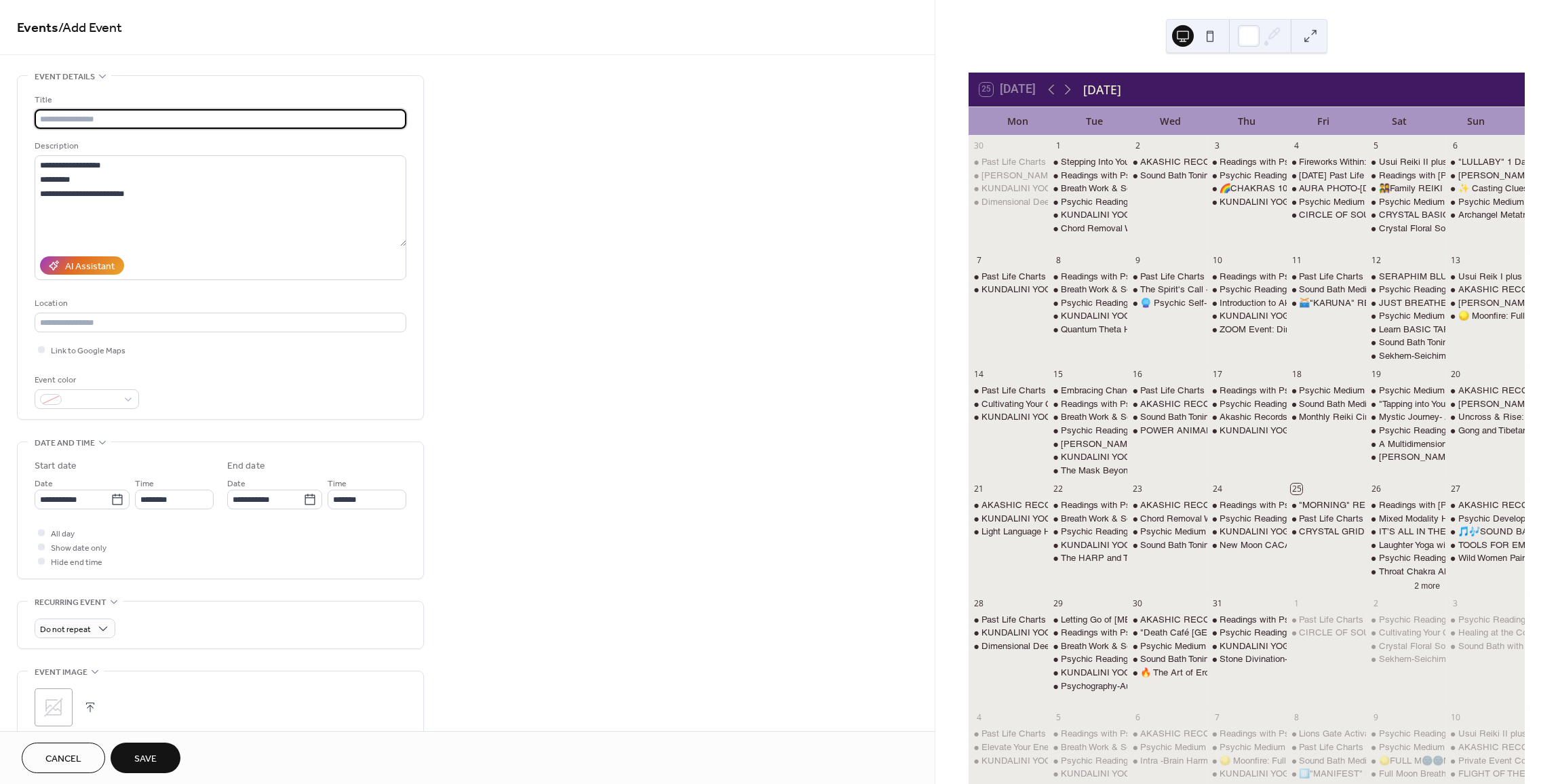 paste on "**********" 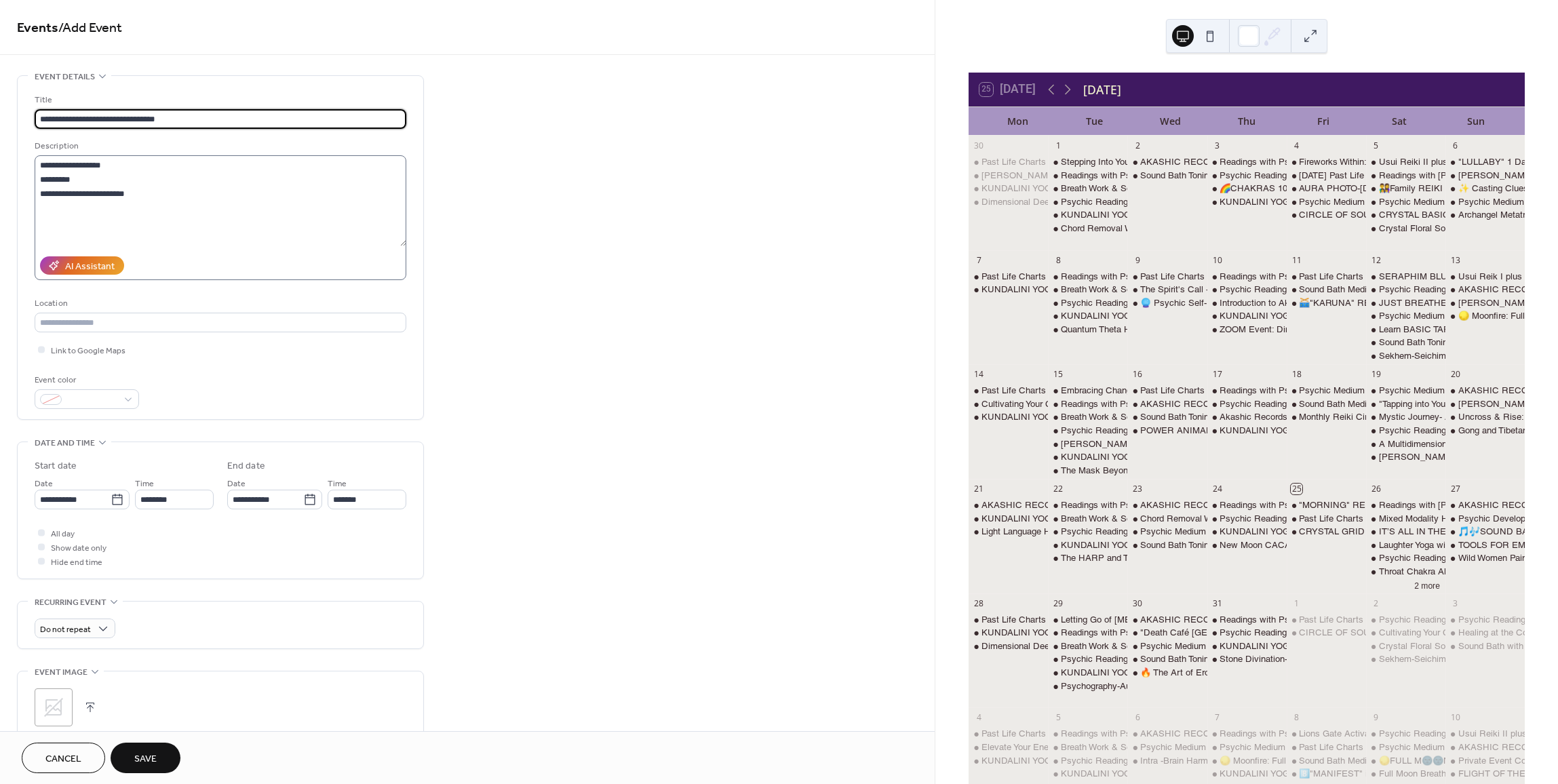 type on "**********" 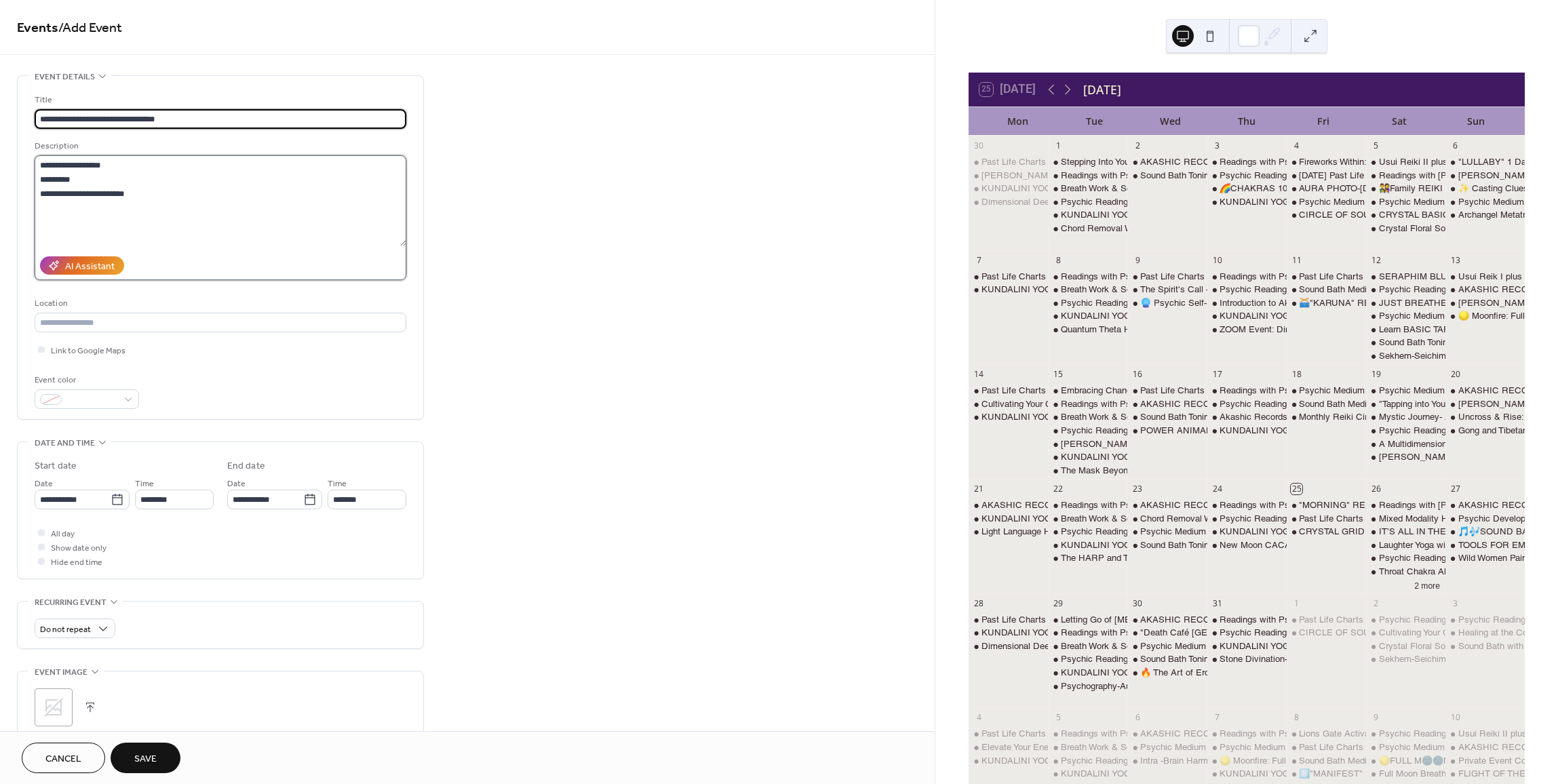 click on "**********" at bounding box center (220, 201) 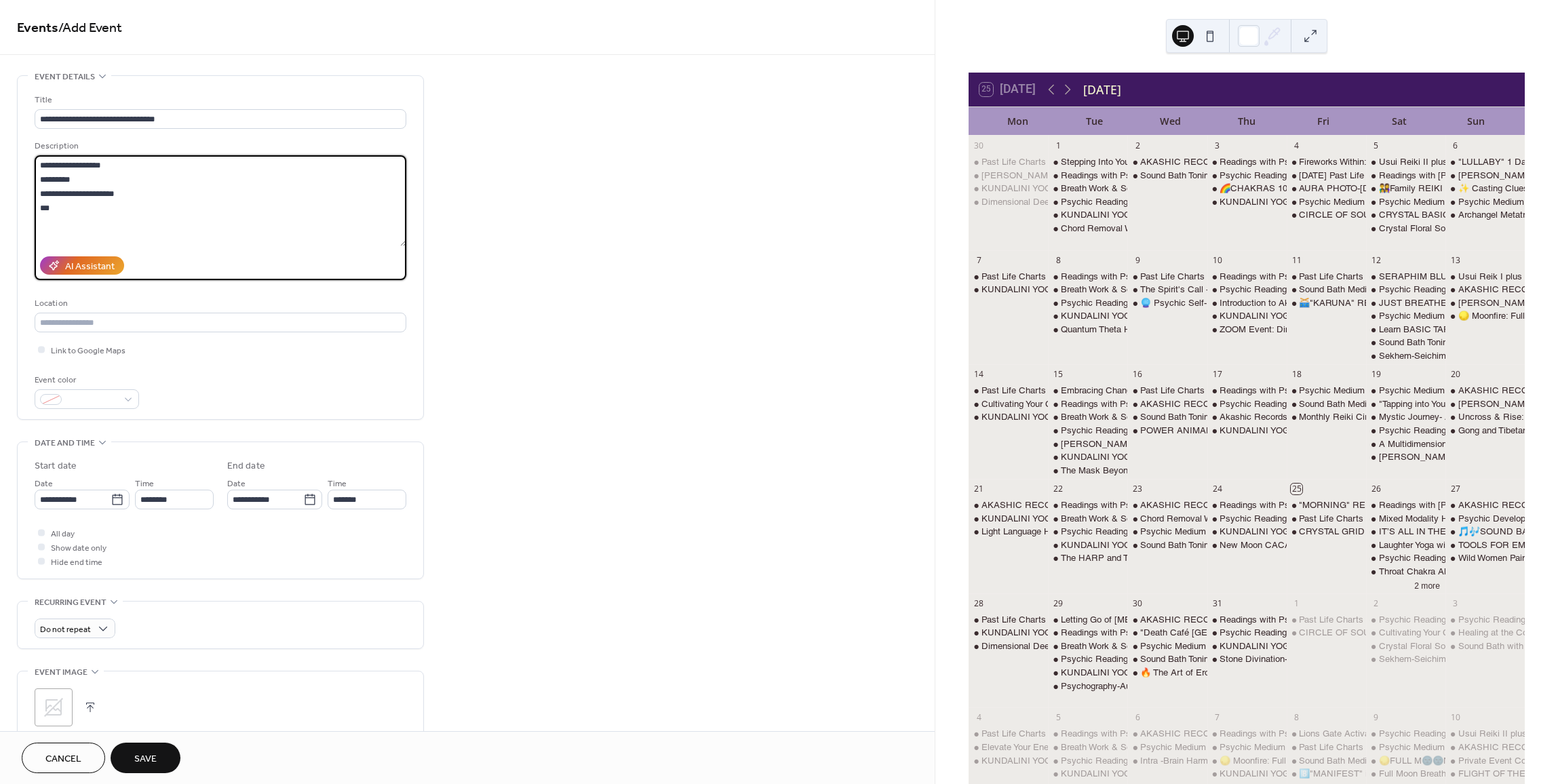 click on "**********" at bounding box center (220, 201) 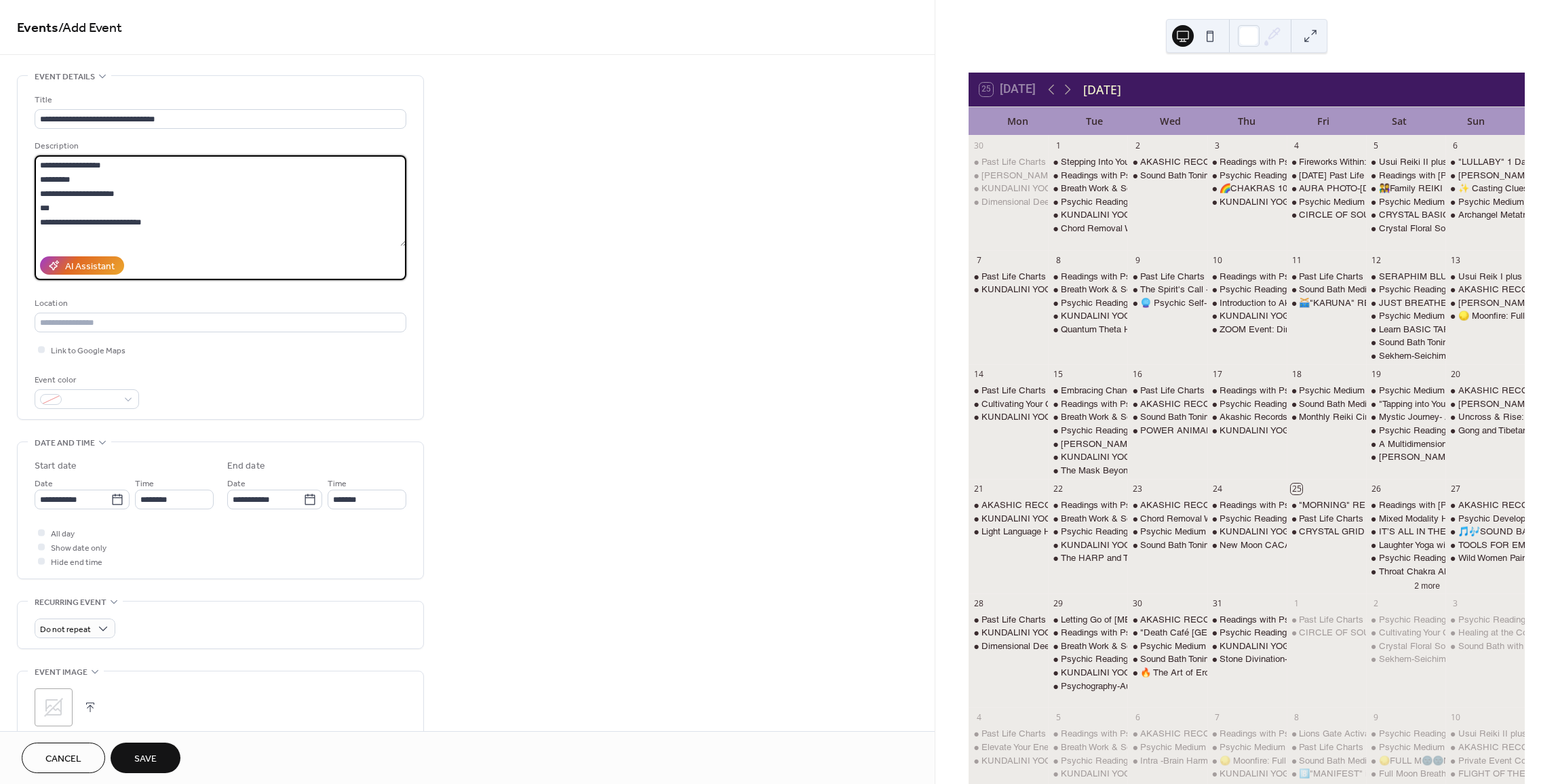 type on "**********" 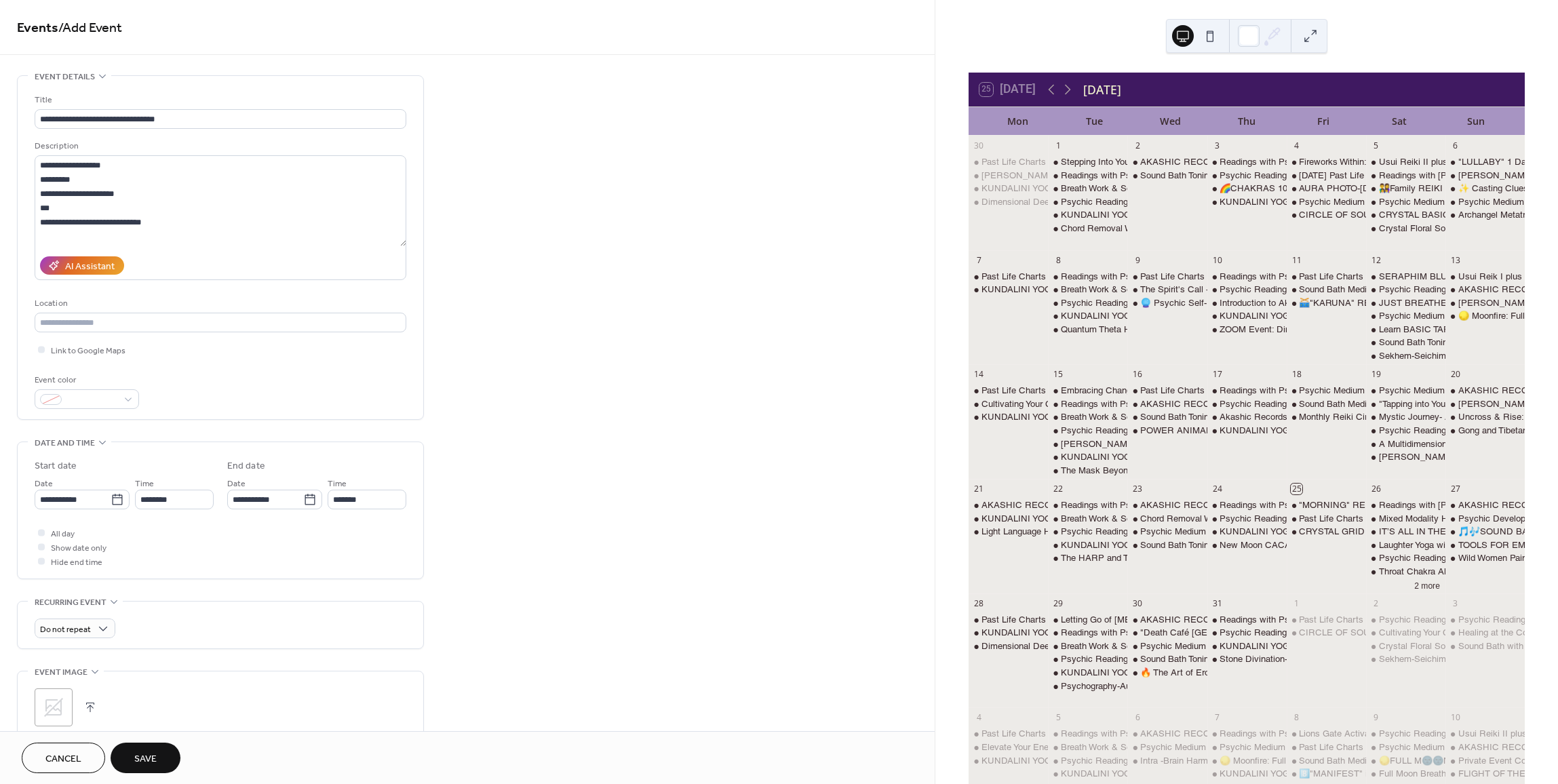 click on "Save" at bounding box center [145, 758] 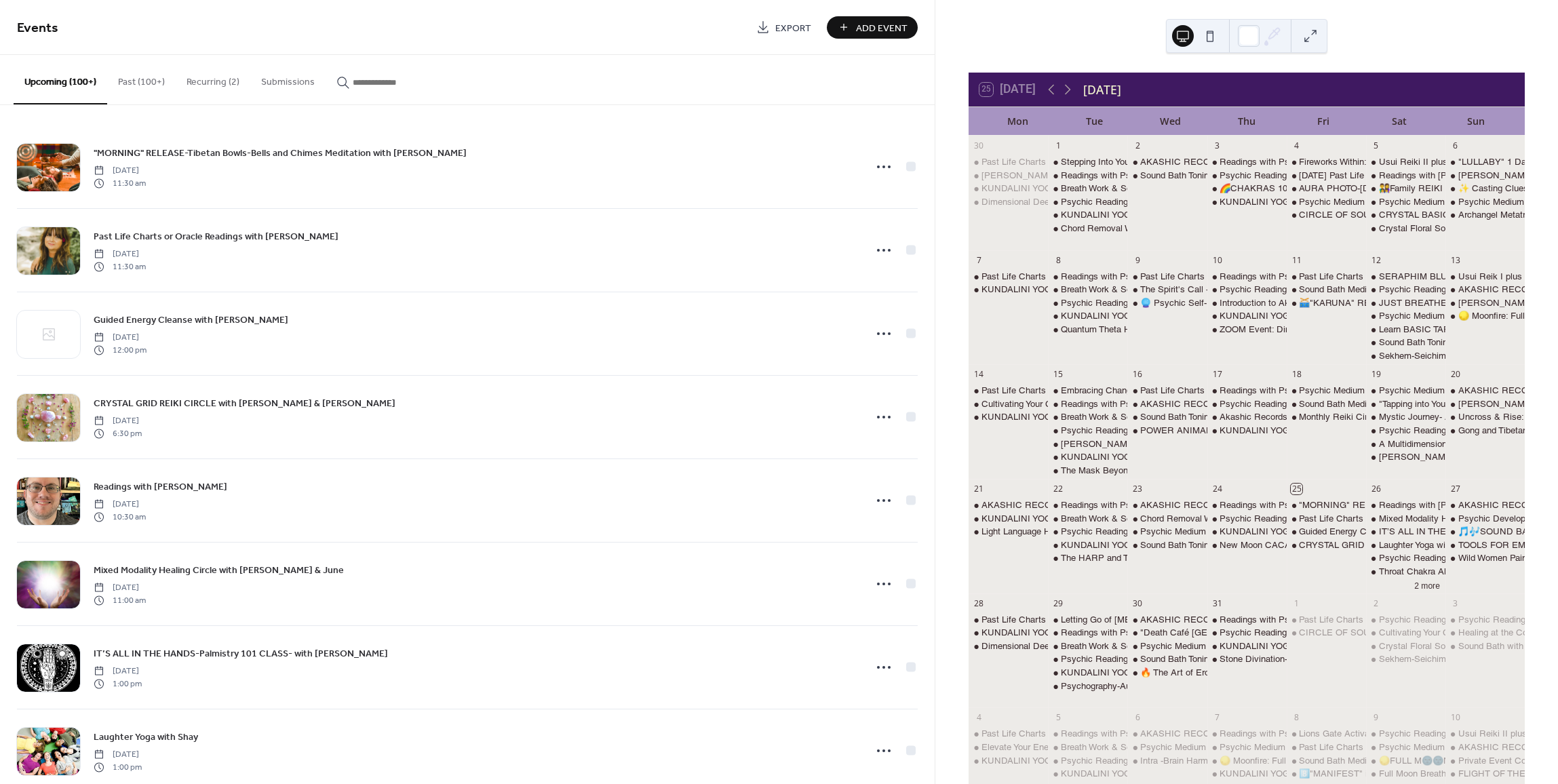 scroll, scrollTop: 0, scrollLeft: 0, axis: both 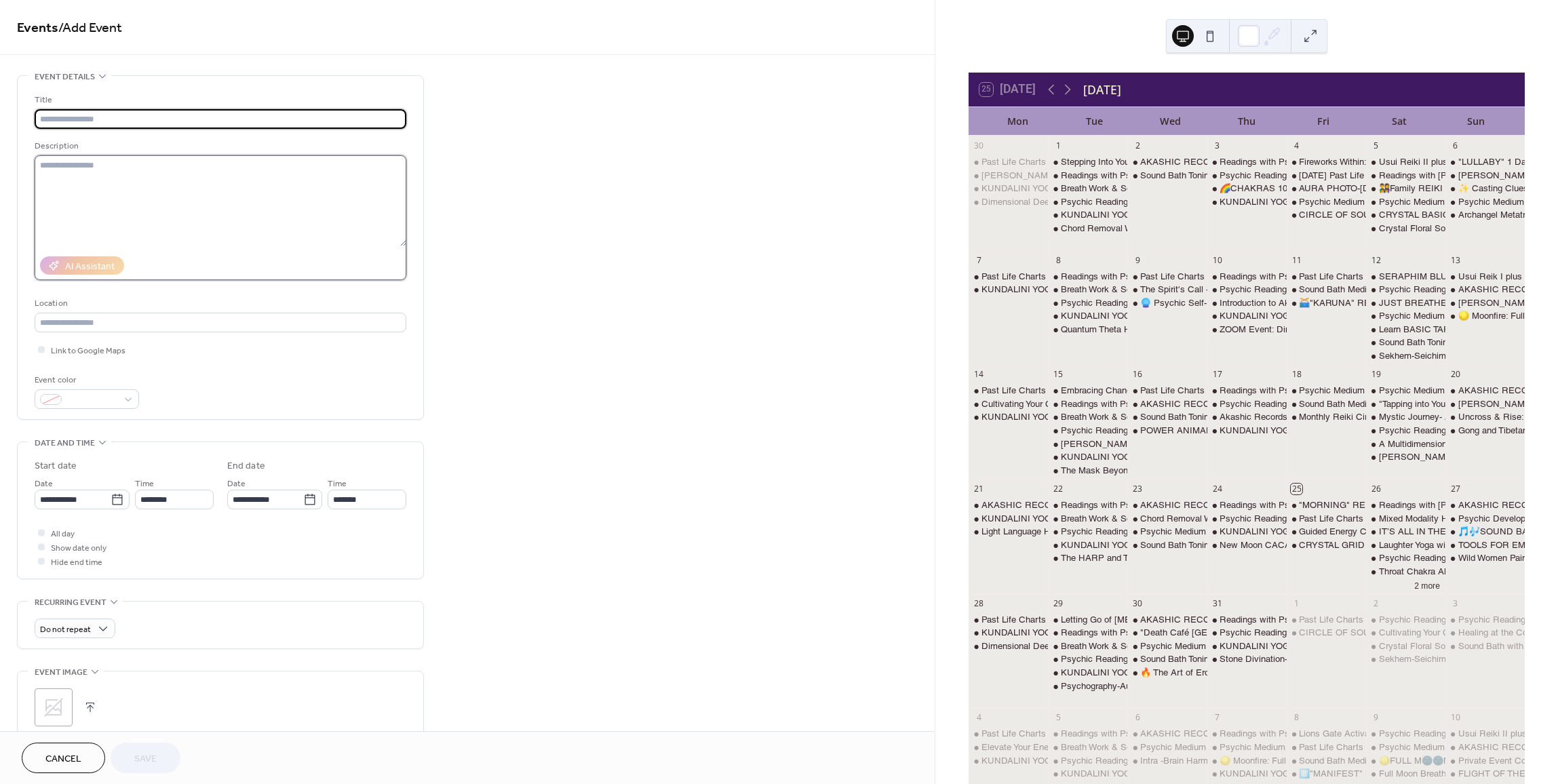 click at bounding box center [220, 201] 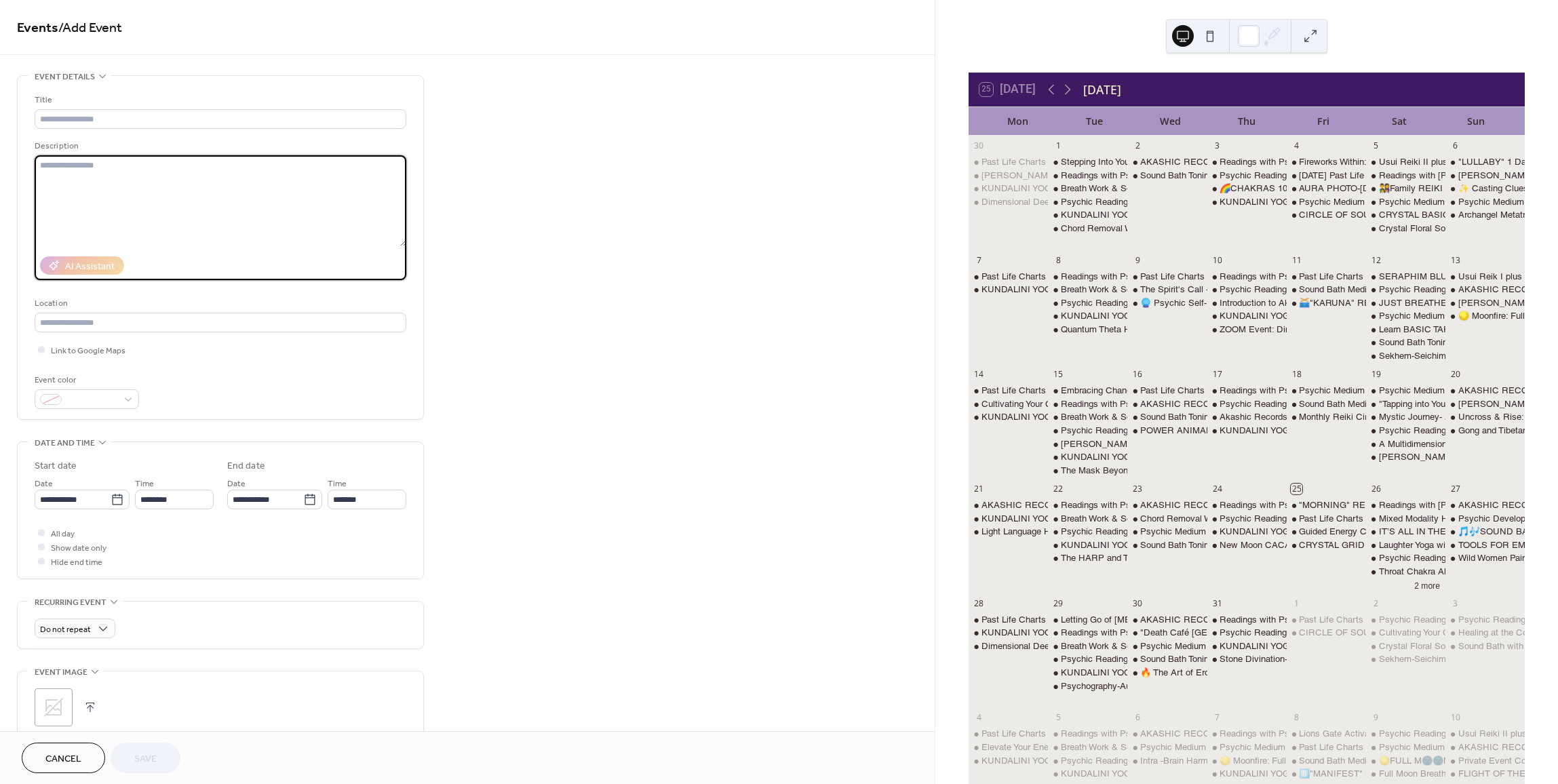 paste on "**********" 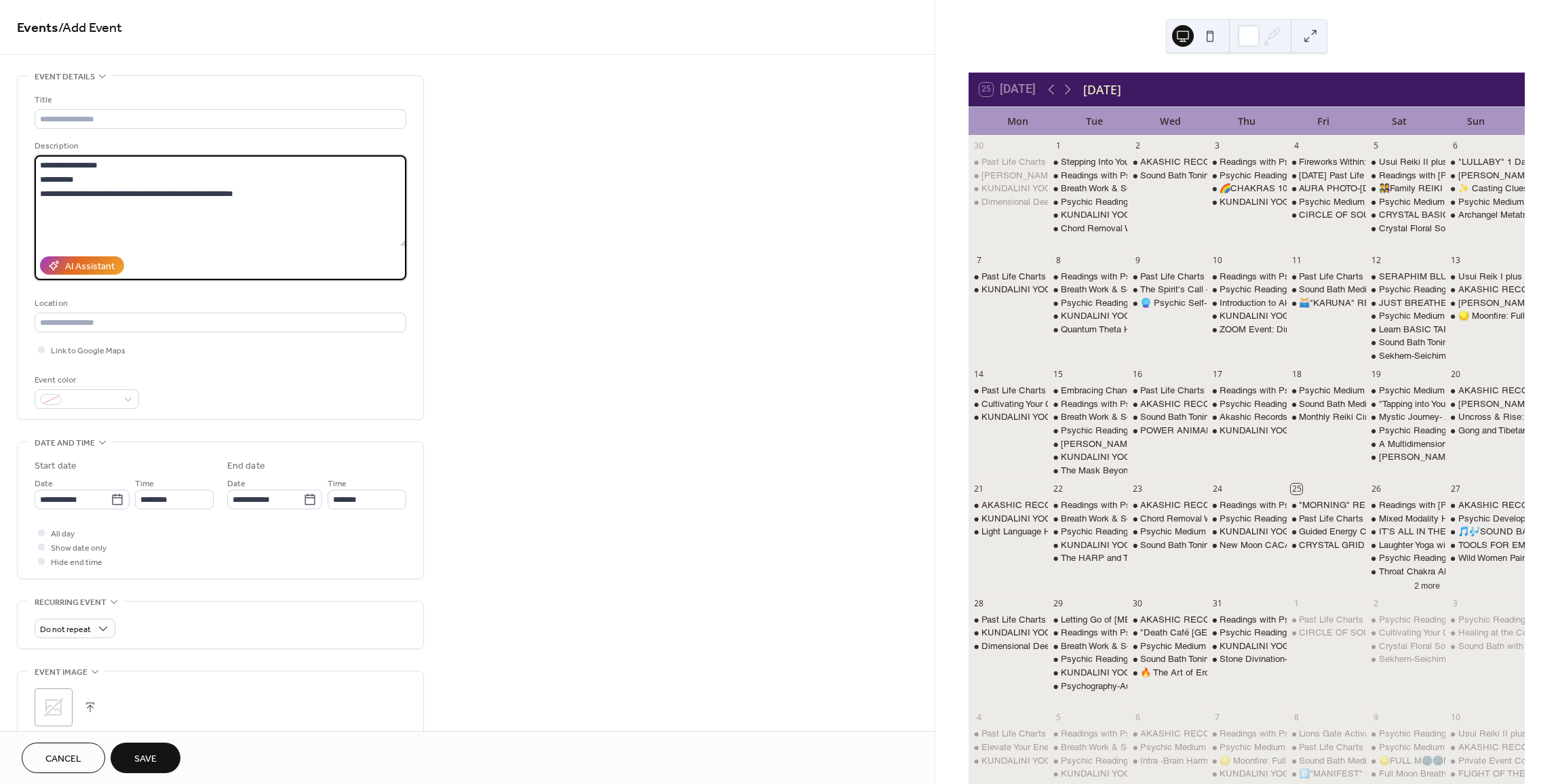 drag, startPoint x: 237, startPoint y: 195, endPoint x: 33, endPoint y: 197, distance: 204.0098 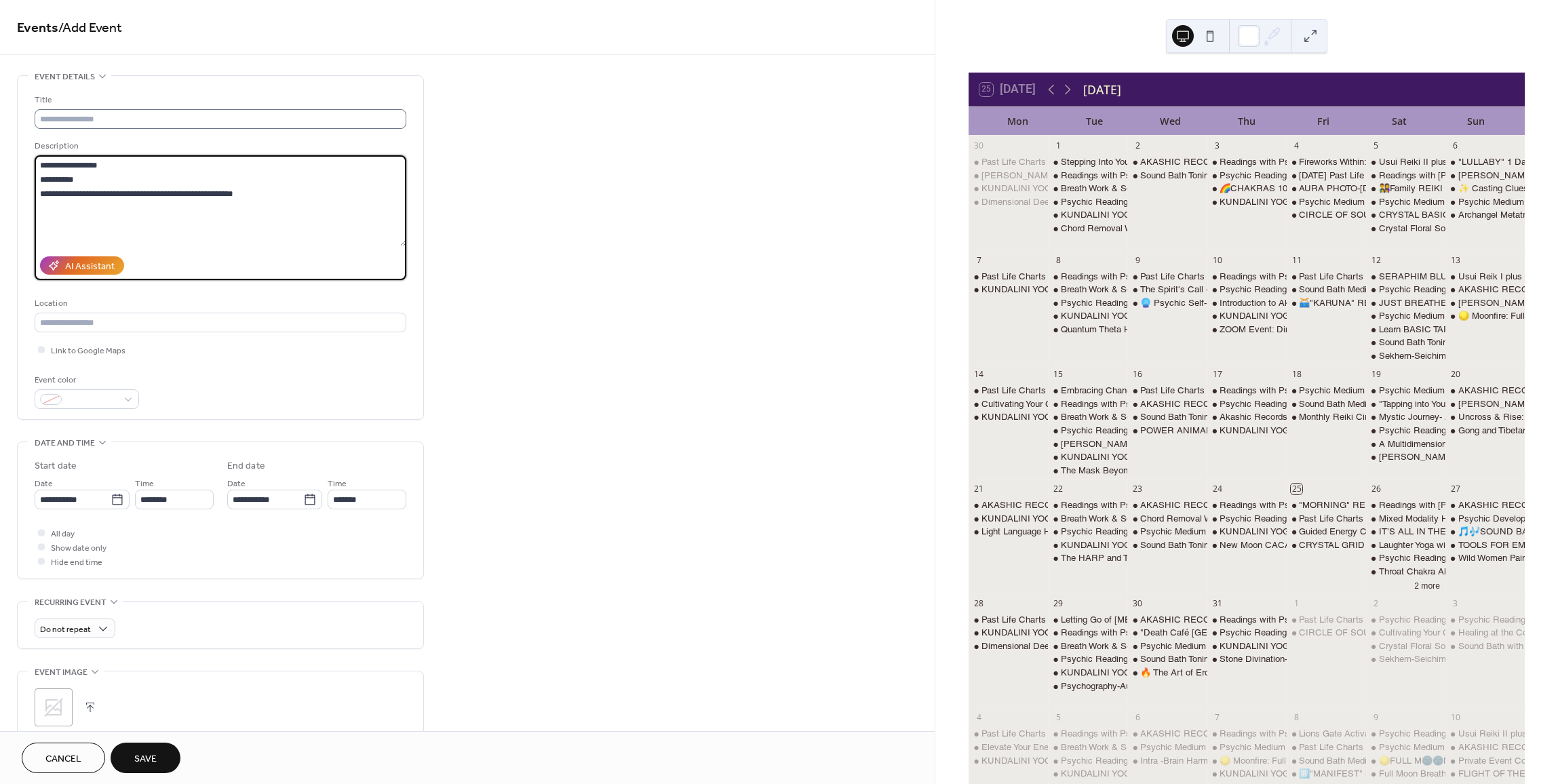 type on "**********" 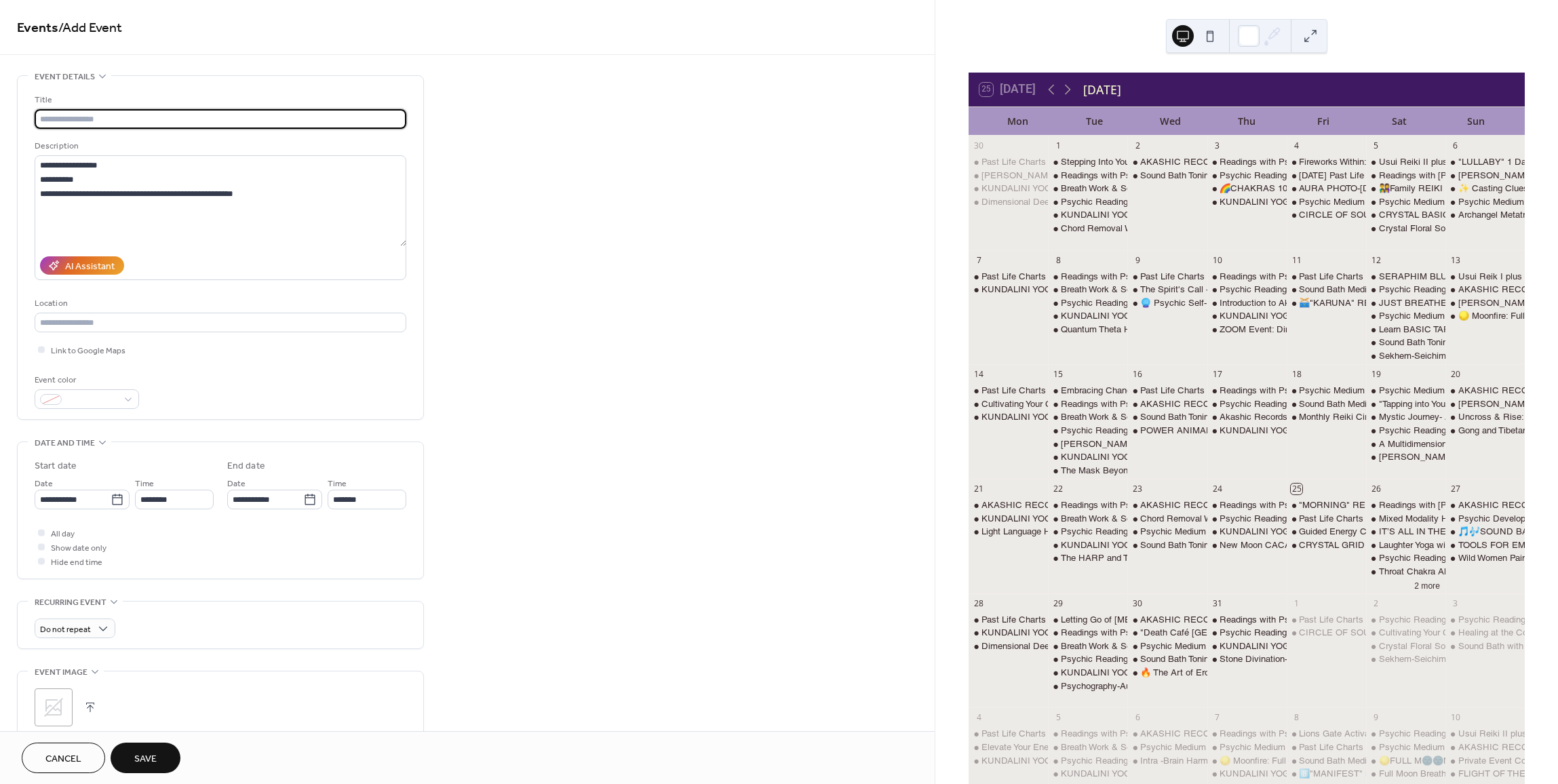 click at bounding box center (220, 119) 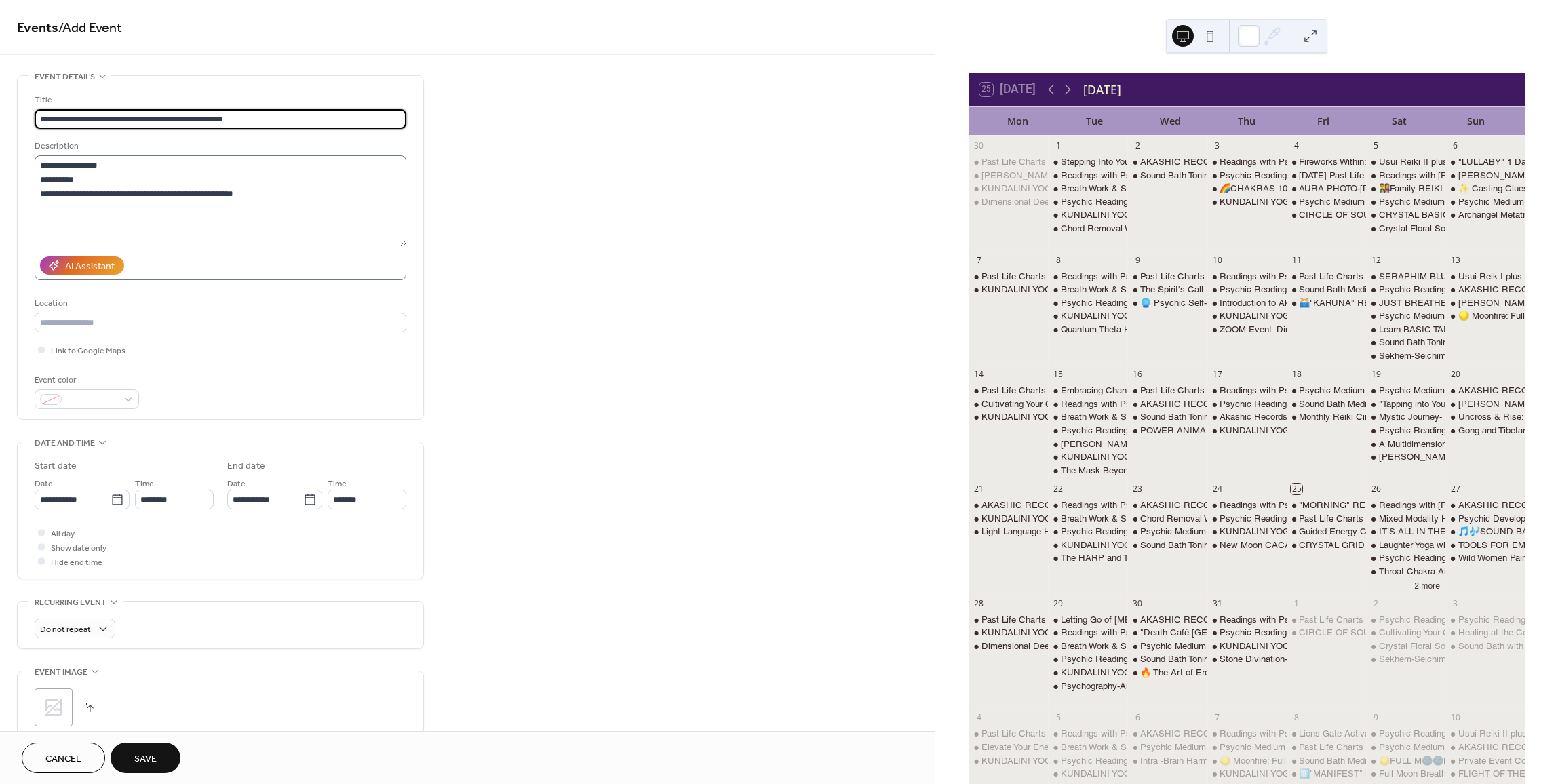type on "**********" 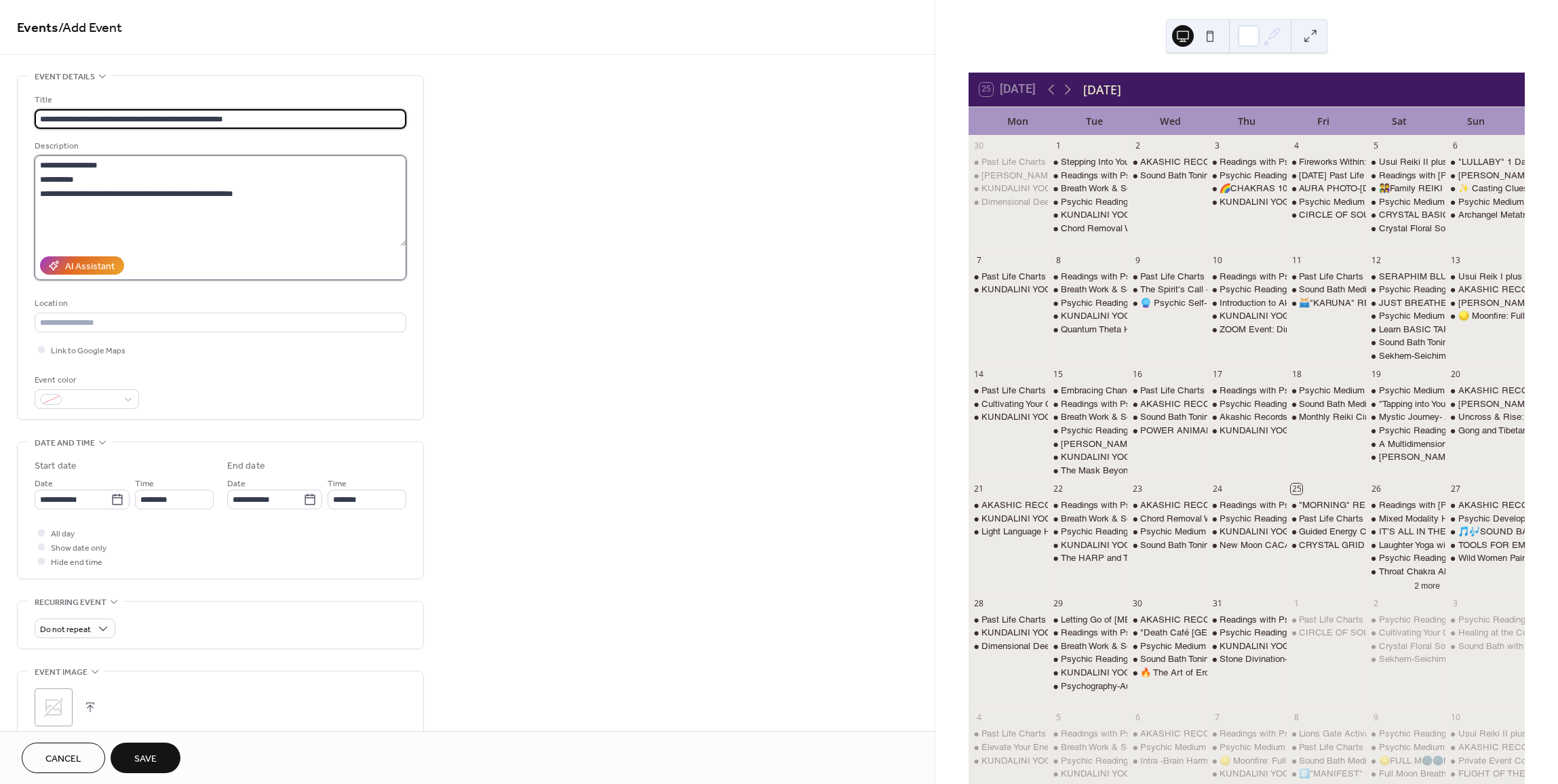 click on "**********" at bounding box center [220, 201] 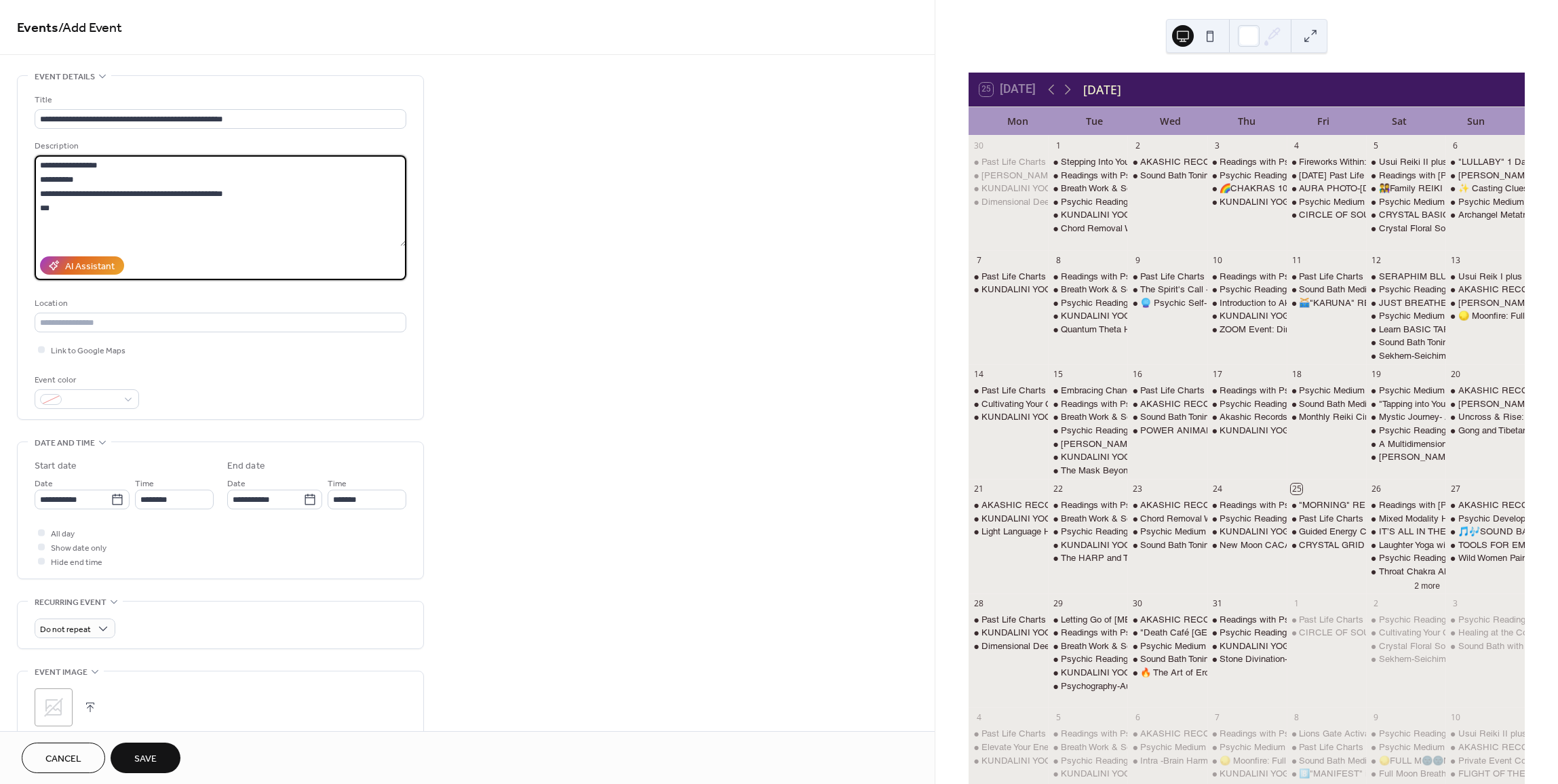 click on "**********" at bounding box center (220, 201) 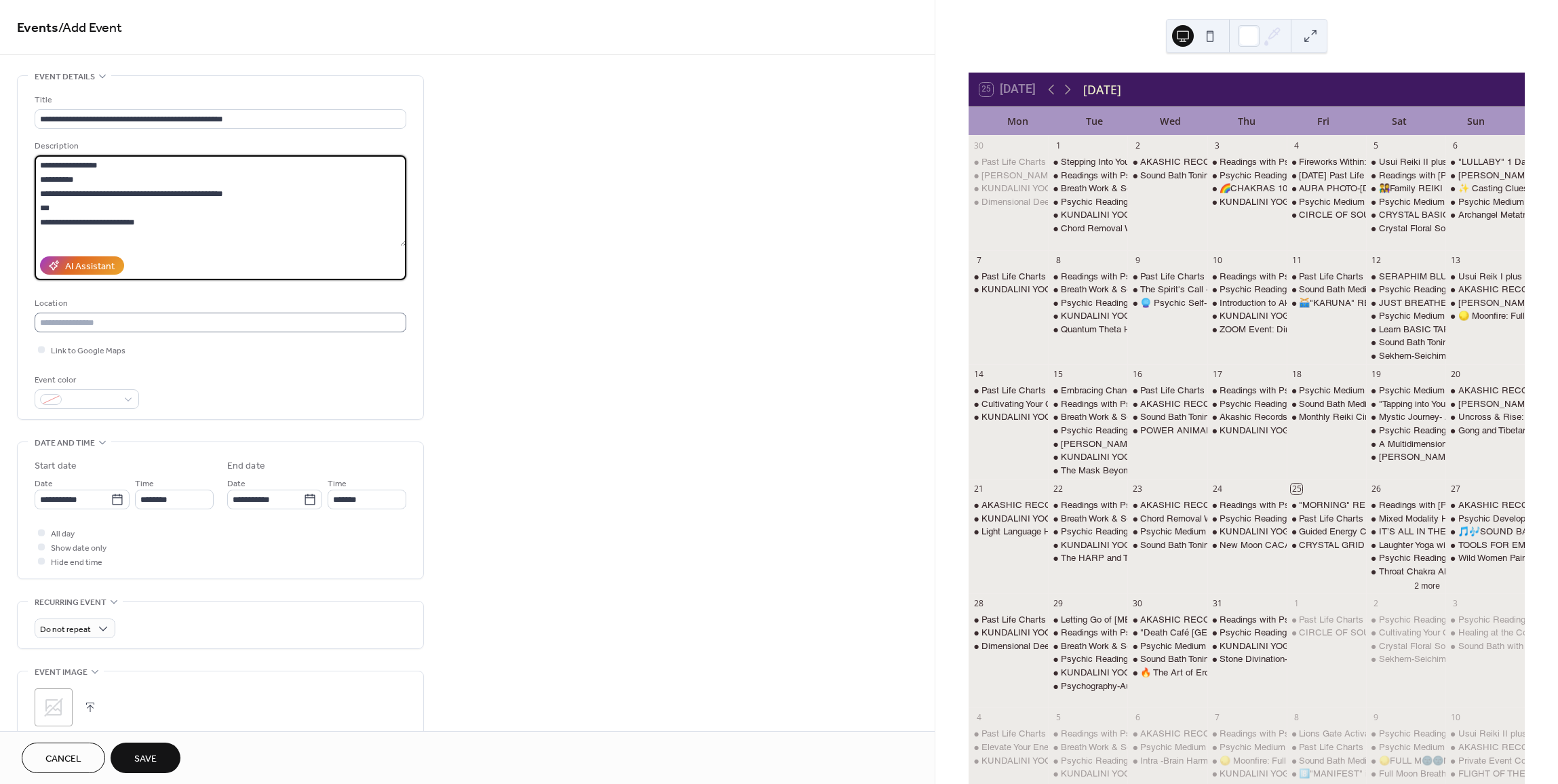type on "**********" 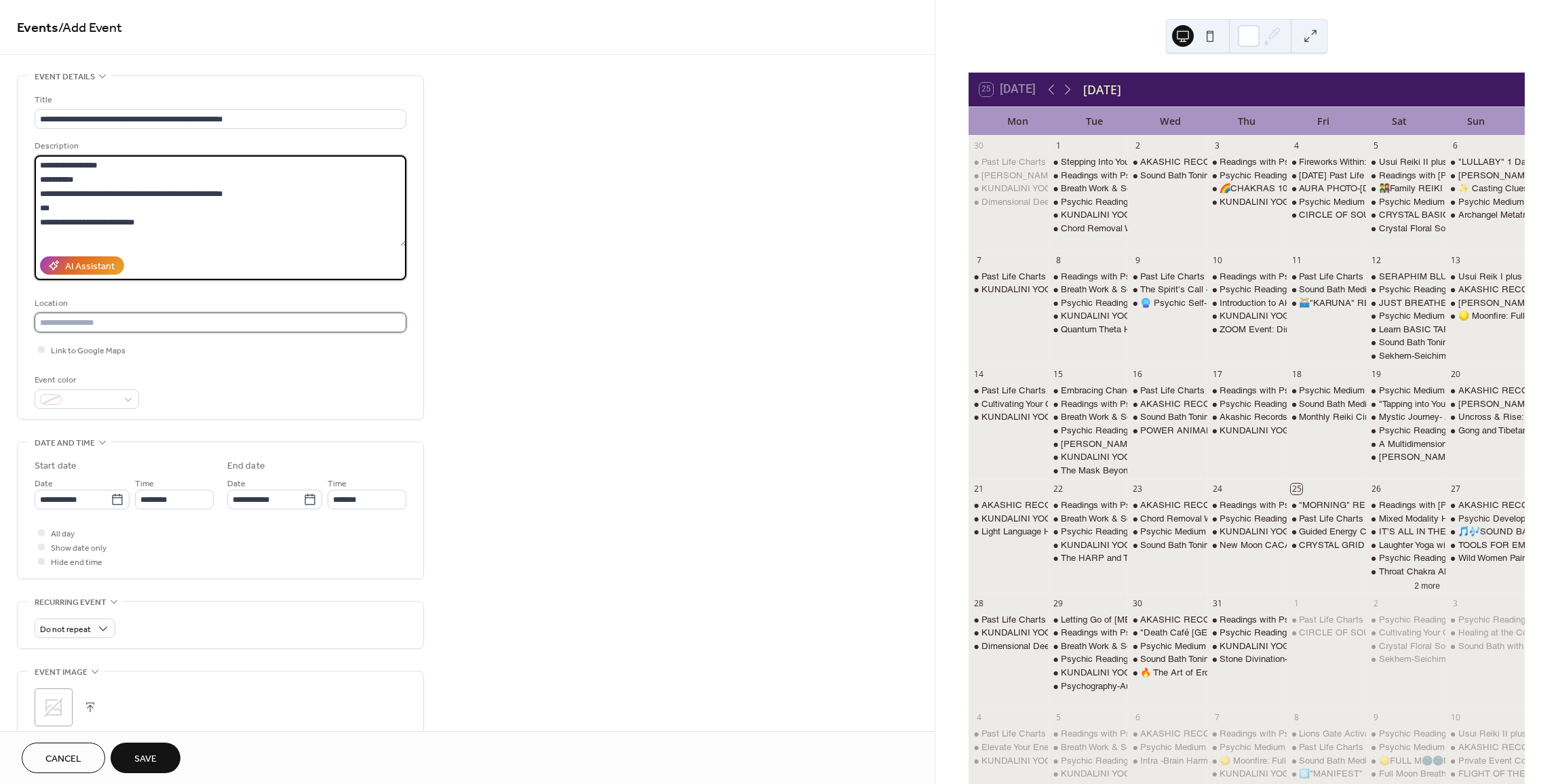 click at bounding box center (220, 322) 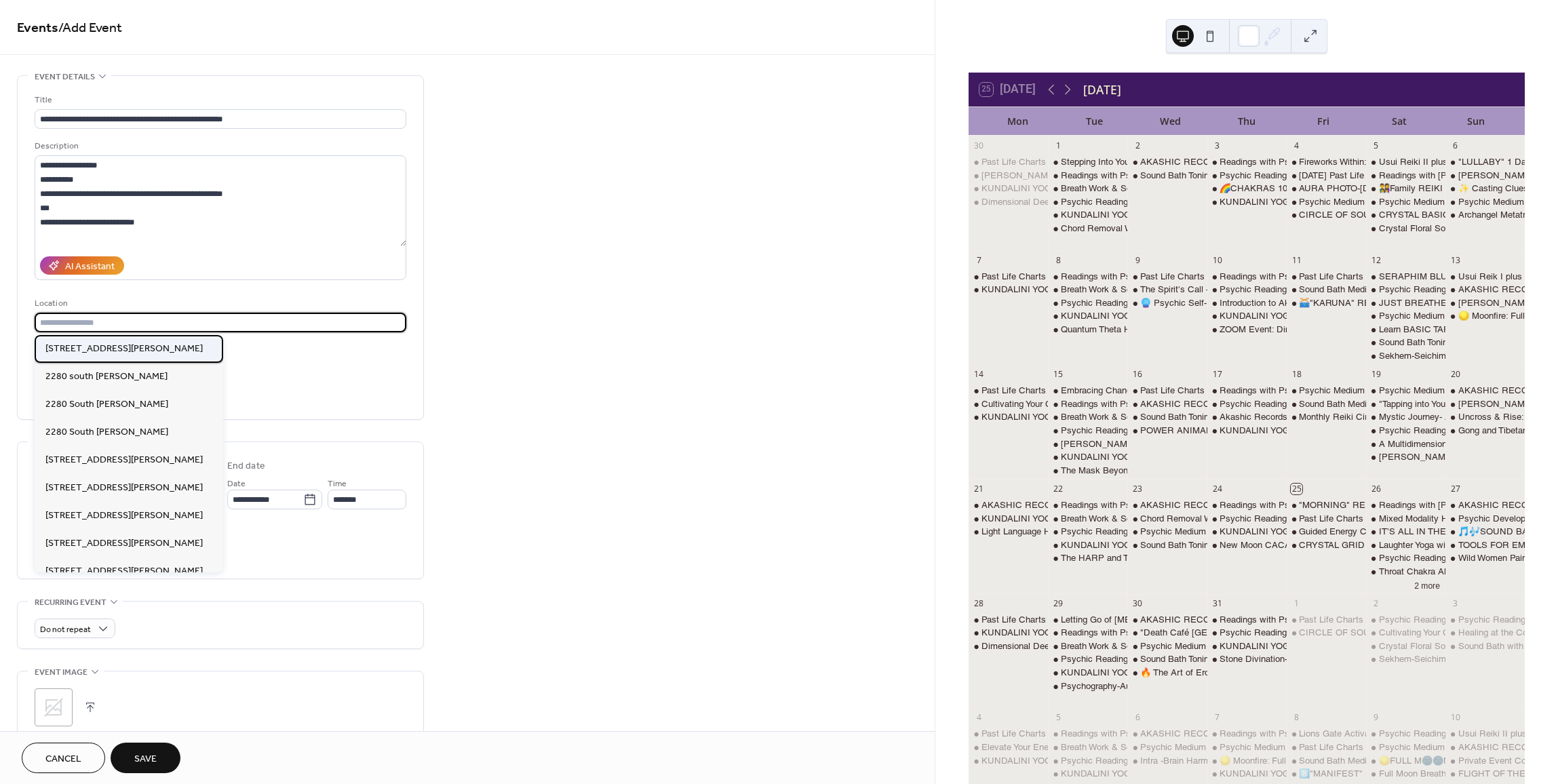 click on "[STREET_ADDRESS][PERSON_NAME]" at bounding box center (124, 349) 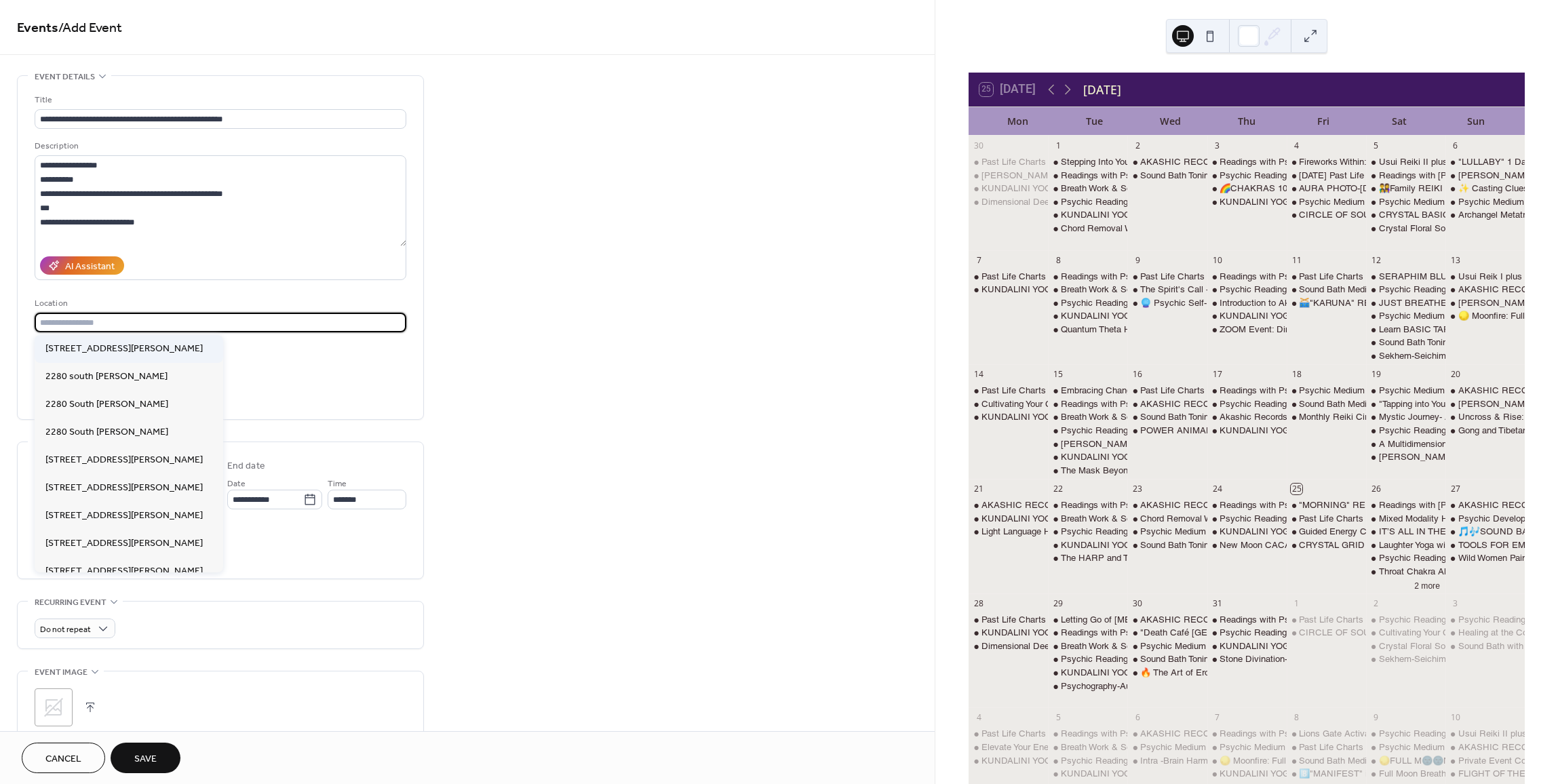 type on "**********" 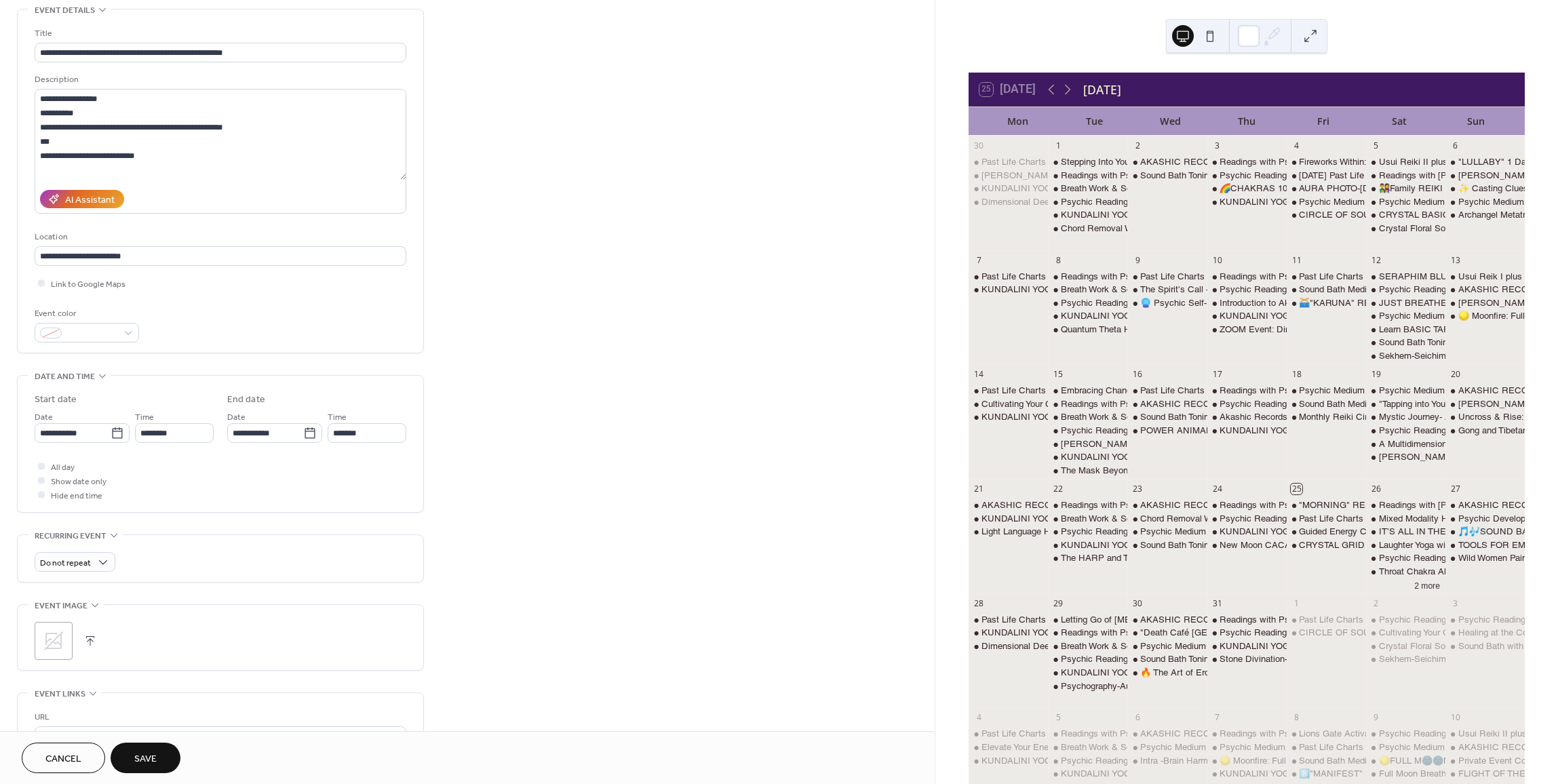 scroll, scrollTop: 68, scrollLeft: 0, axis: vertical 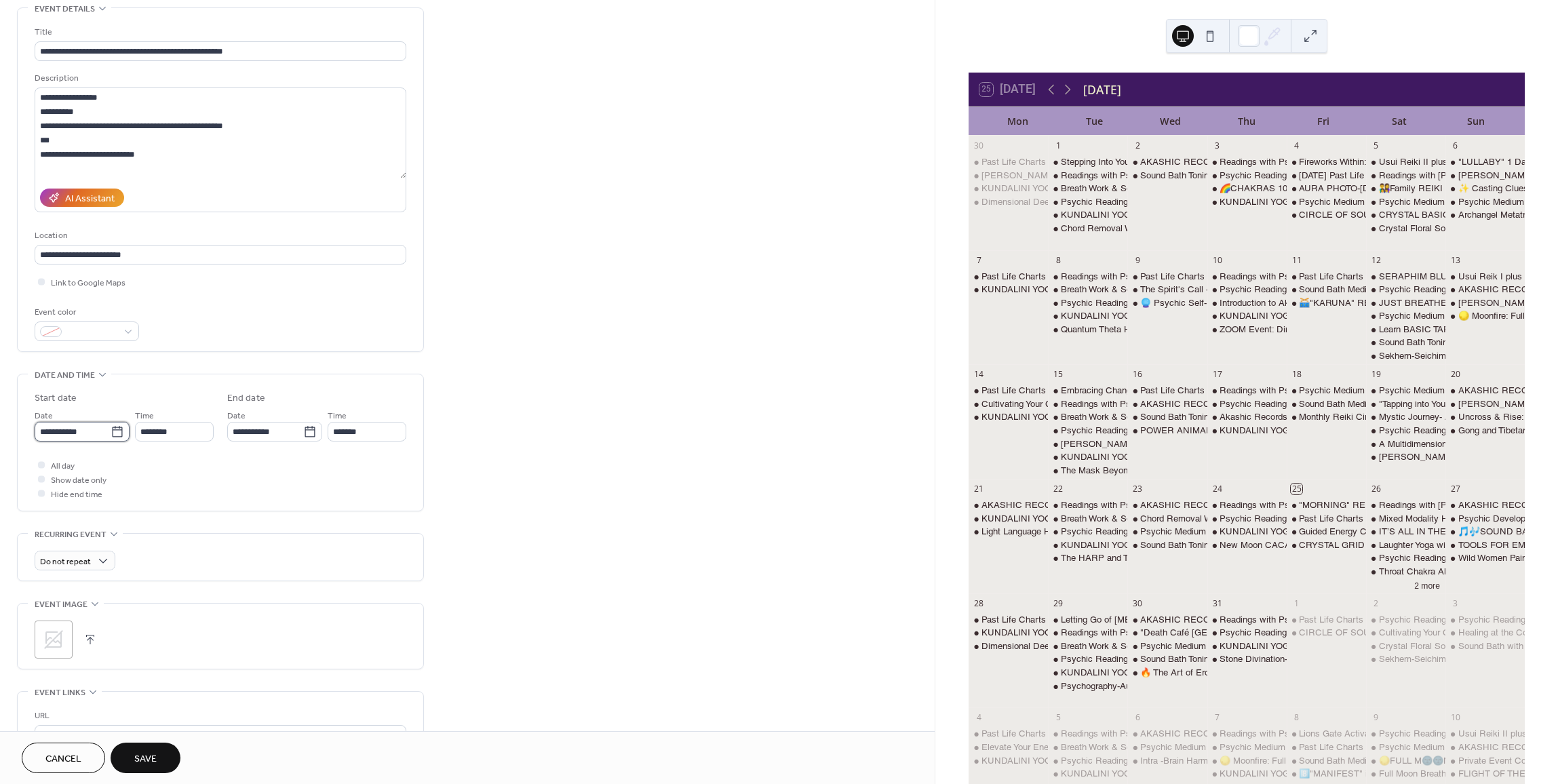 click on "**********" at bounding box center [73, 431] 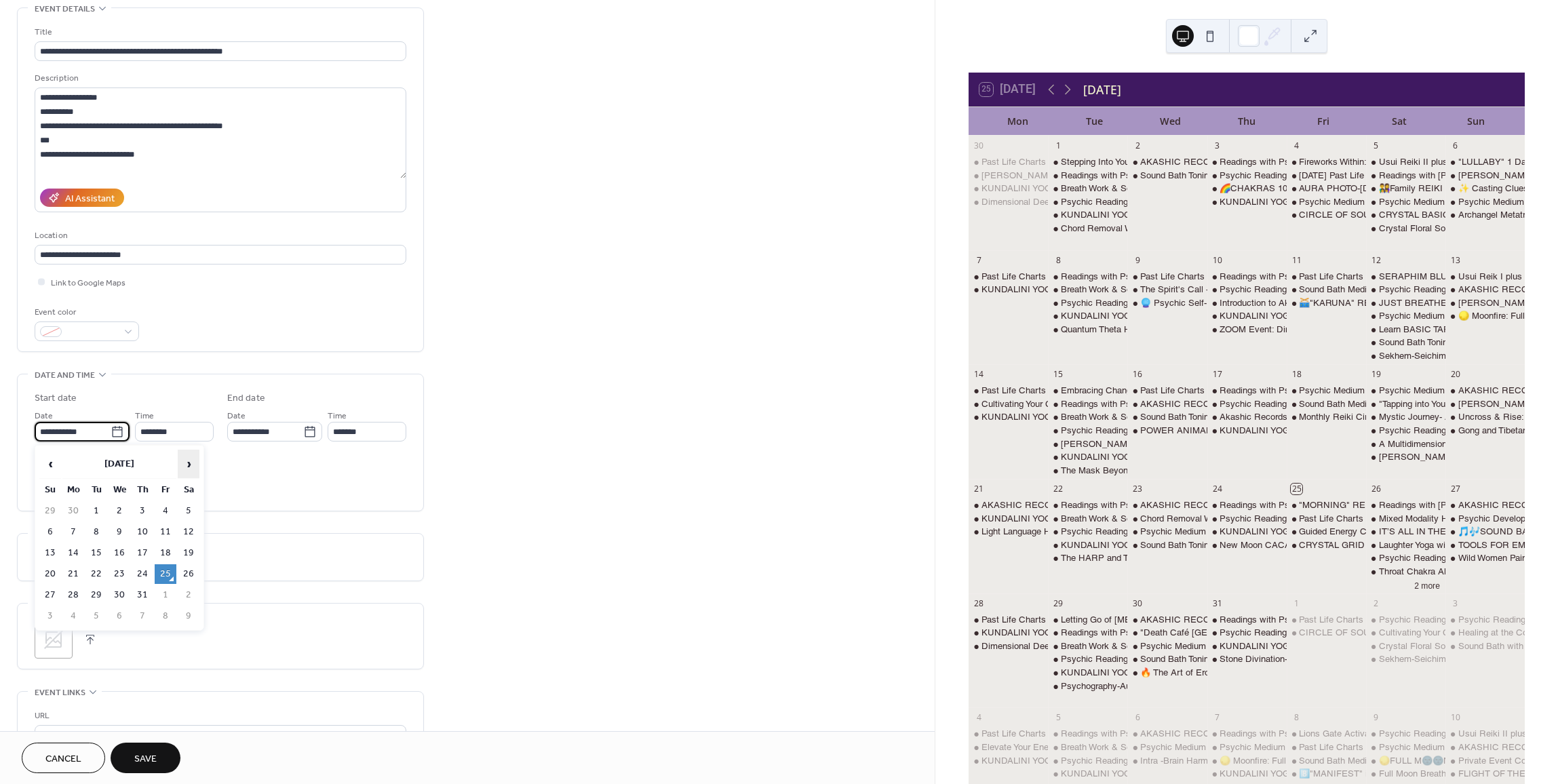 click on "›" at bounding box center (189, 464) 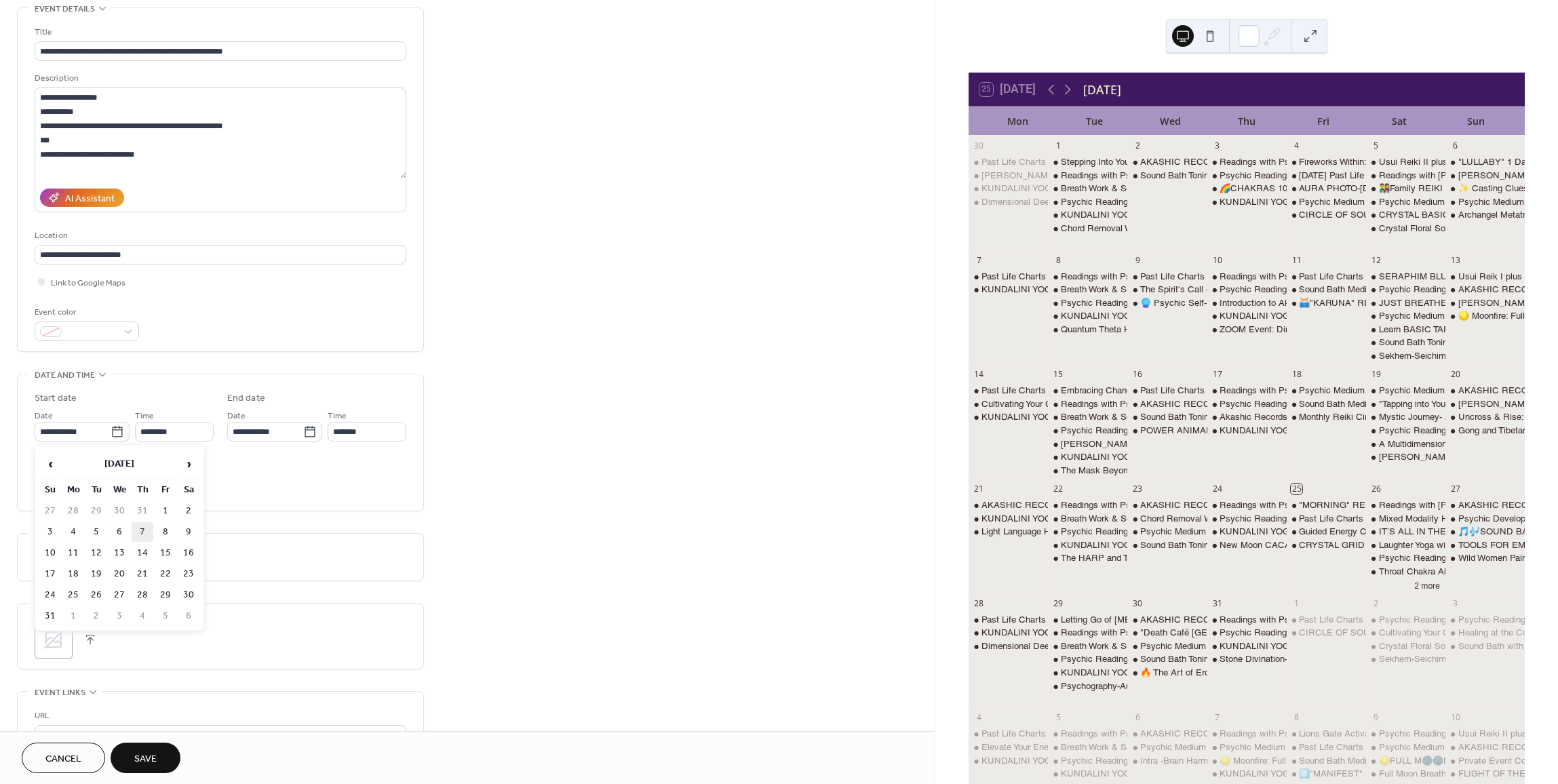 click on "7" at bounding box center [142, 532] 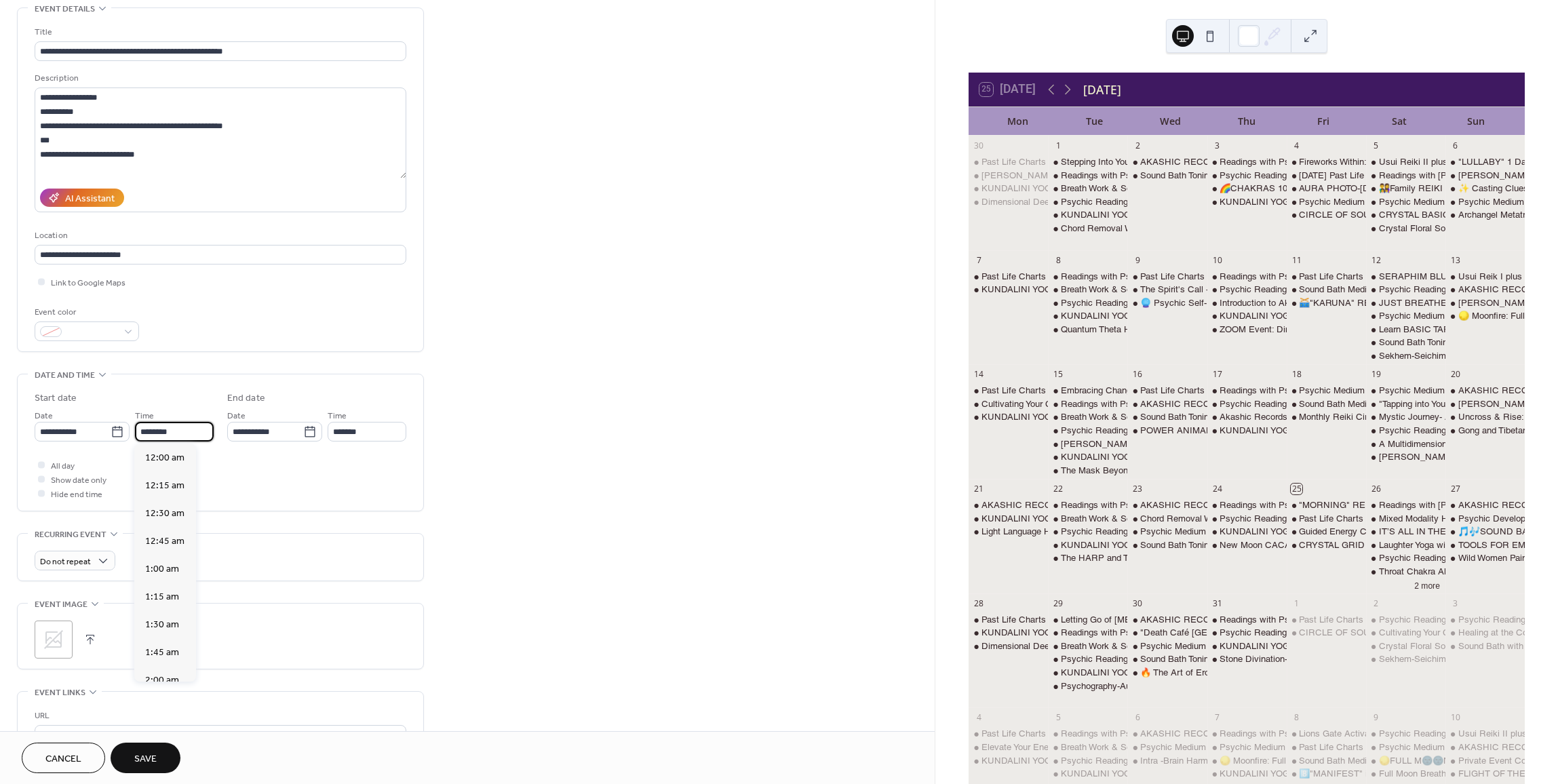 click on "********" at bounding box center (174, 431) 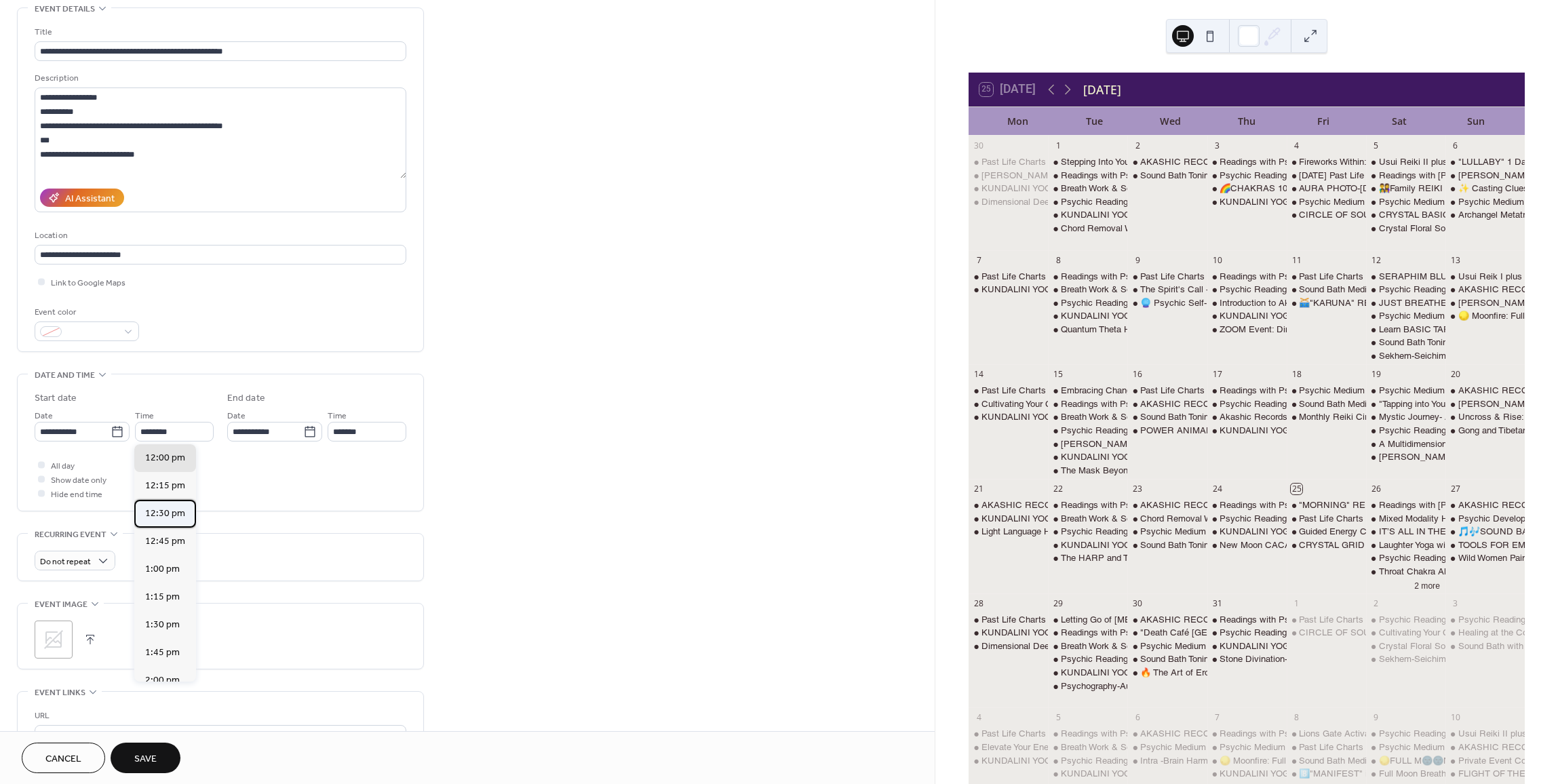 click on "12:30 pm" at bounding box center [165, 513] 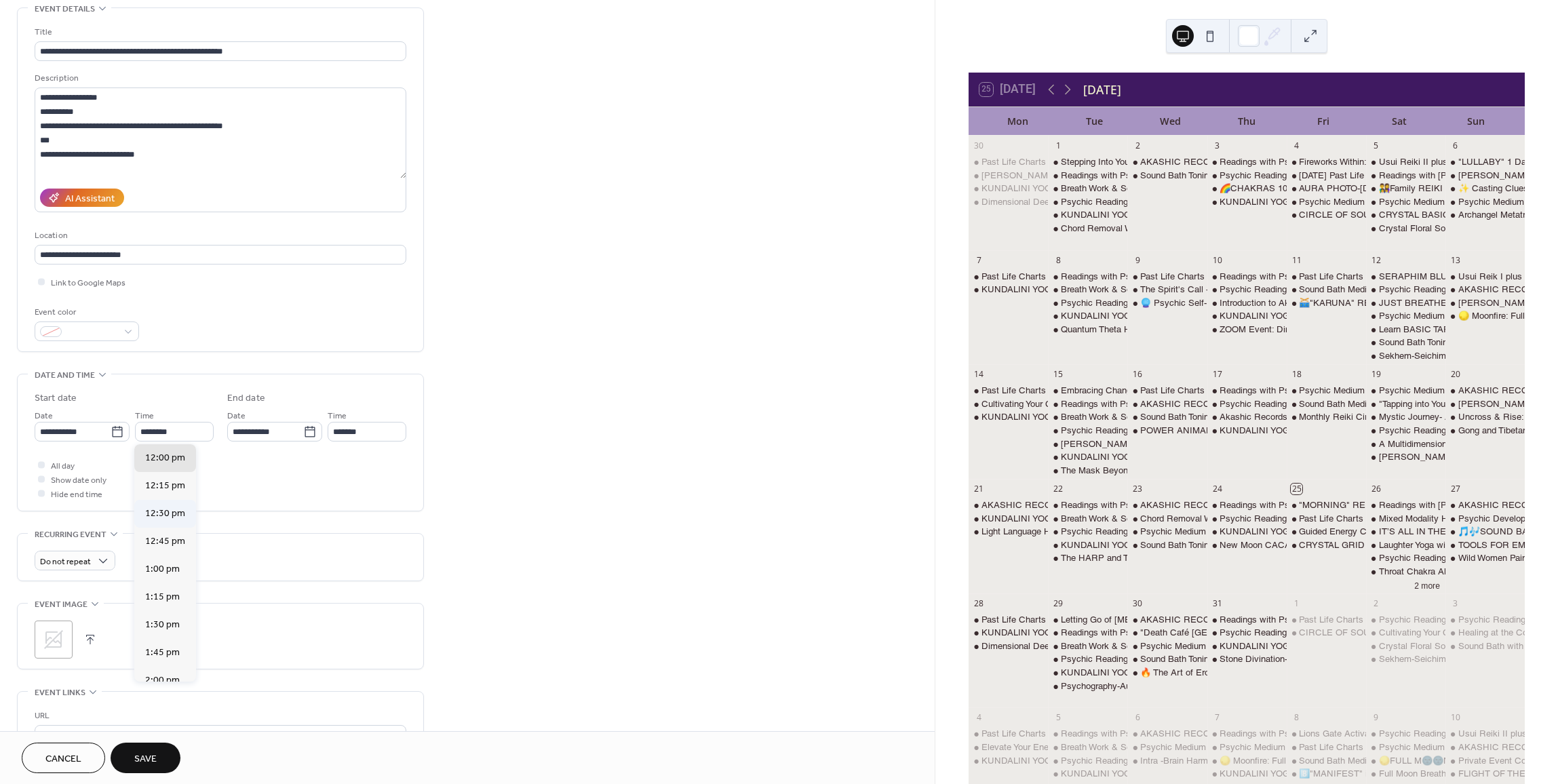 type on "********" 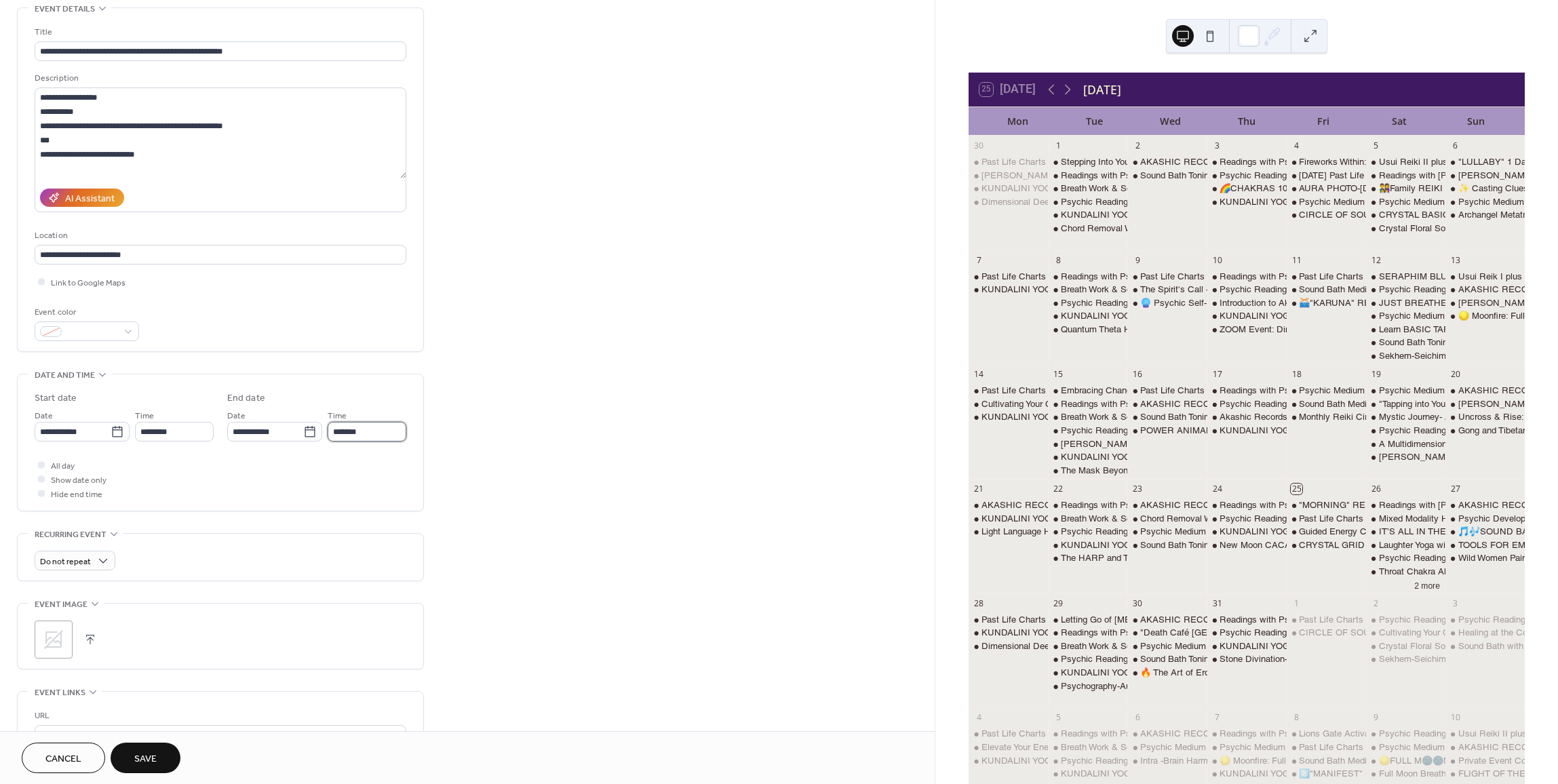 click on "*******" at bounding box center (367, 431) 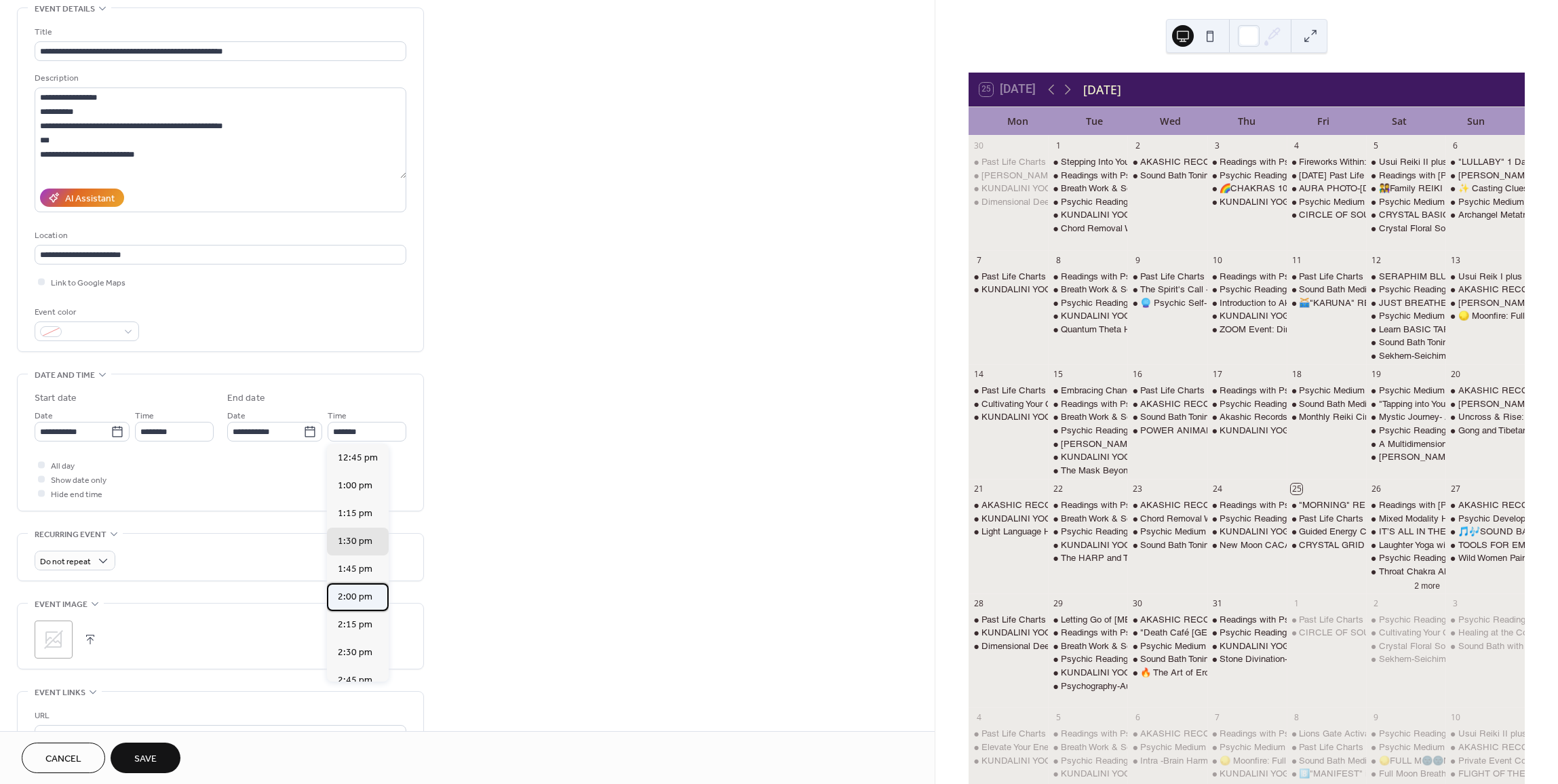 click on "2:00 pm" at bounding box center [355, 597] 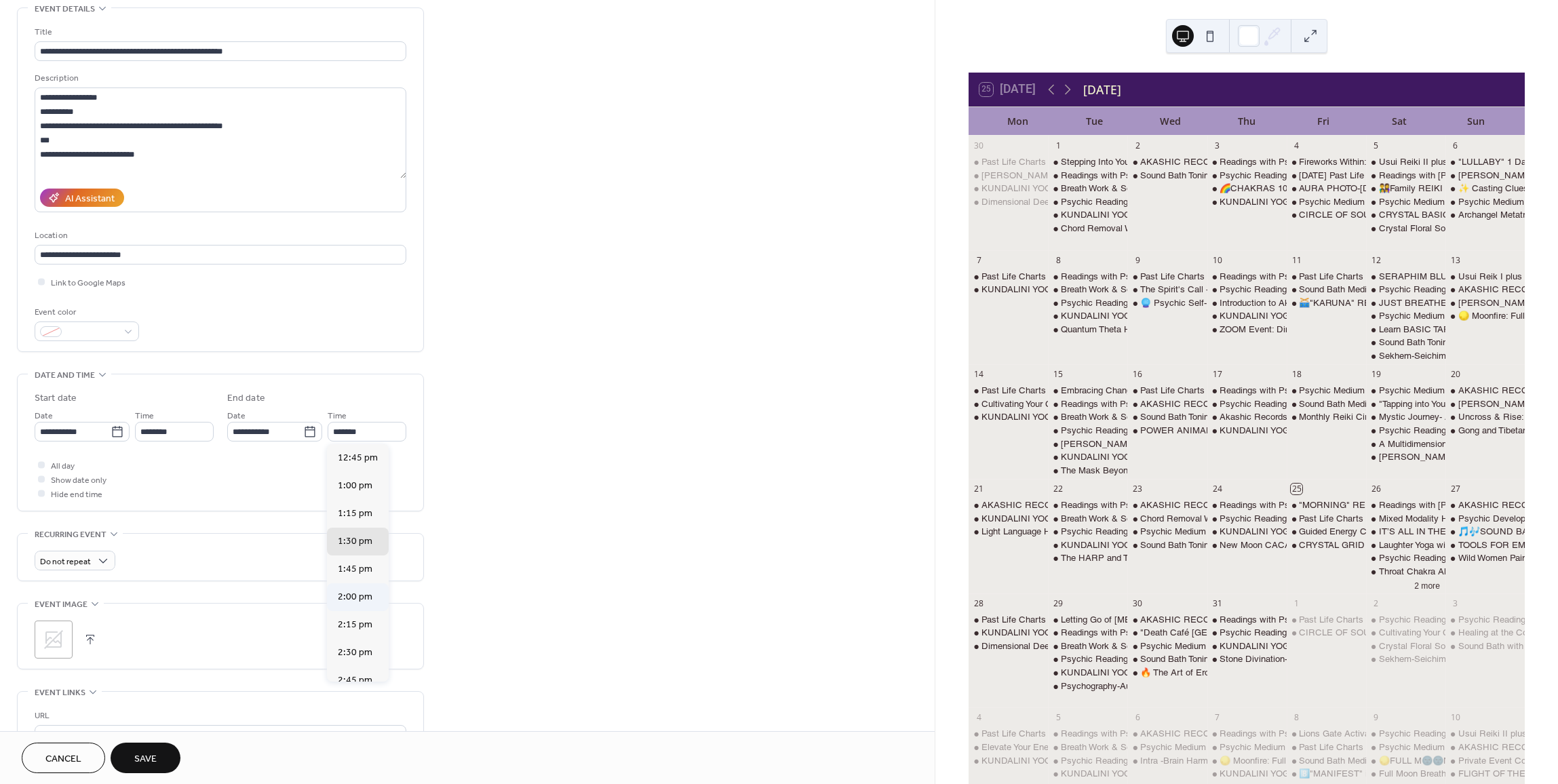 type on "*******" 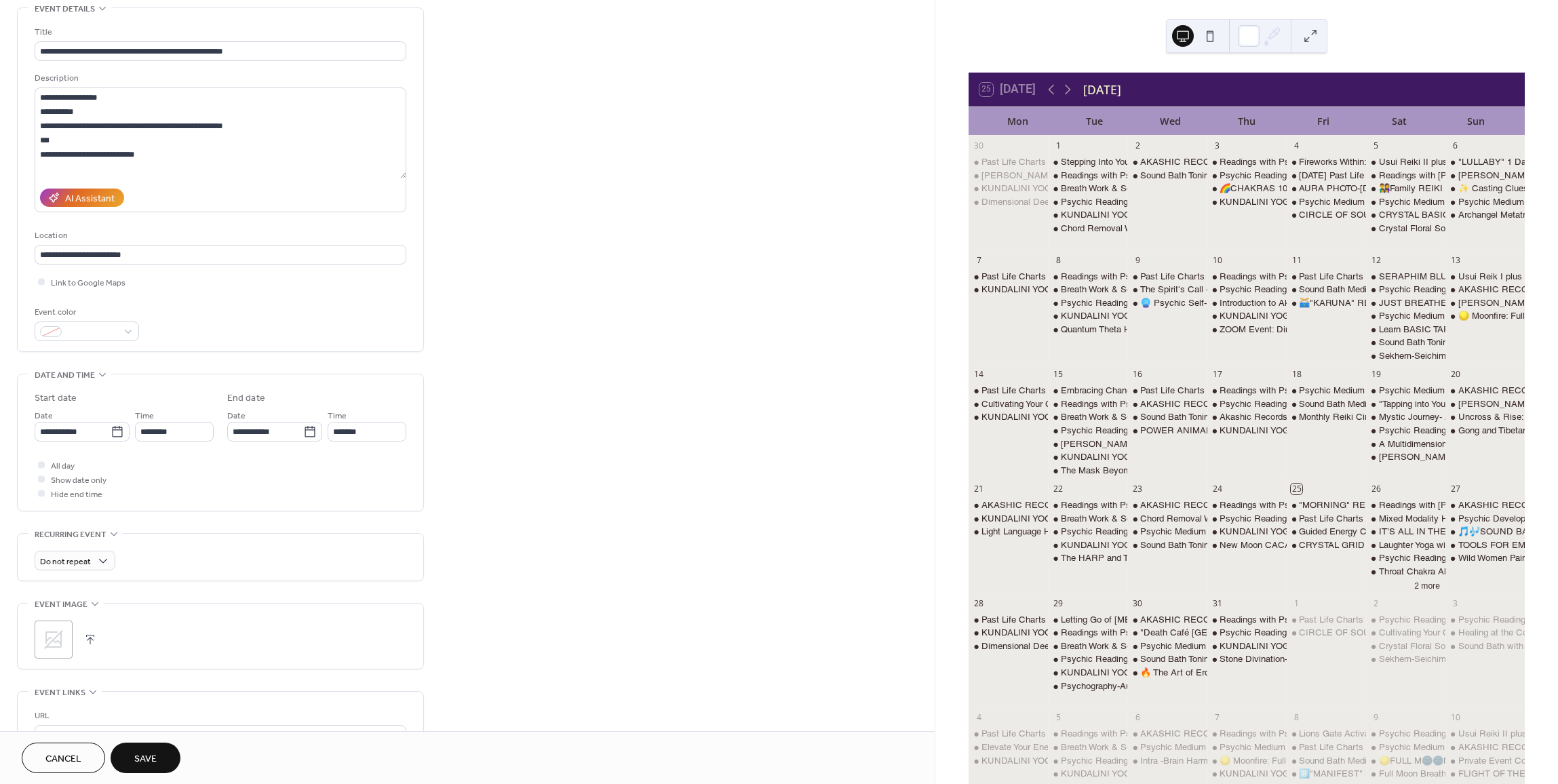 click on "Save" at bounding box center (145, 758) 